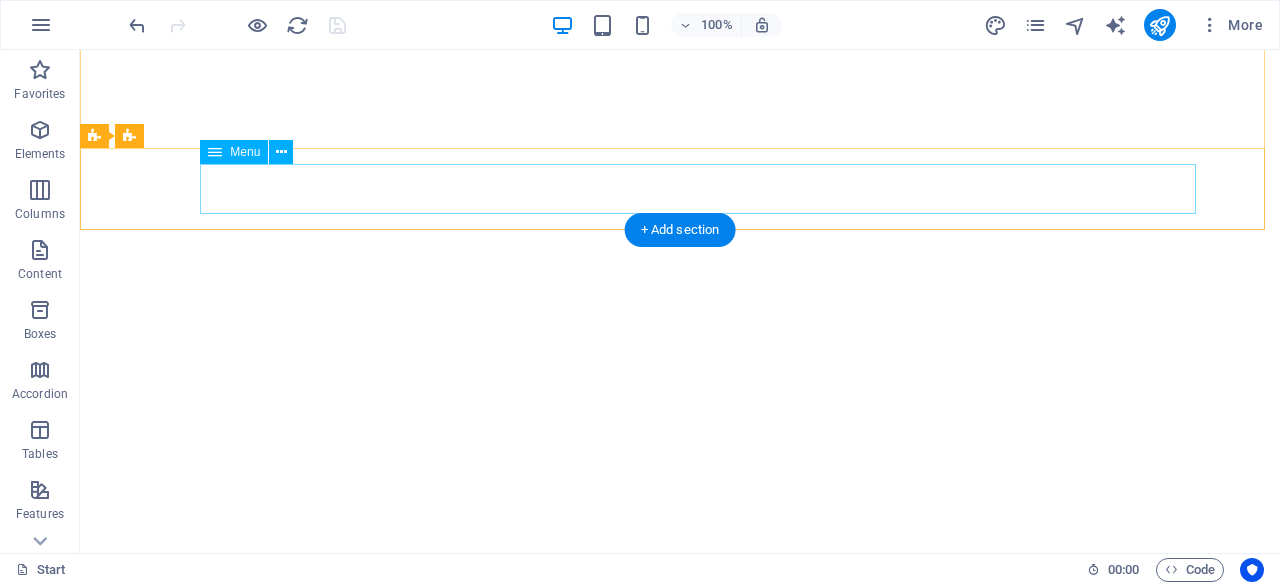 scroll, scrollTop: 0, scrollLeft: 0, axis: both 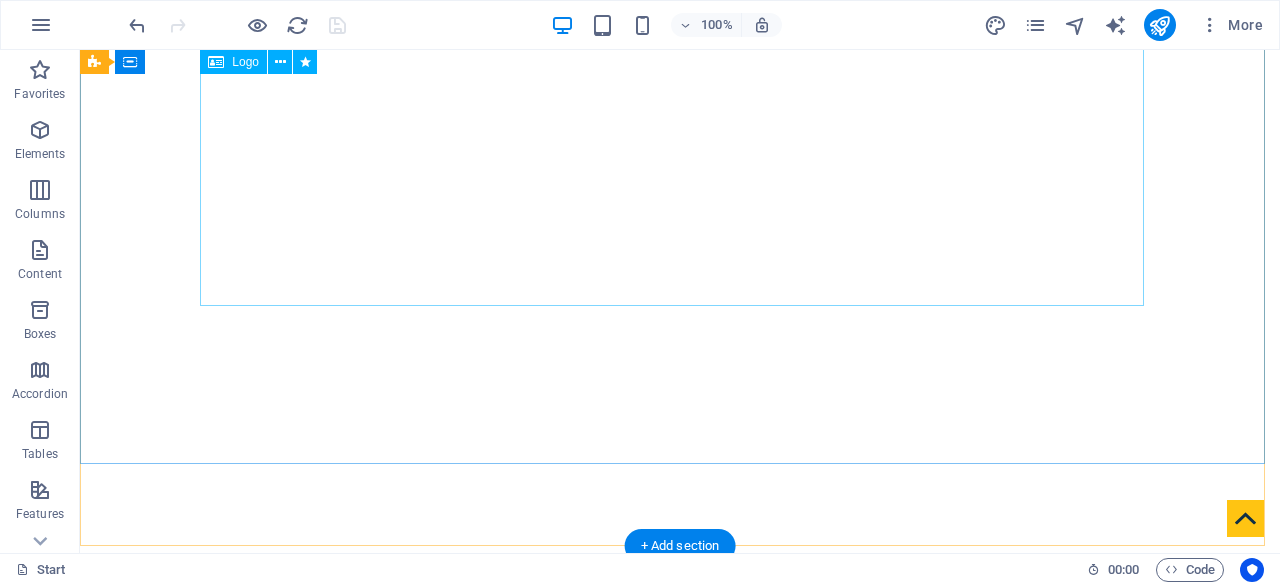 click at bounding box center [680, 808] 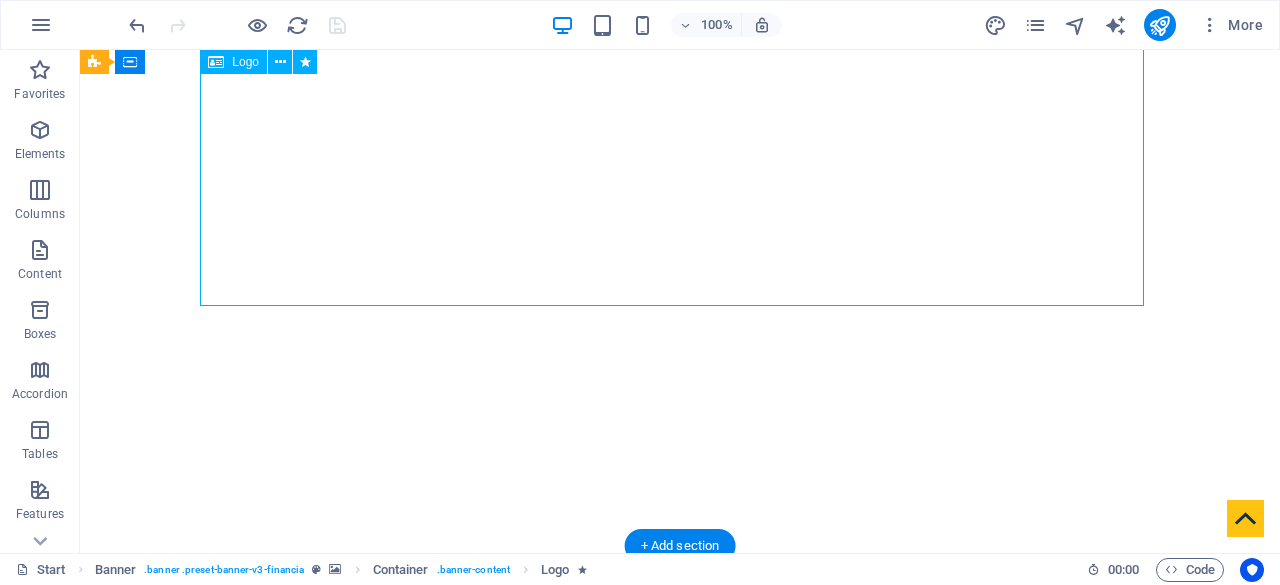click at bounding box center (680, 808) 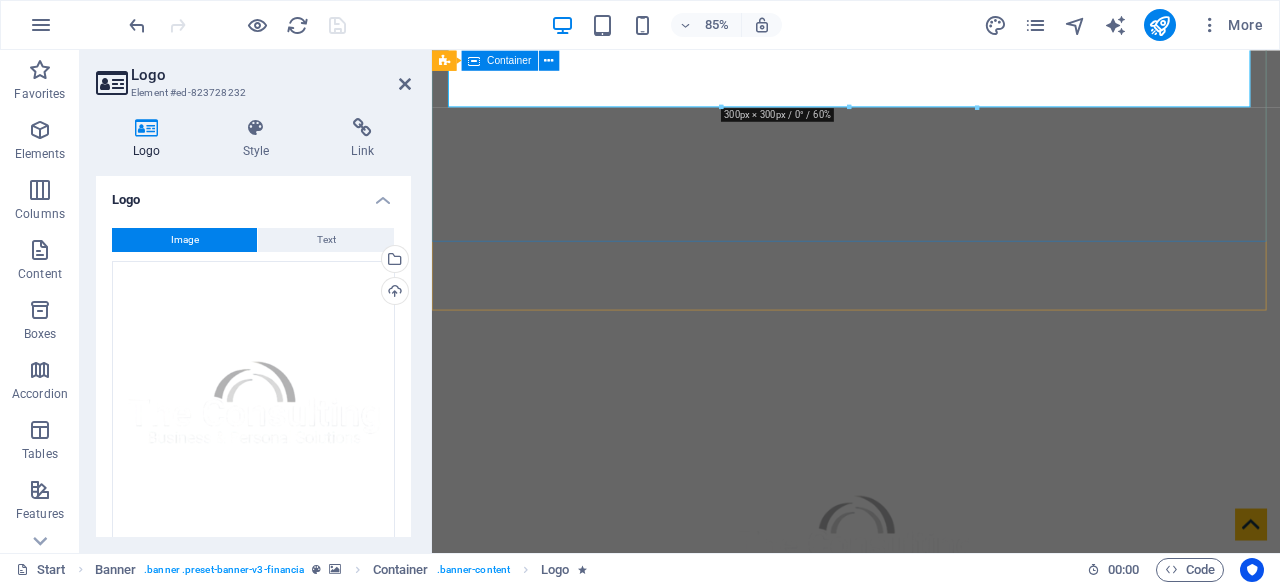 scroll, scrollTop: 372, scrollLeft: 0, axis: vertical 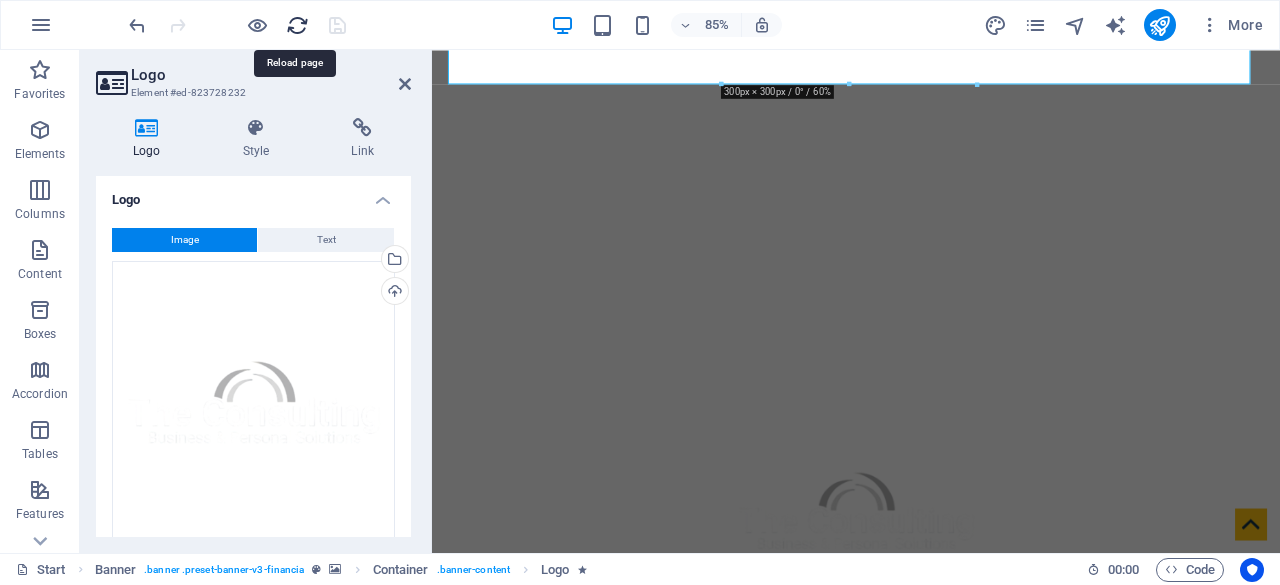 click at bounding box center (297, 25) 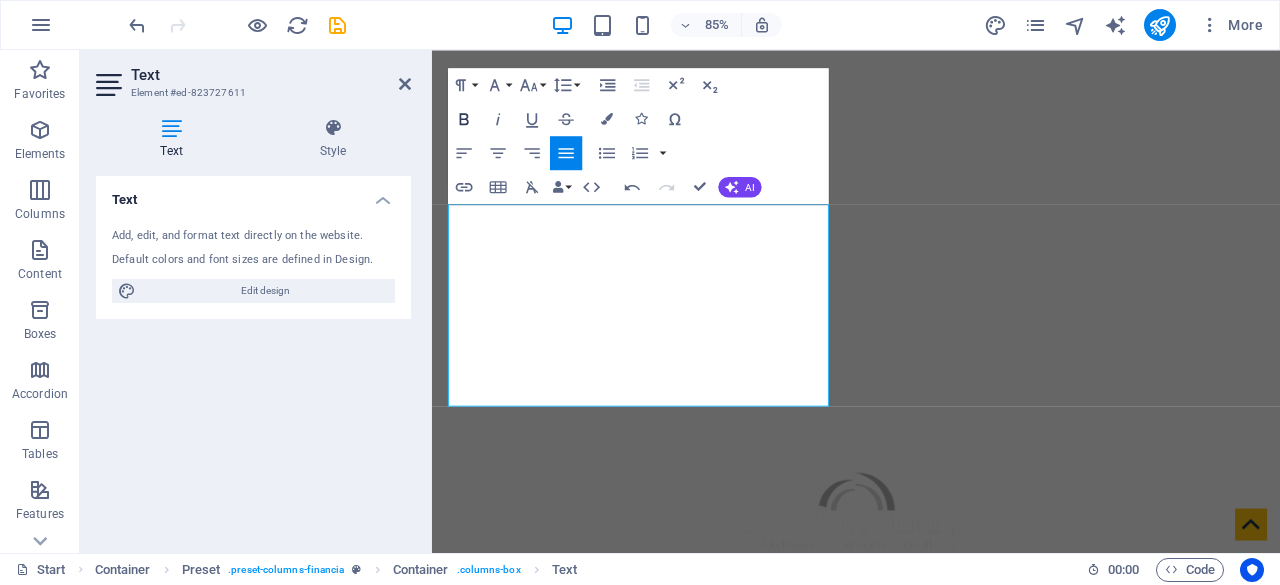 click 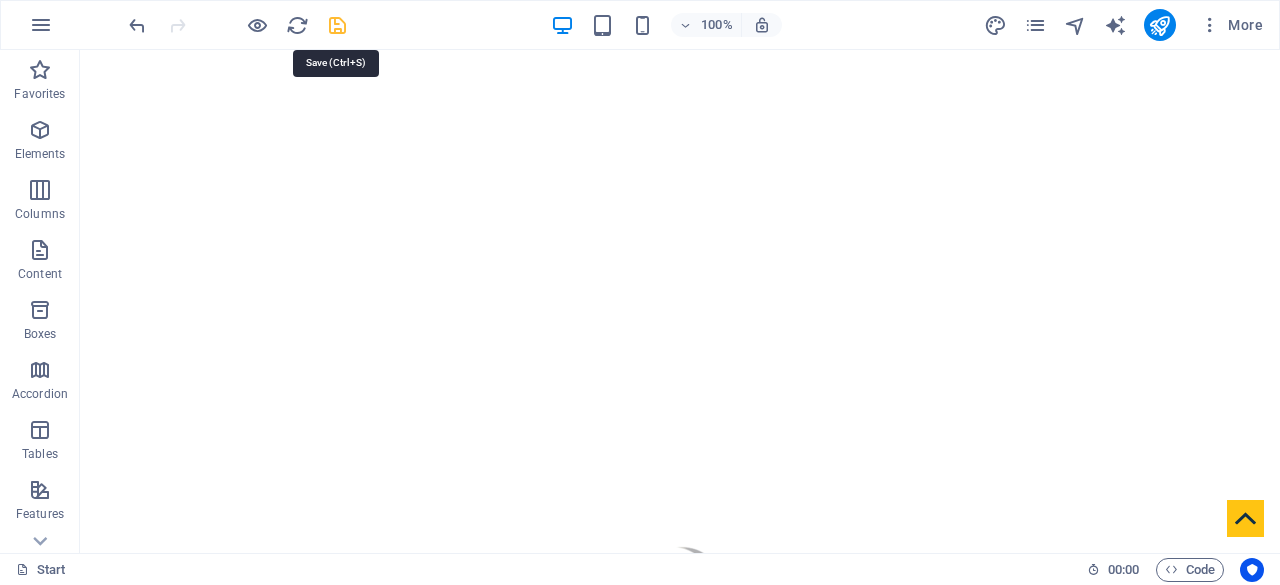 click at bounding box center [337, 25] 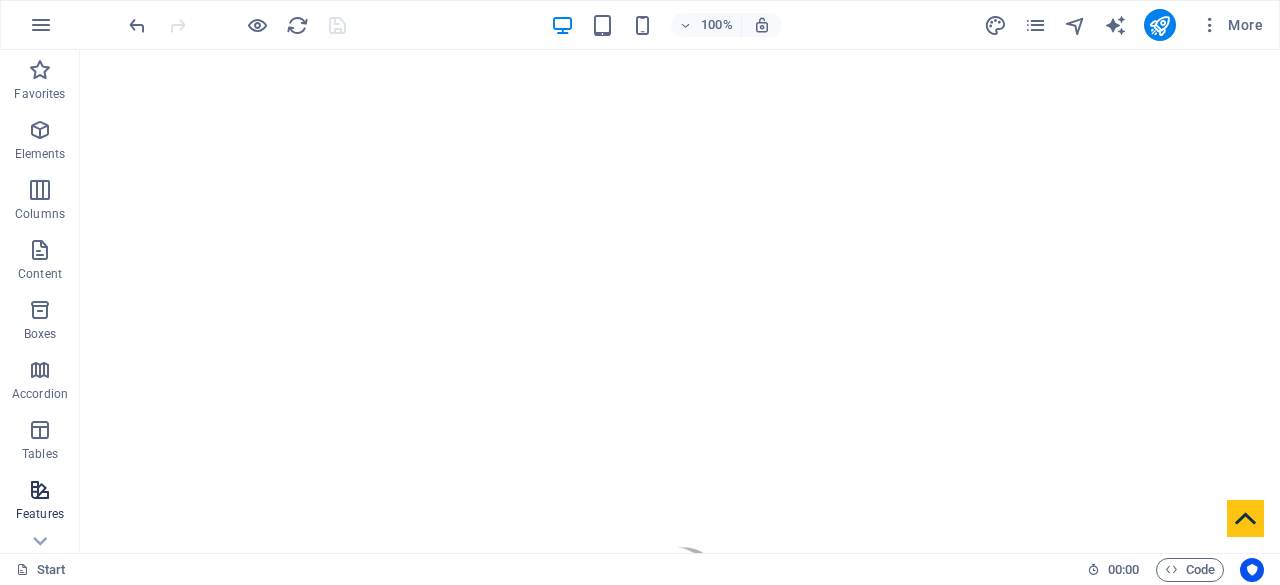 click on "Features" at bounding box center (40, 514) 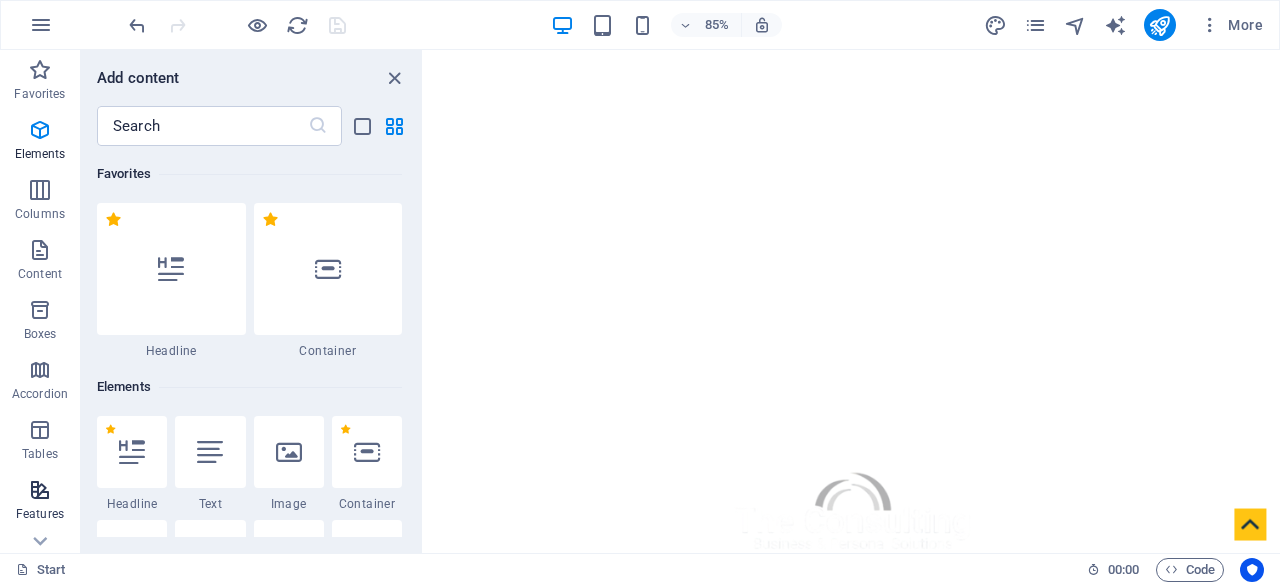 scroll, scrollTop: 3898, scrollLeft: 0, axis: vertical 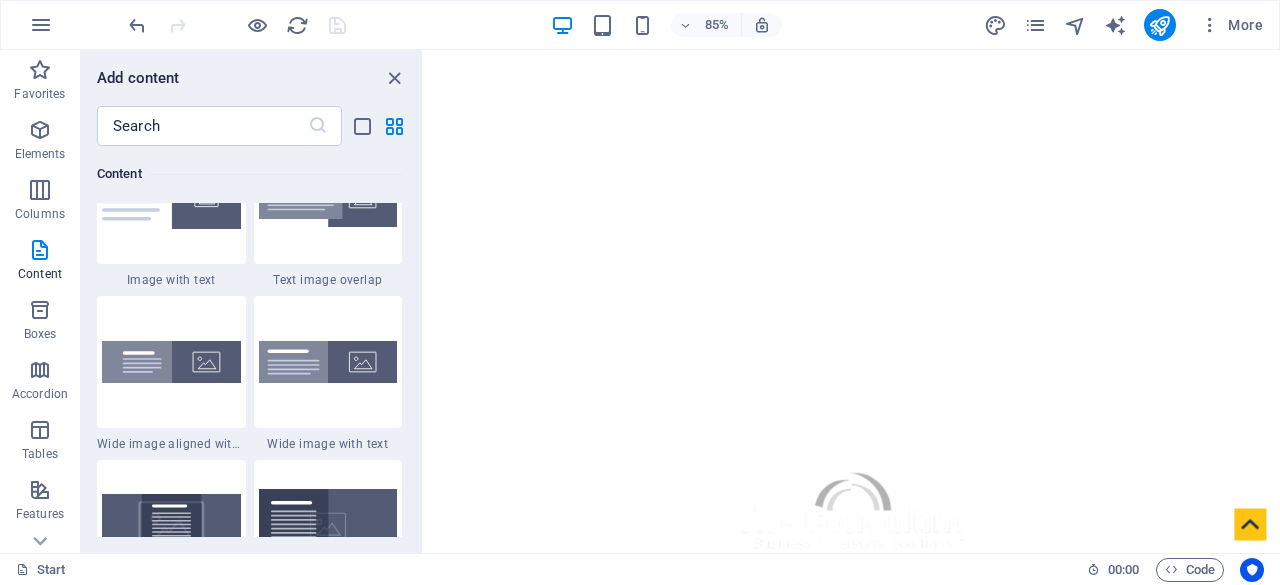 drag, startPoint x: 35, startPoint y: 521, endPoint x: 162, endPoint y: 457, distance: 142.21463 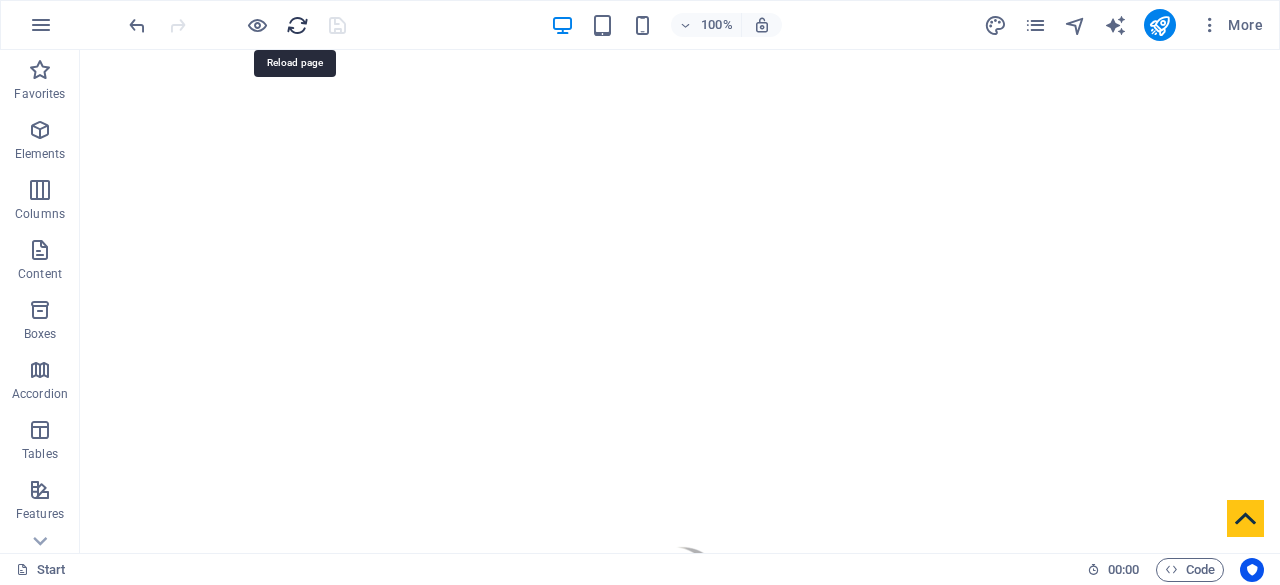 click at bounding box center (297, 25) 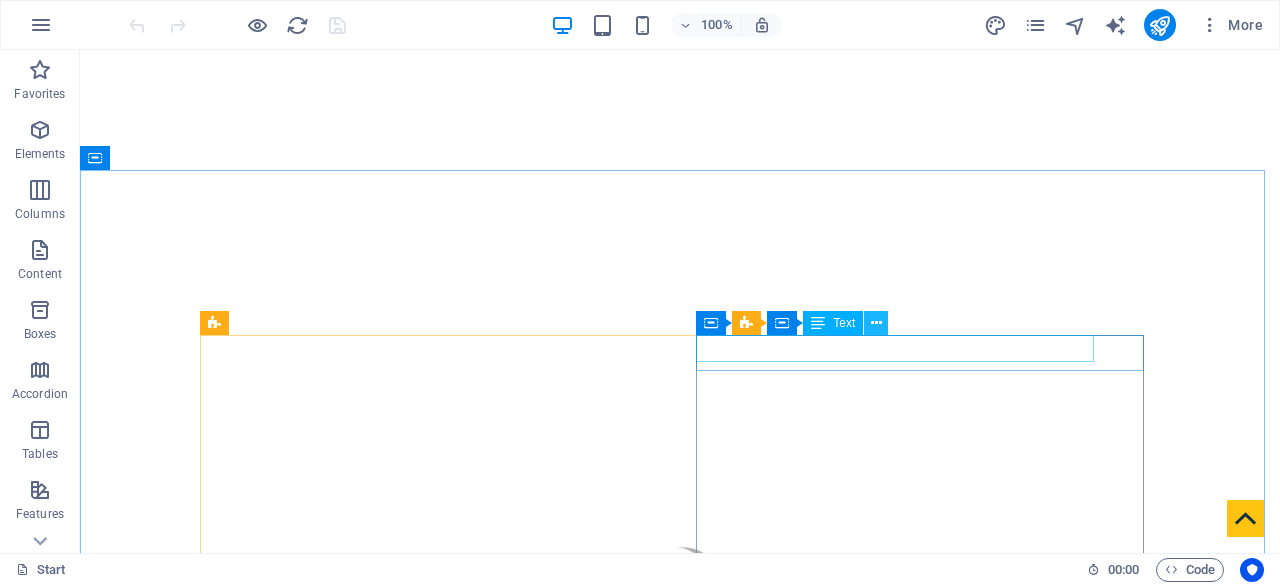 click at bounding box center [876, 323] 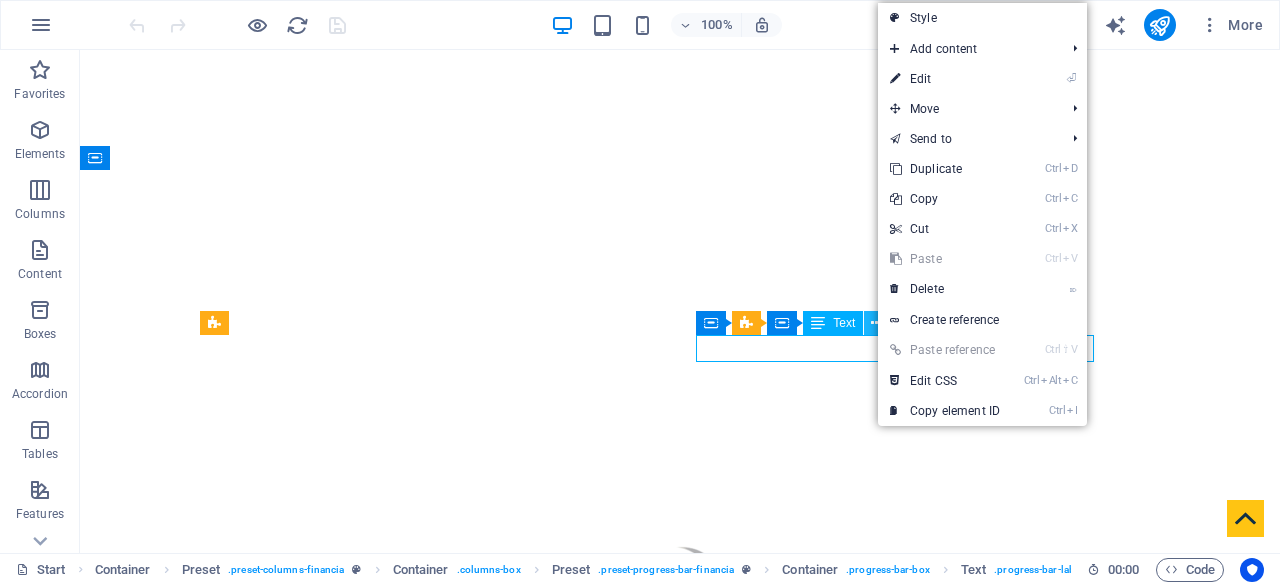 click at bounding box center [876, 323] 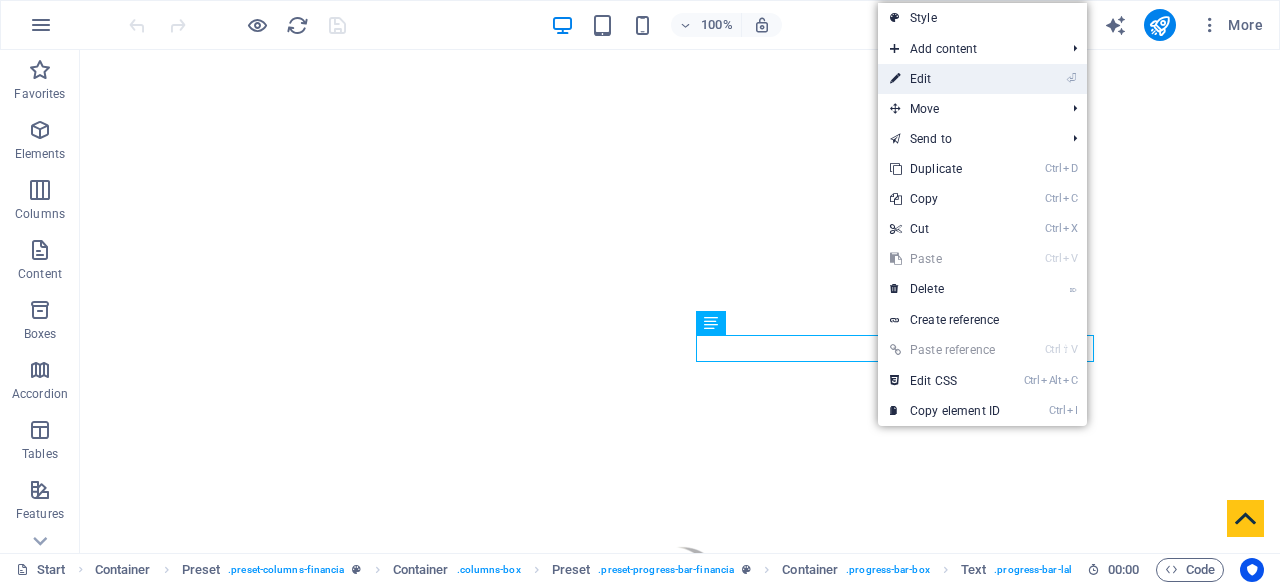 click on "⏎  Edit" at bounding box center [945, 79] 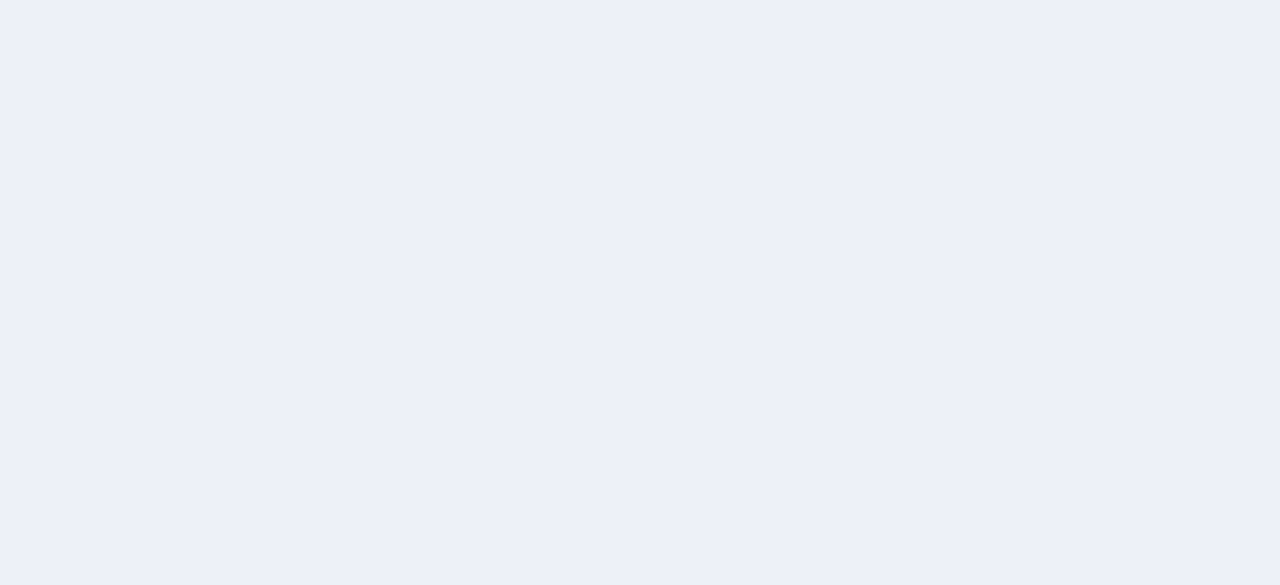 scroll, scrollTop: 0, scrollLeft: 0, axis: both 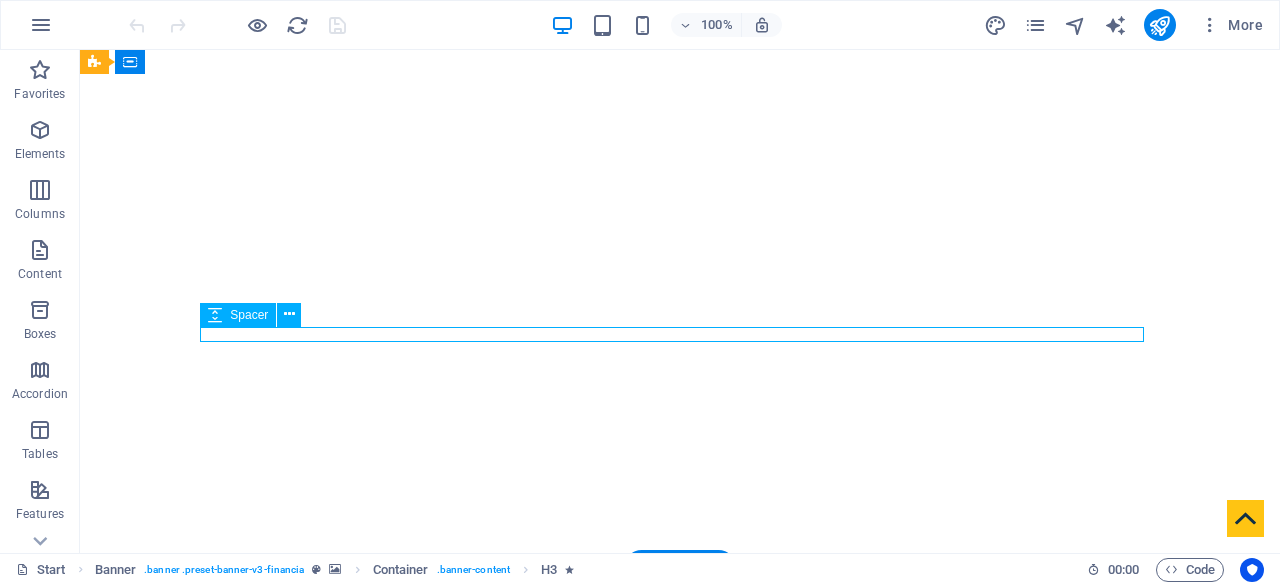 drag, startPoint x: 80, startPoint y: 50, endPoint x: 1118, endPoint y: 337, distance: 1076.9462 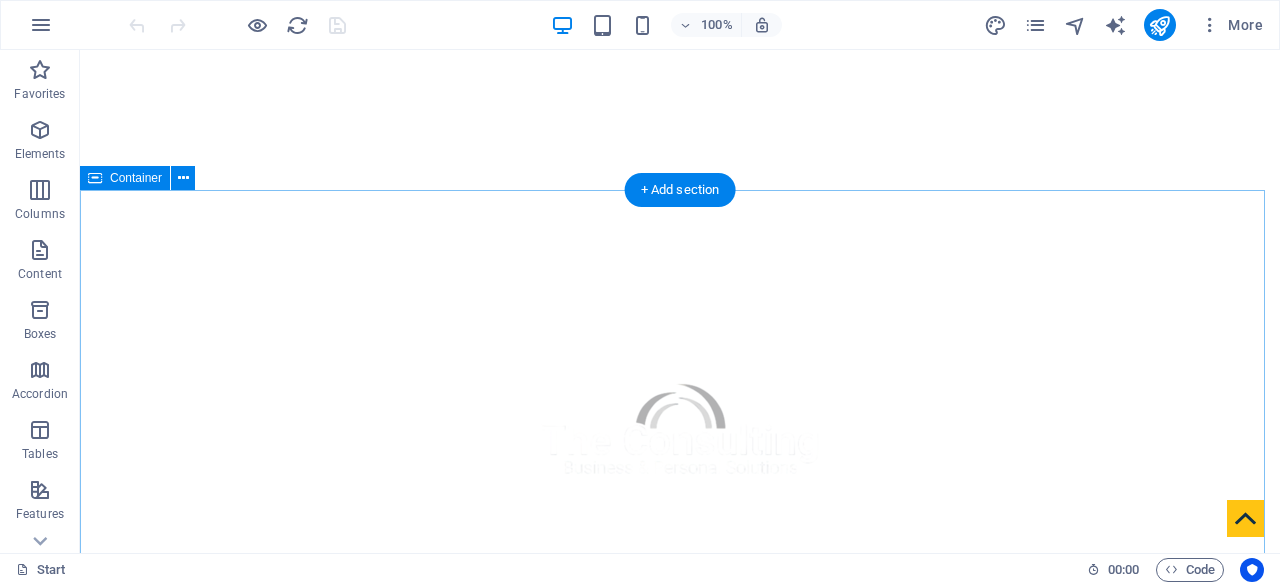 scroll, scrollTop: 537, scrollLeft: 0, axis: vertical 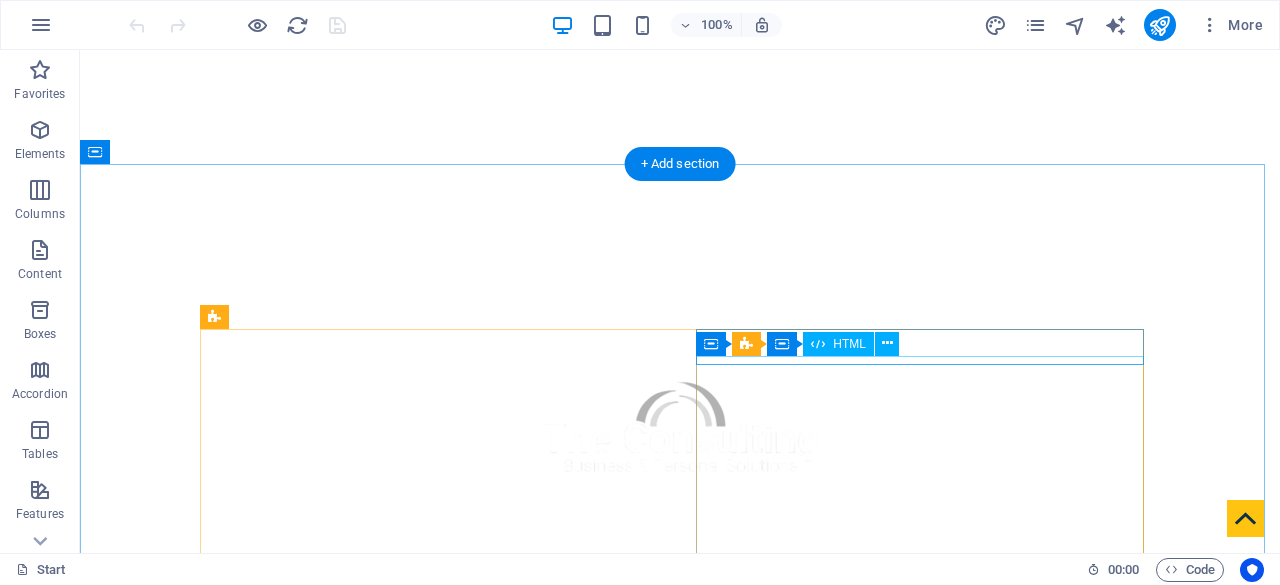 click at bounding box center (680, 1213) 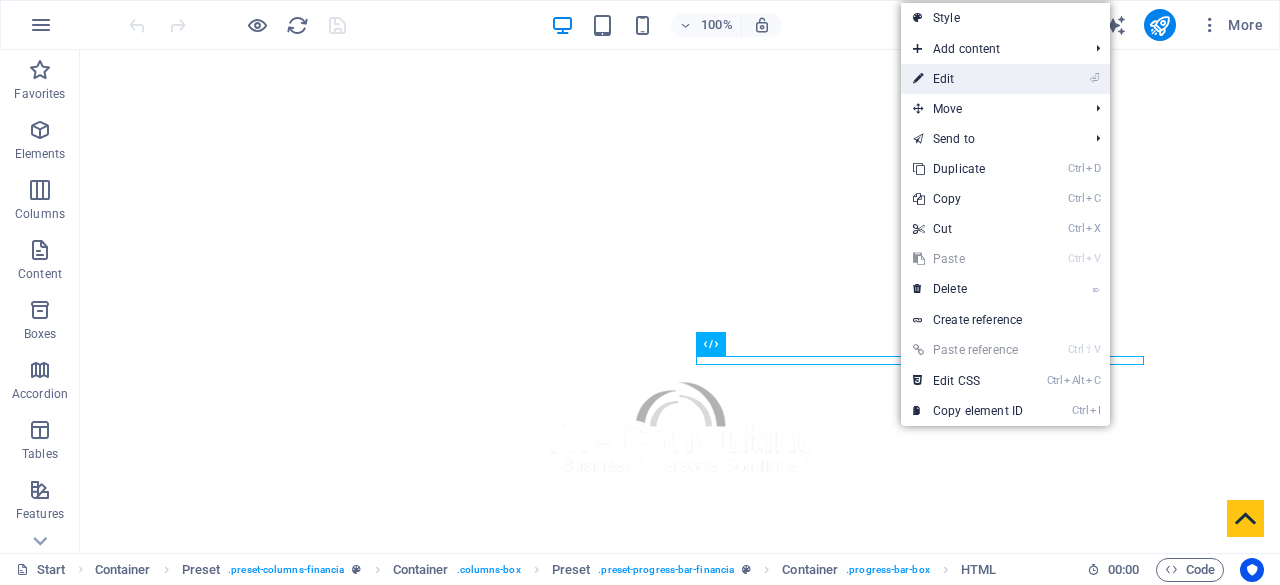 click on "⏎  Edit" at bounding box center [968, 79] 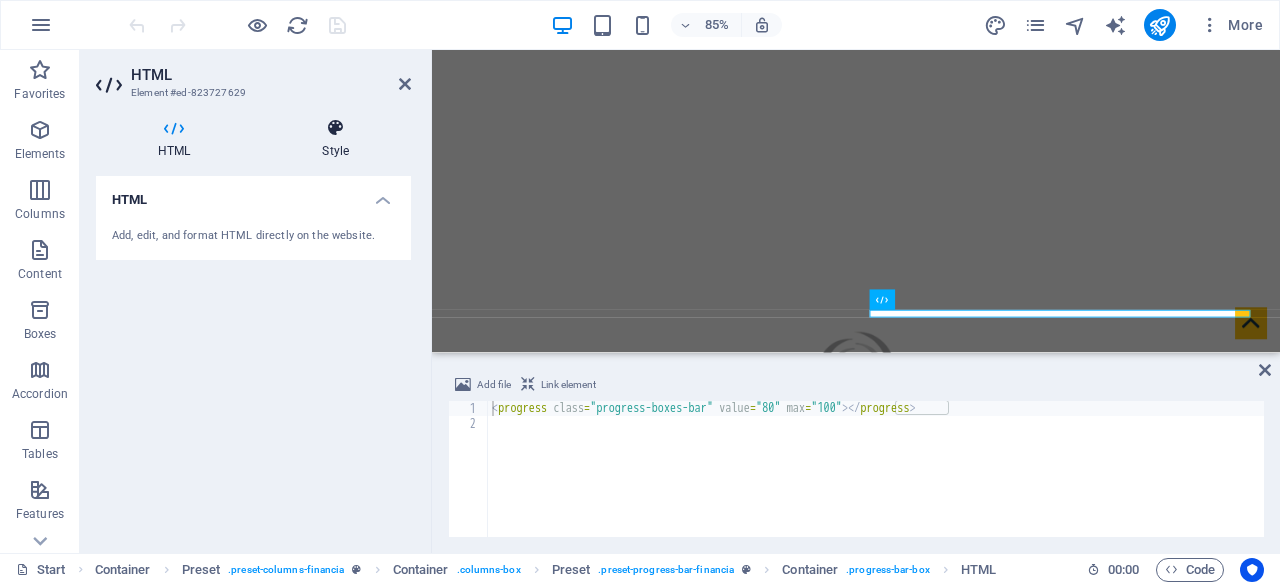 click at bounding box center (335, 128) 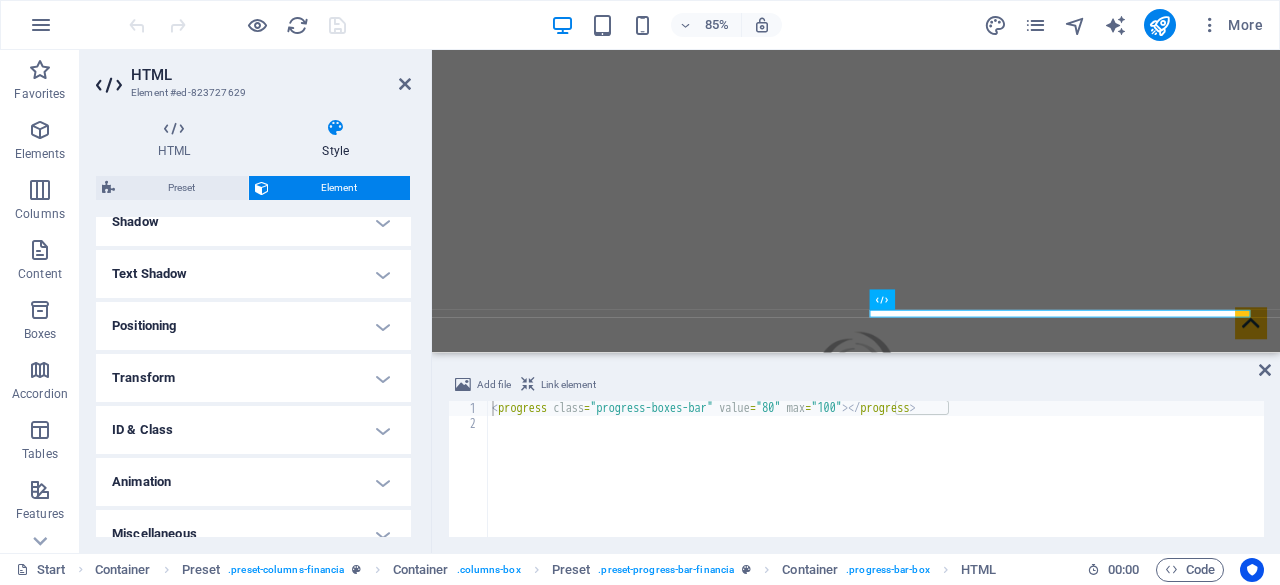 scroll, scrollTop: 509, scrollLeft: 0, axis: vertical 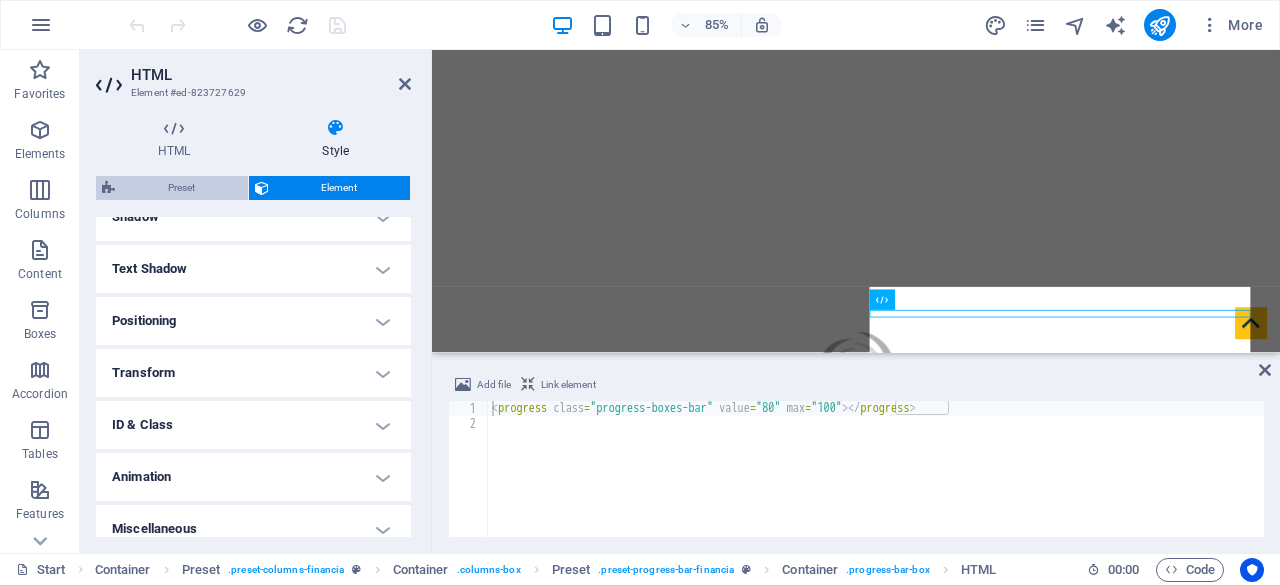 click on "Preset" at bounding box center (181, 188) 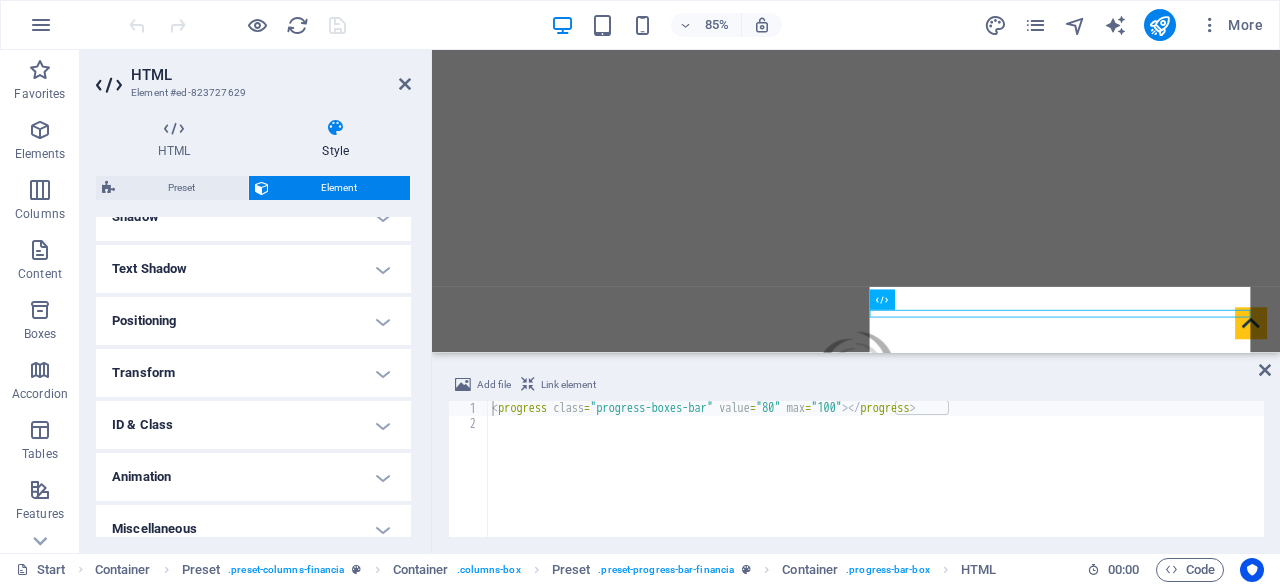 click on "HTML Element #ed-823727629 HTML Style HTML Add, edit, and format HTML directly on the website. Preset Element Layout How this element expands within the layout (Flexbox). Size Default auto px % 1/1 1/2 1/3 1/4 1/5 1/6 1/7 1/8 1/9 1/10 Grow Shrink Order Container layout Visible Visible Opacity 100 % Overflow Spacing Margin Default auto px % rem vw vh Custom Custom auto px % rem vw vh auto px % rem vw vh auto px % rem vw vh auto px % rem vw vh Padding Default px rem % vh vw Custom Custom px rem % vh vw px rem % vh vw px rem % vh vw px rem % vh vw Border Style              - Width 1 auto px rem % vh vw Custom Custom 1 auto px rem % vh vw 1 auto px rem % vh vw 1 auto px rem % vh vw 1 auto px rem % vh vw  - Color Round corners Default px rem % vh vw Custom Custom px rem % vh vw px rem % vh vw px rem % vh vw px rem % vh vw Shadow Default None Outside Inside Color X offset 0 px rem vh vw Y offset 0 px rem vh vw Blur 0 px rem % vh vw Spread 0 px rem vh vw Text Shadow Default None Outside Color X offset 0 px" at bounding box center [680, 301] 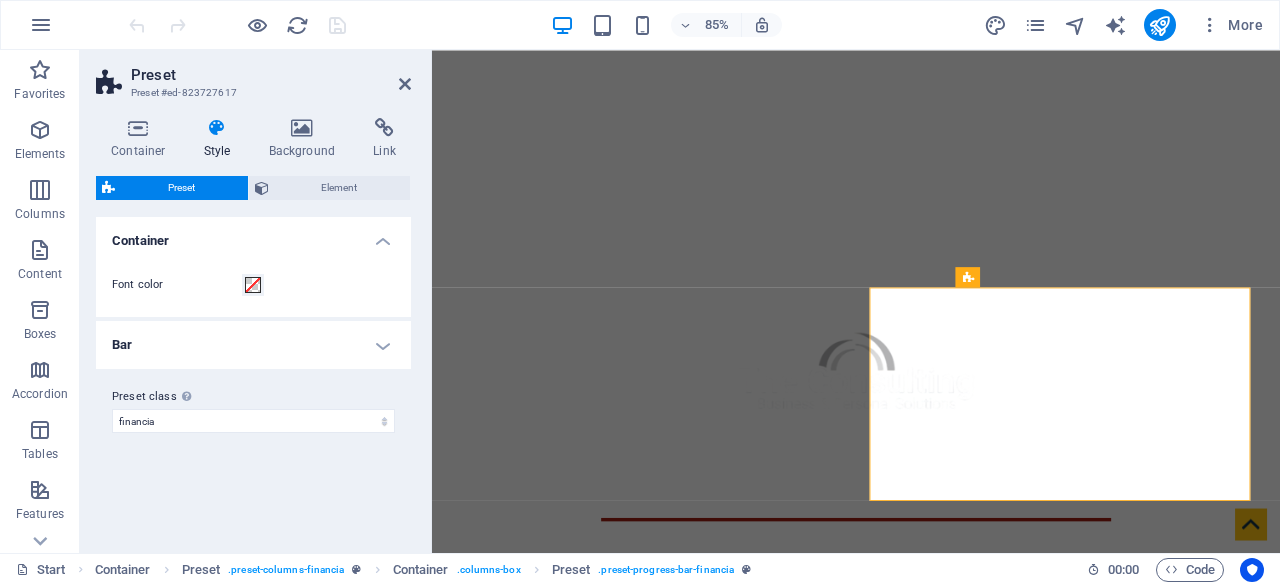 click on "Bar" at bounding box center (253, 345) 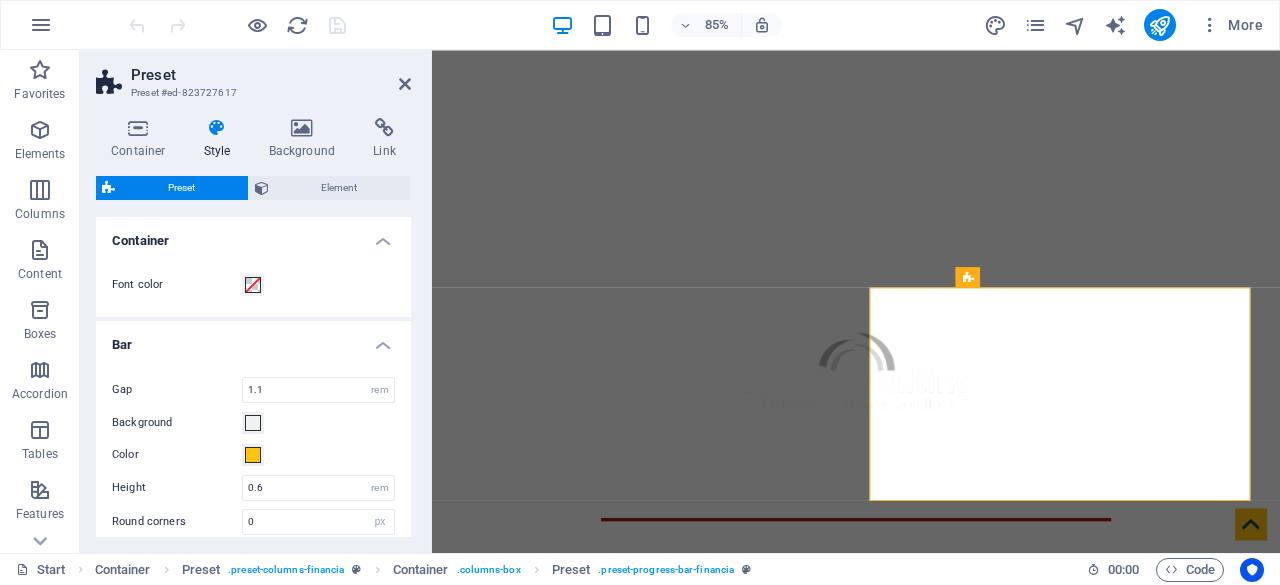click on "Bar" at bounding box center [253, 339] 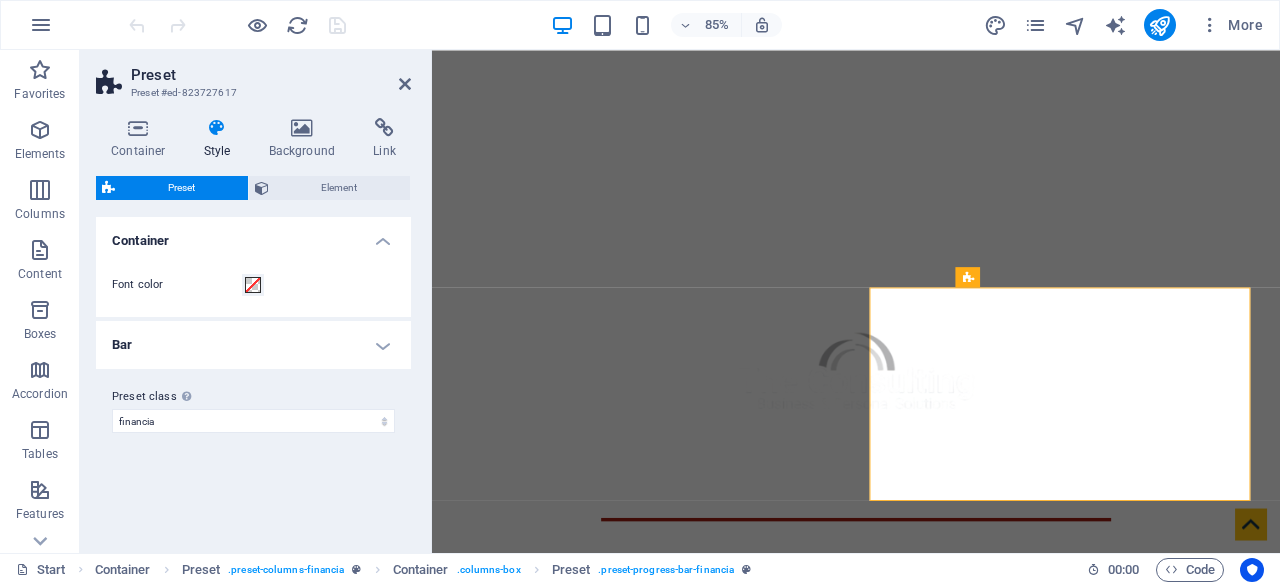drag, startPoint x: 381, startPoint y: 338, endPoint x: 376, endPoint y: 349, distance: 12.083046 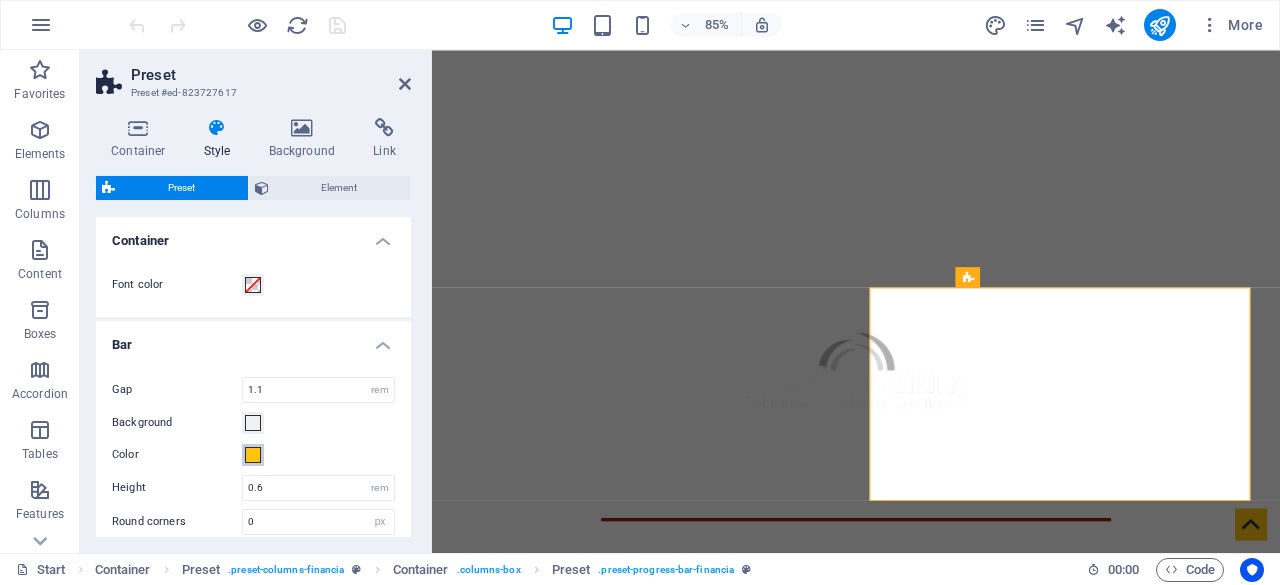 drag, startPoint x: 376, startPoint y: 349, endPoint x: 252, endPoint y: 457, distance: 164.43843 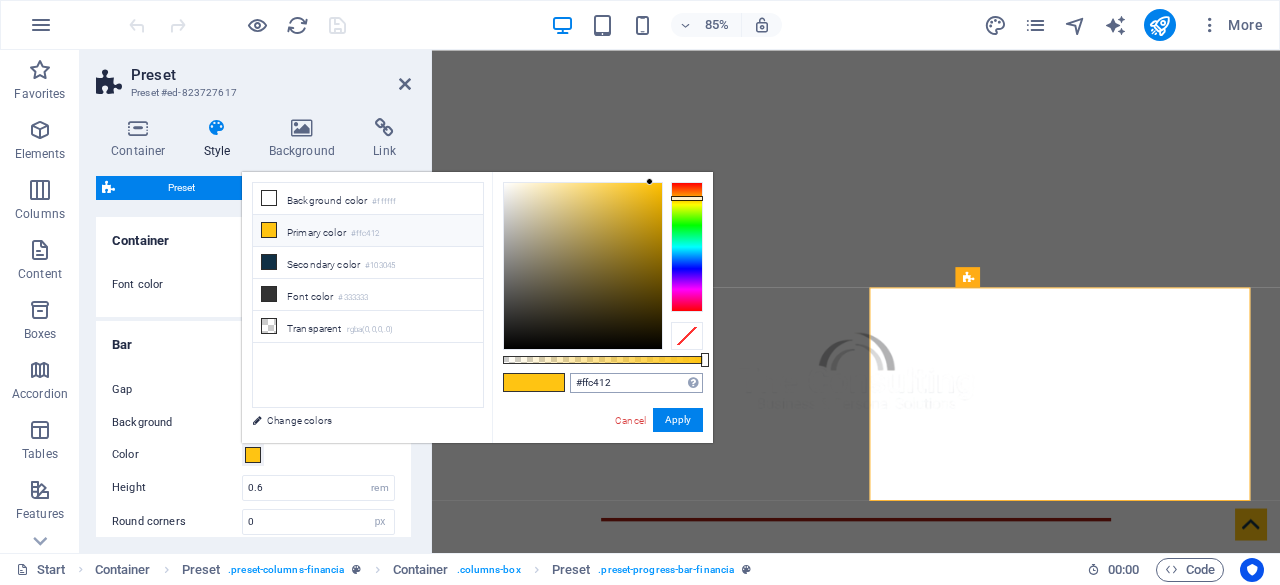 type 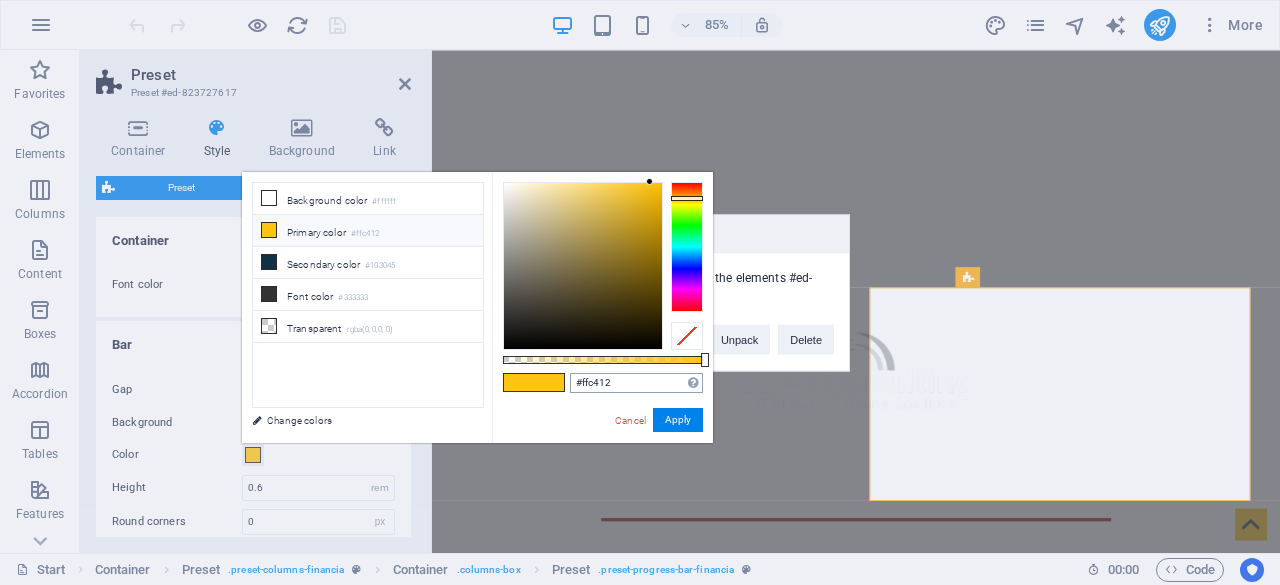 type 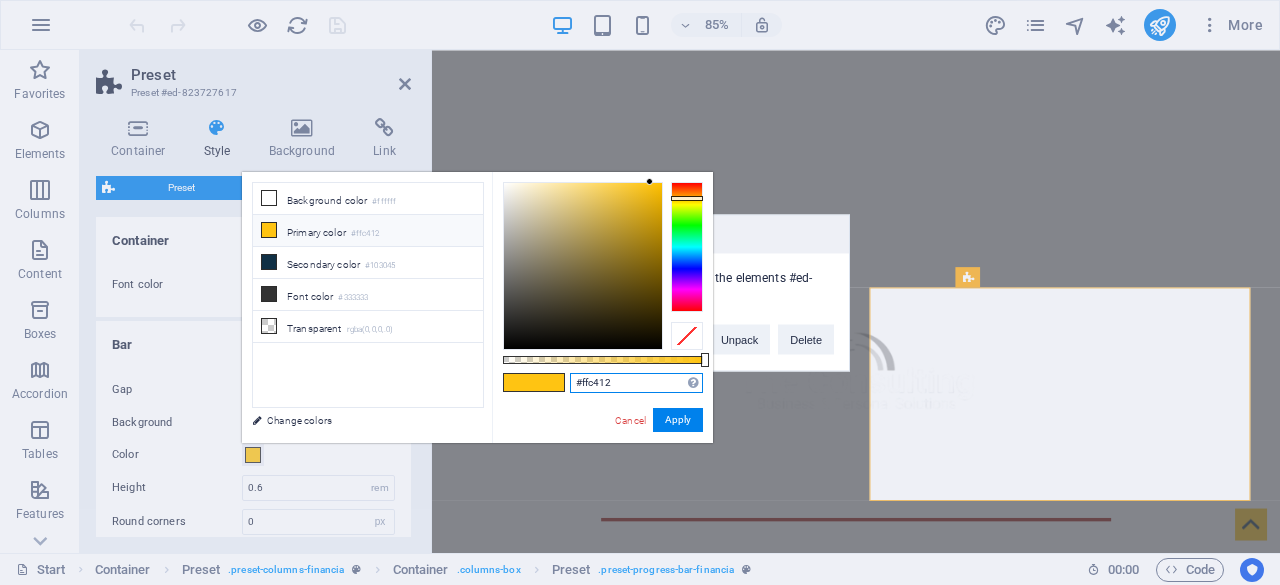 click on "#ffc412" at bounding box center [636, 383] 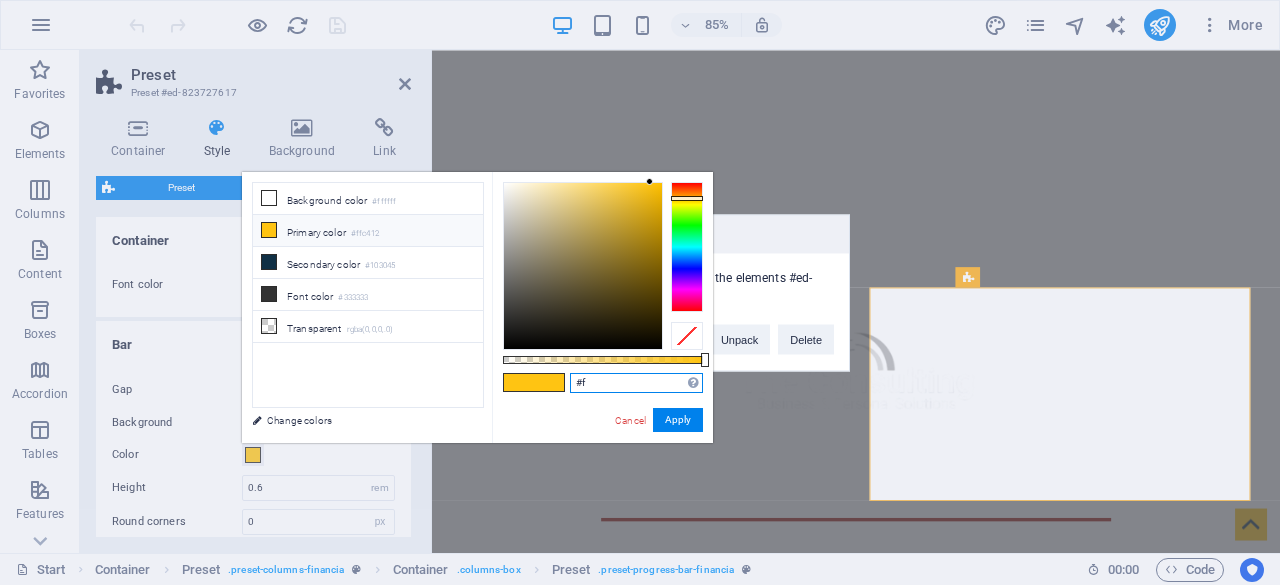 type on "#" 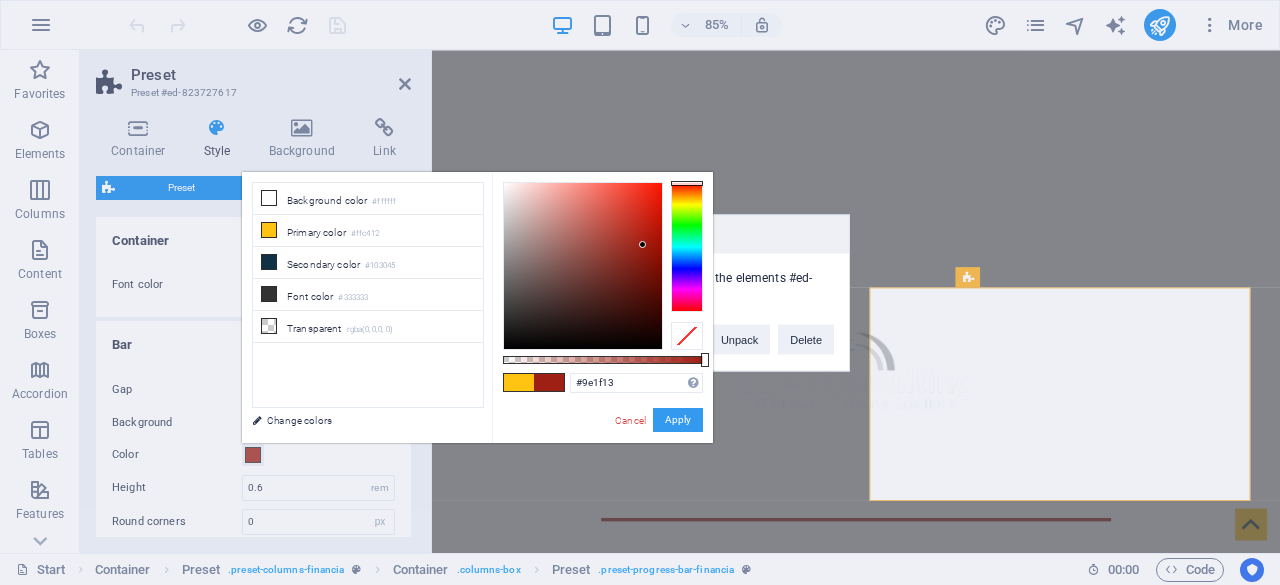 click on "Apply" at bounding box center [678, 420] 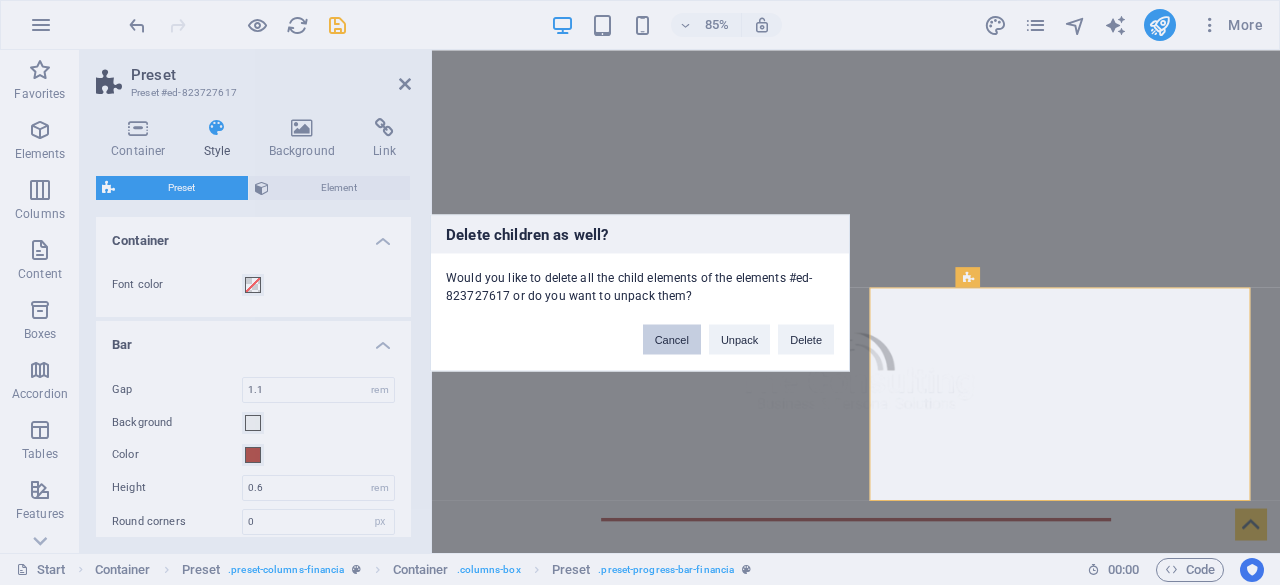 click on "Cancel" at bounding box center [672, 339] 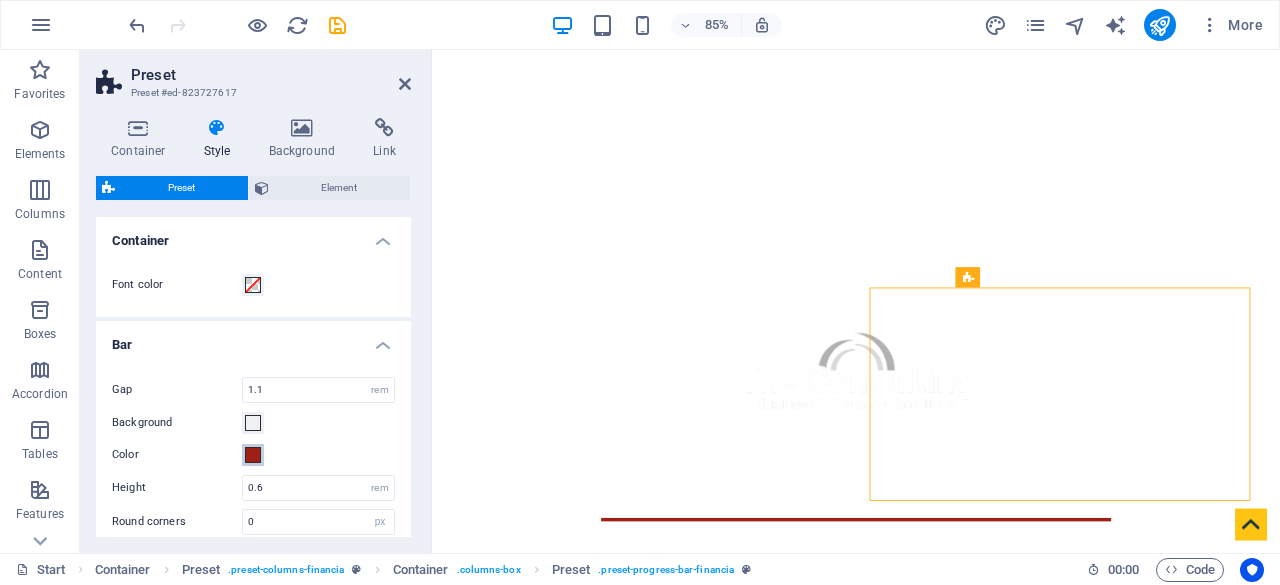 click at bounding box center (253, 455) 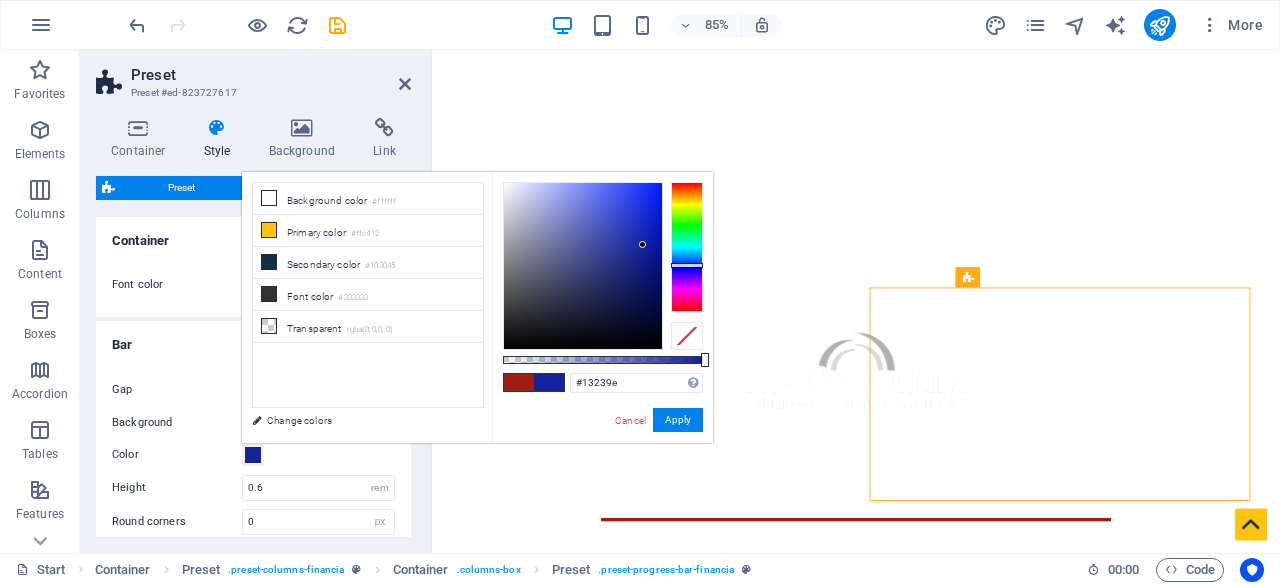 click at bounding box center [687, 247] 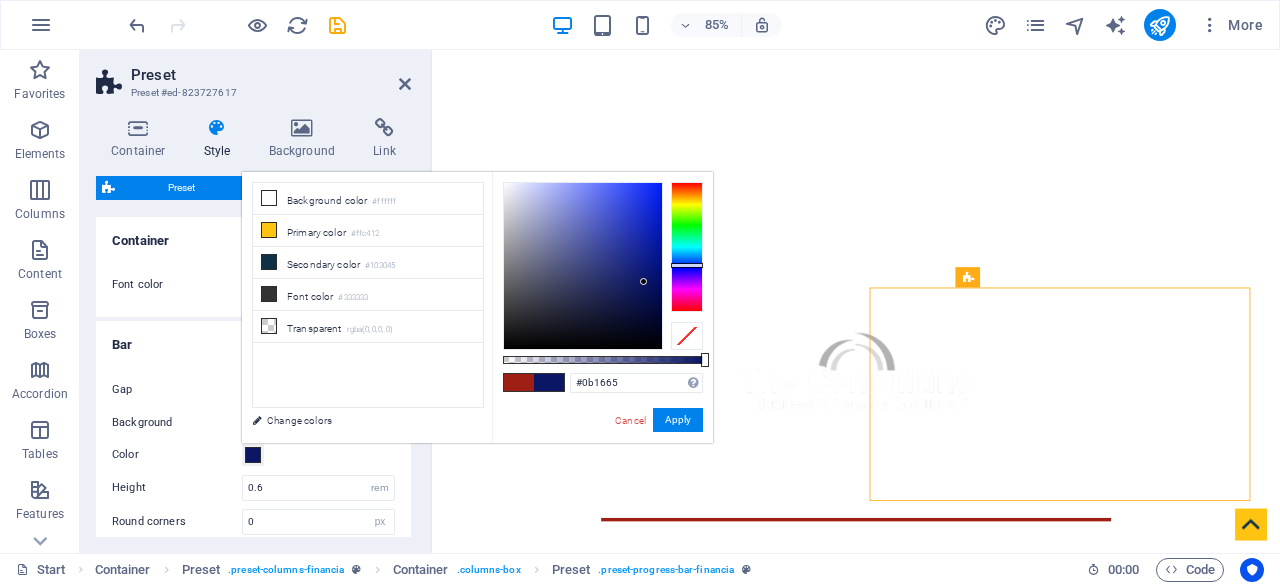 click at bounding box center [583, 266] 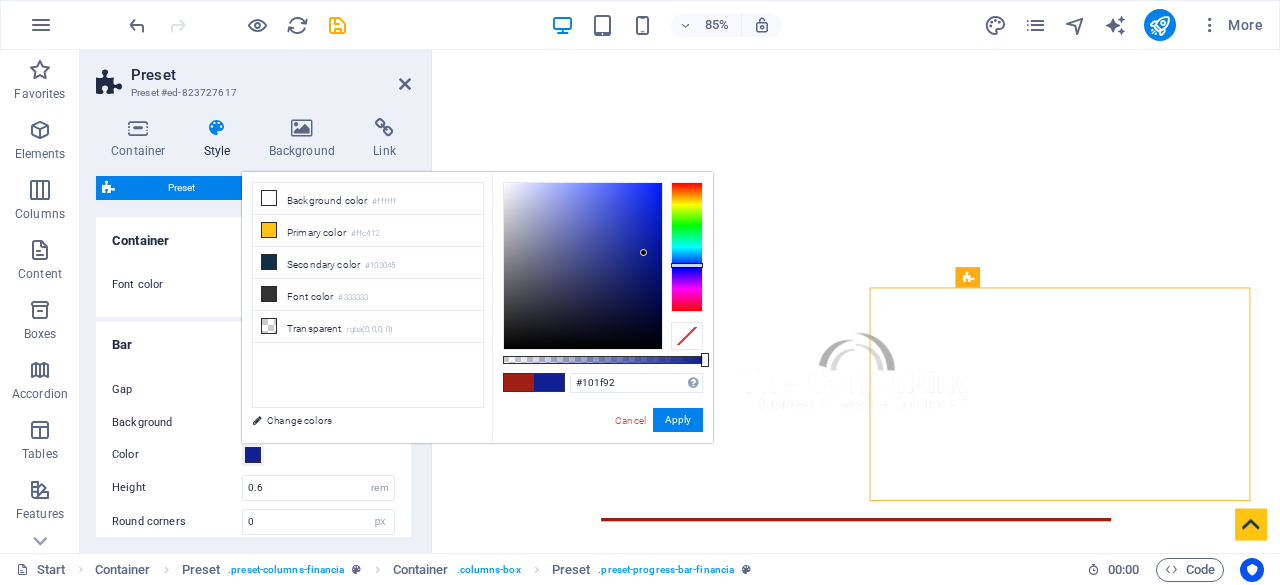 click at bounding box center [583, 266] 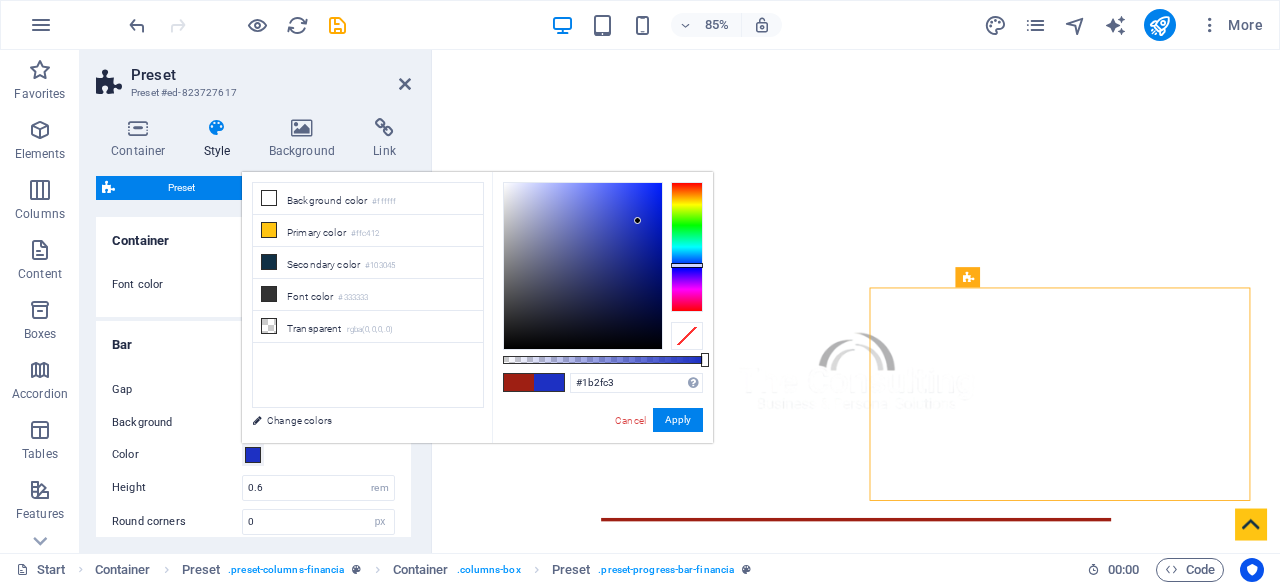 click at bounding box center [583, 266] 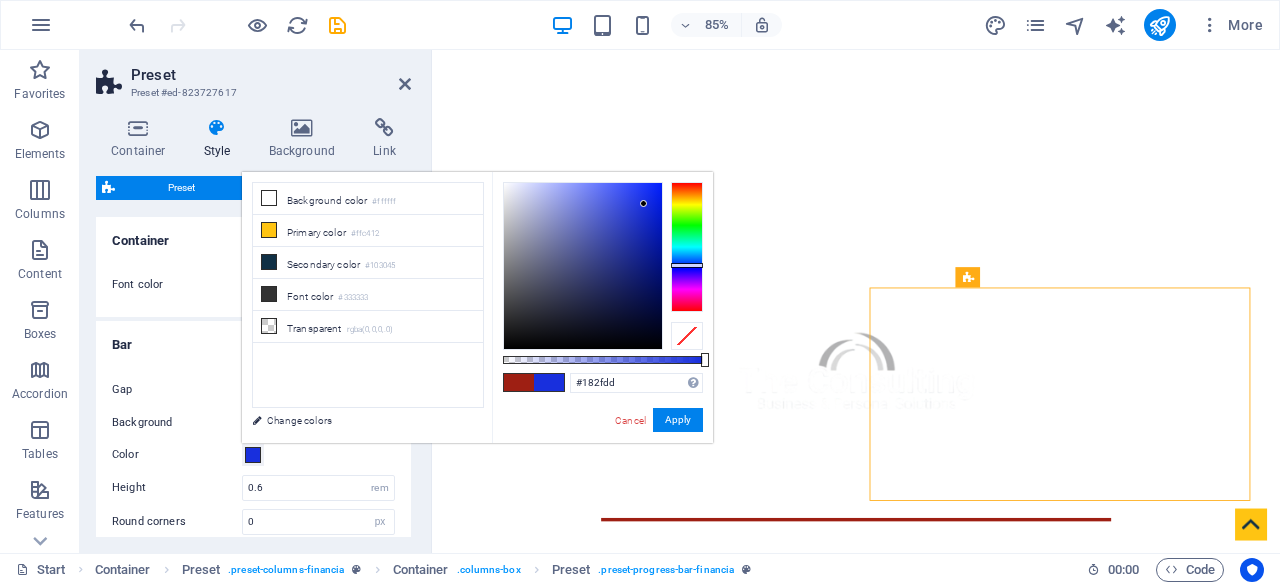 click at bounding box center (583, 266) 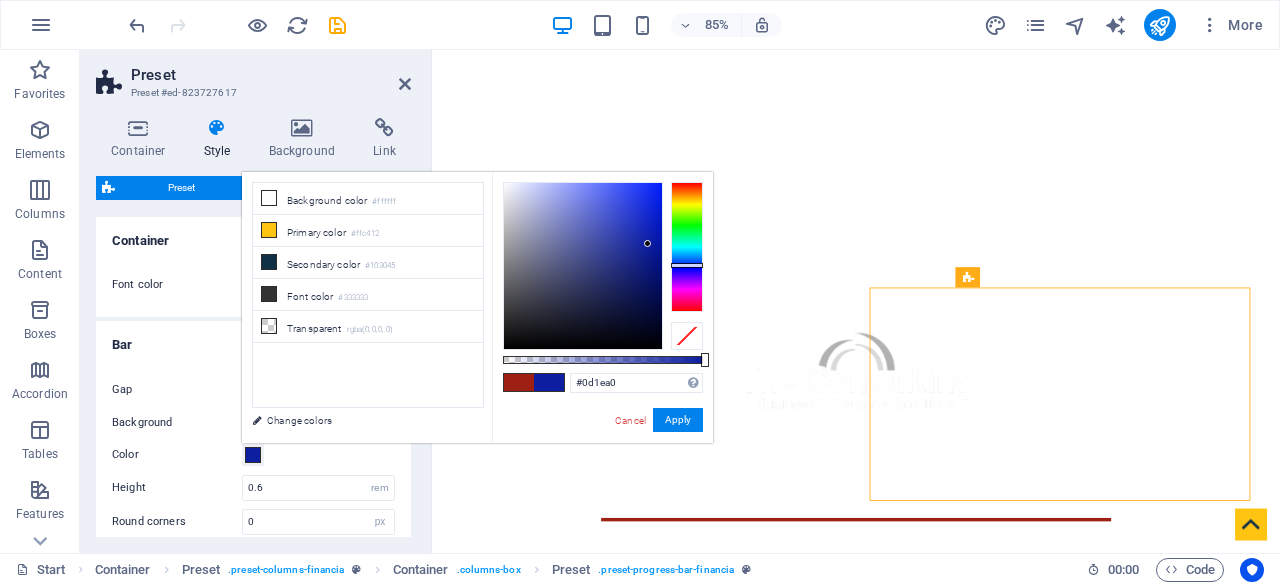 click at bounding box center [583, 266] 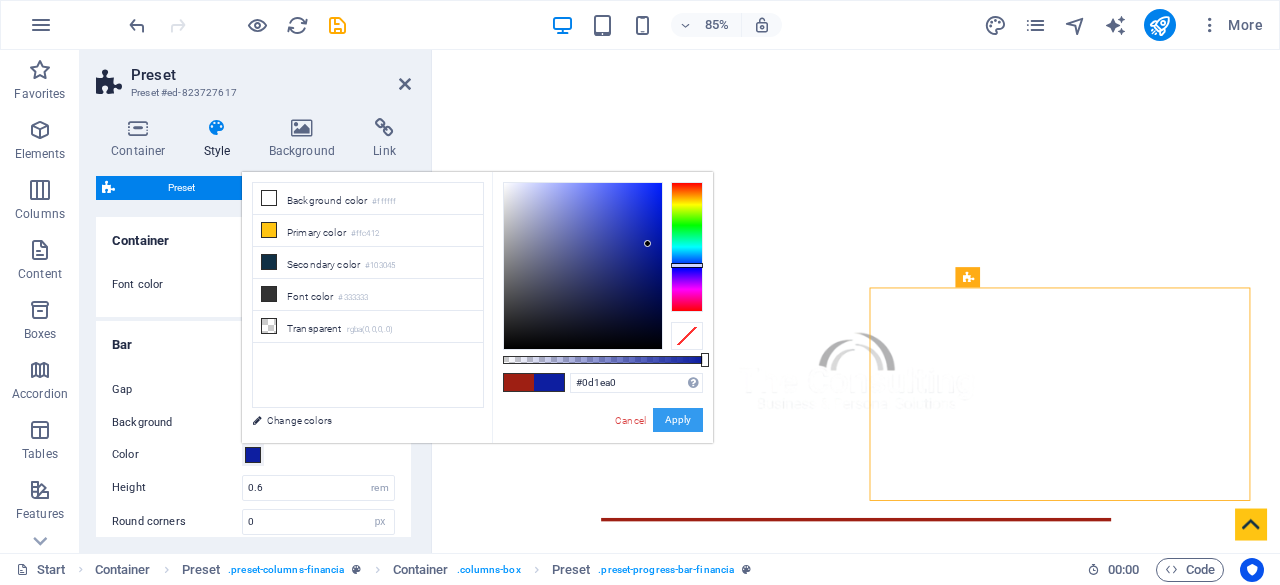 click on "Apply" at bounding box center [678, 420] 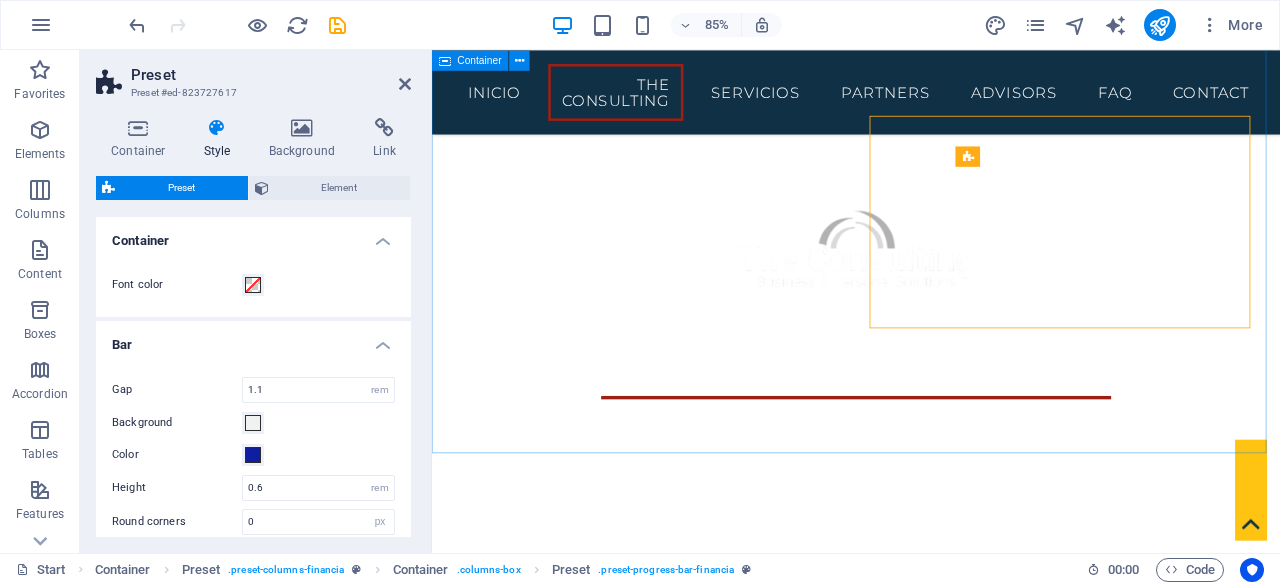 scroll, scrollTop: 682, scrollLeft: 0, axis: vertical 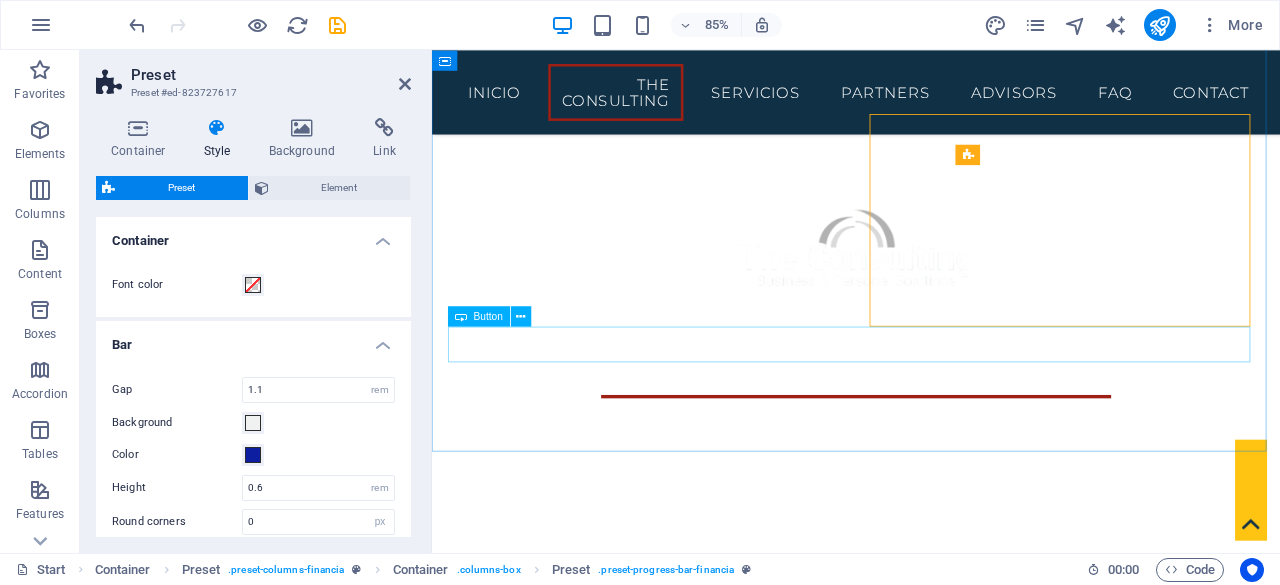 click on "Get in touch" at bounding box center [931, 1314] 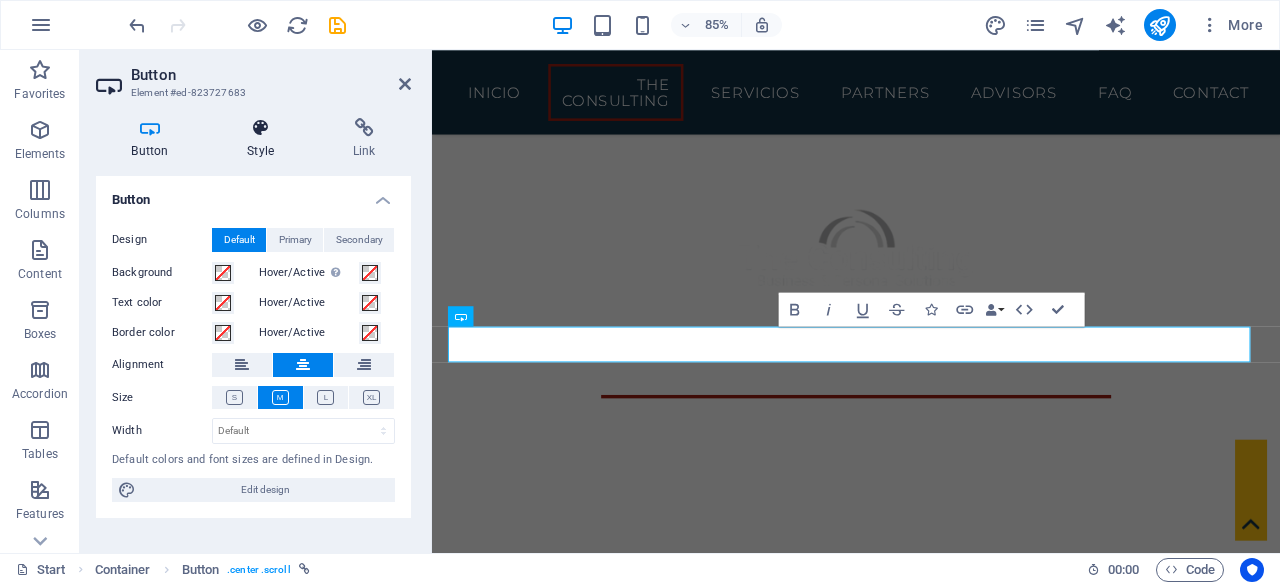 click at bounding box center [261, 128] 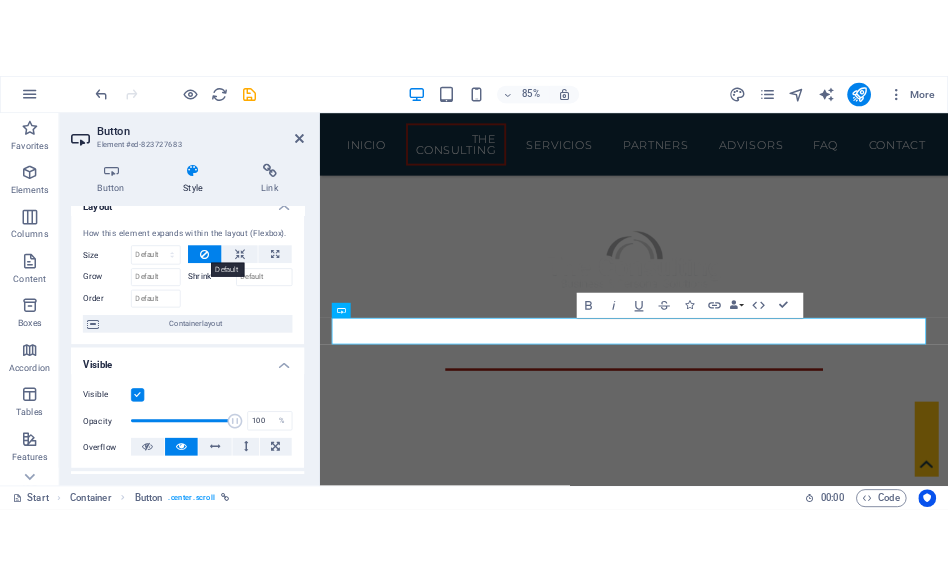 scroll, scrollTop: 0, scrollLeft: 0, axis: both 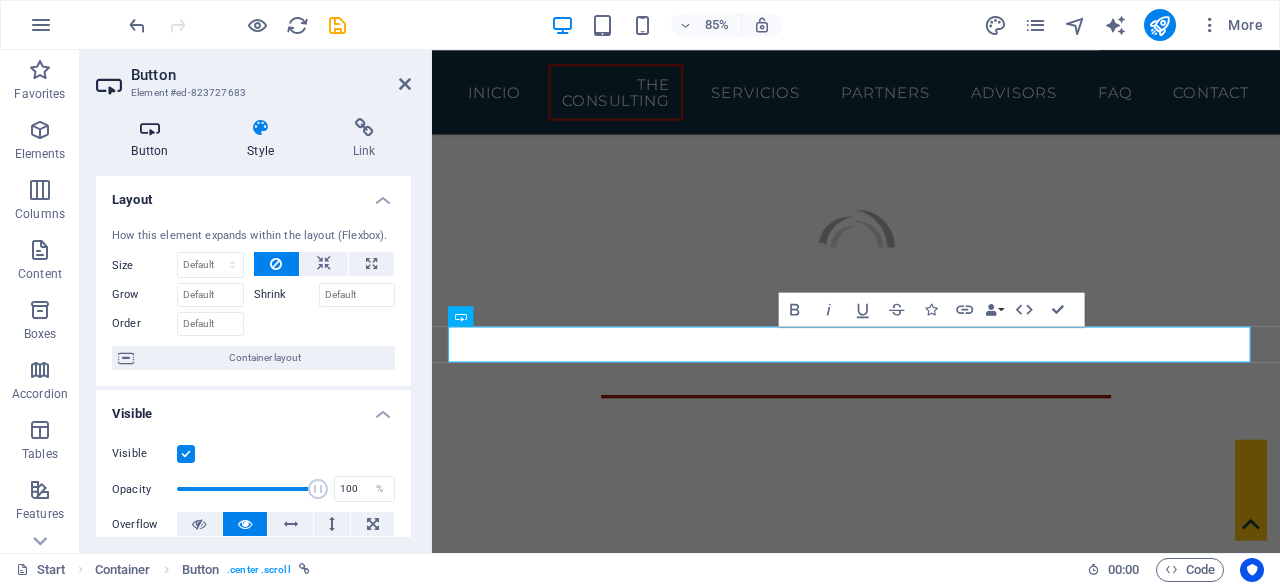 click at bounding box center [150, 128] 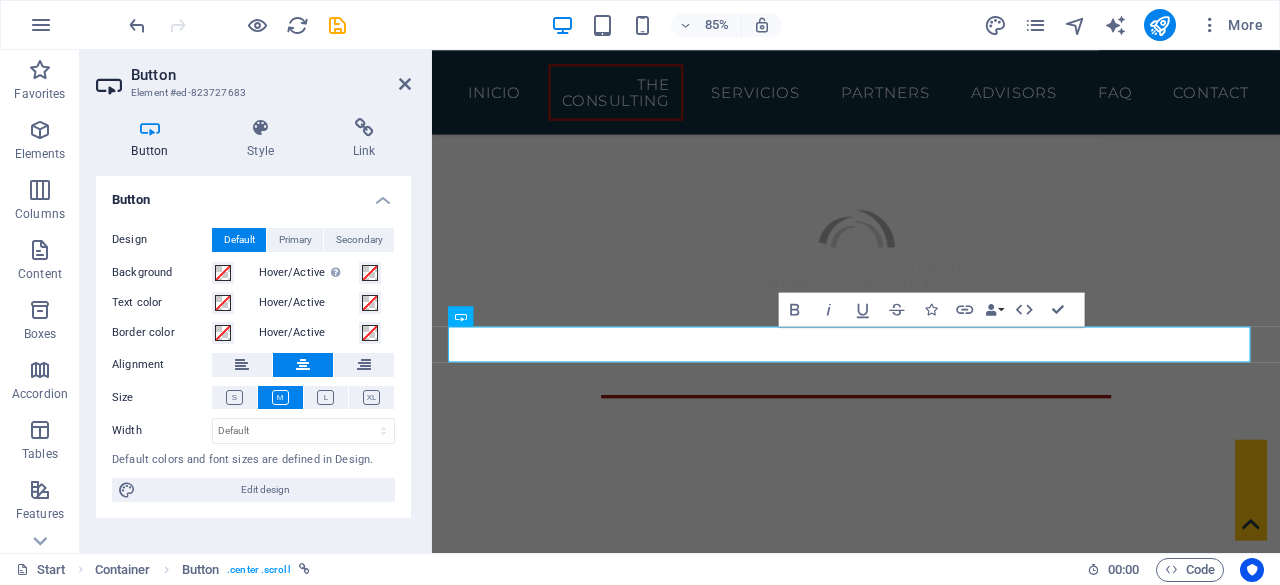 click at bounding box center [150, 128] 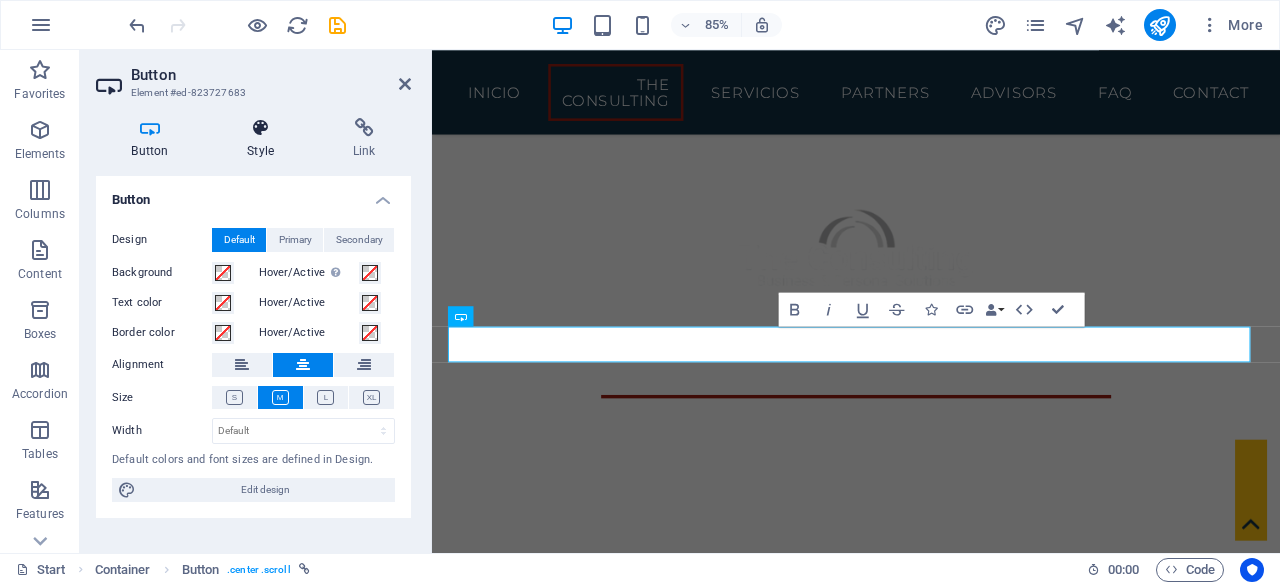 click at bounding box center [261, 128] 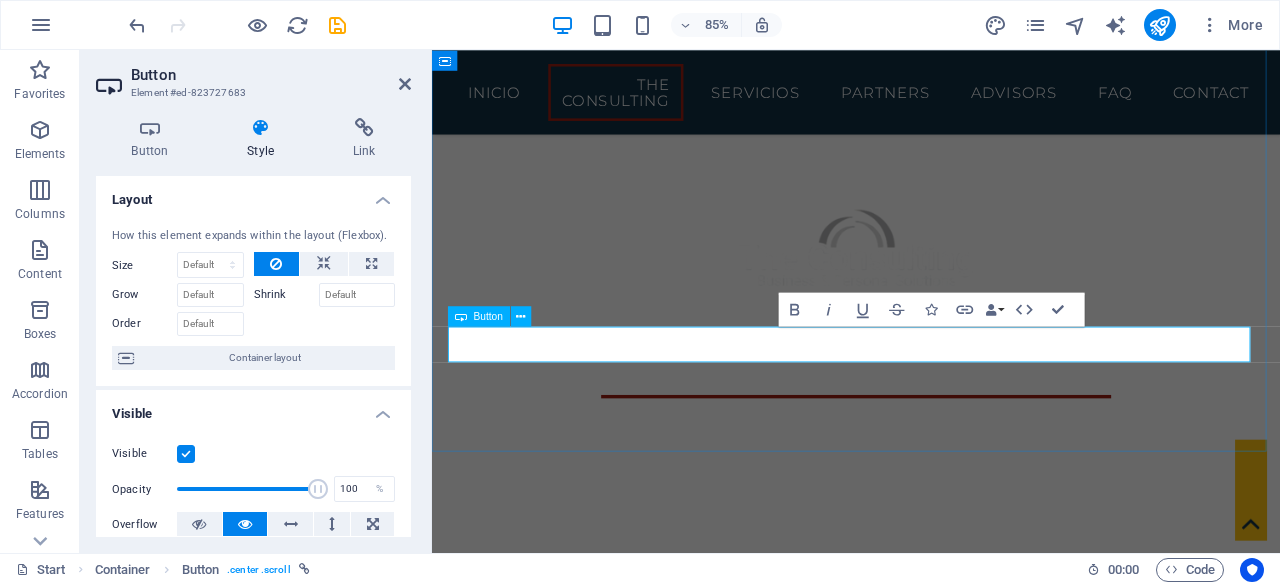 drag, startPoint x: 977, startPoint y: 396, endPoint x: 924, endPoint y: 387, distance: 53.75872 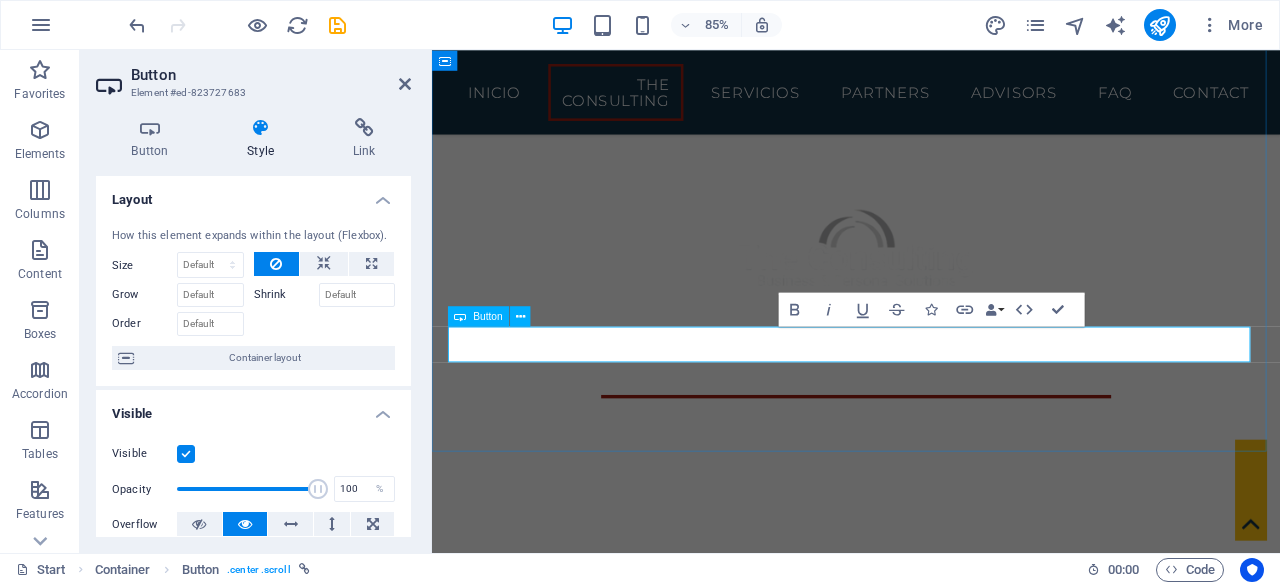 drag, startPoint x: 924, startPoint y: 387, endPoint x: 955, endPoint y: 408, distance: 37.44329 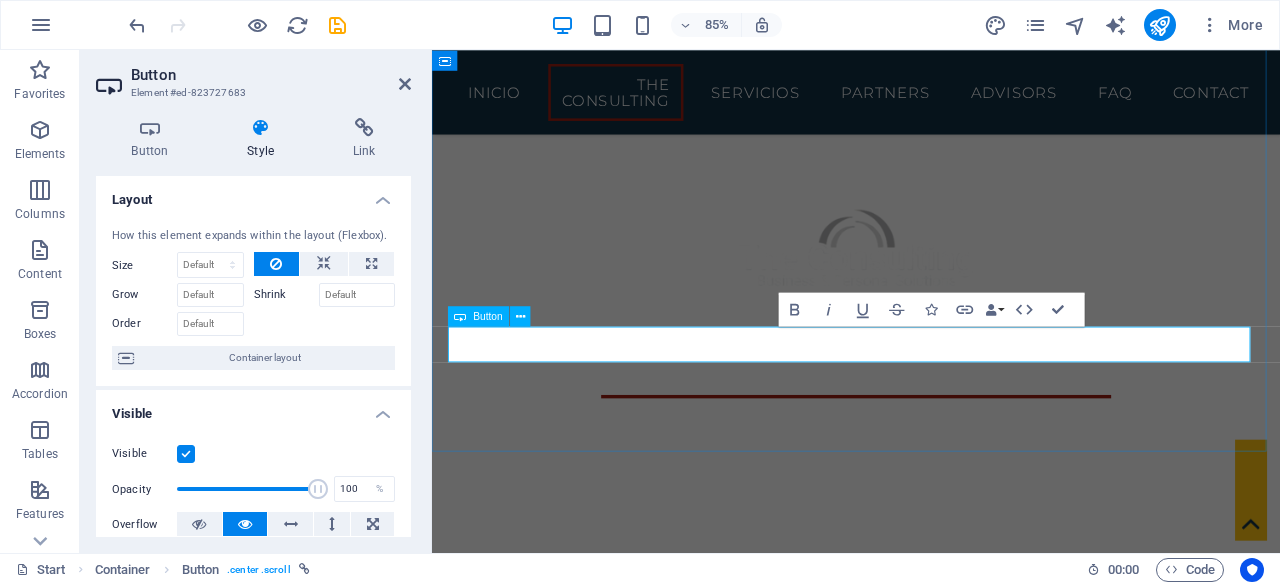 click on "Get in touch" at bounding box center [931, 1314] 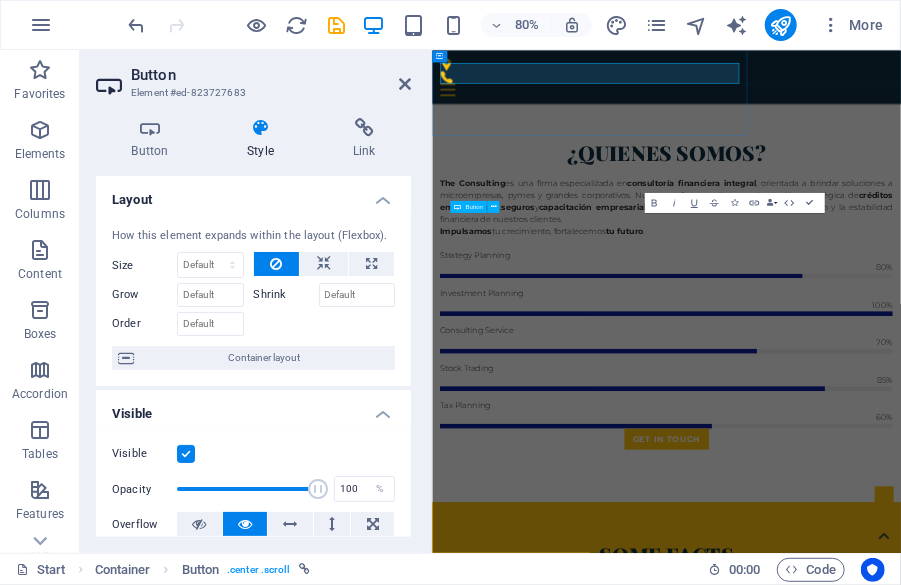 scroll, scrollTop: 1208, scrollLeft: 0, axis: vertical 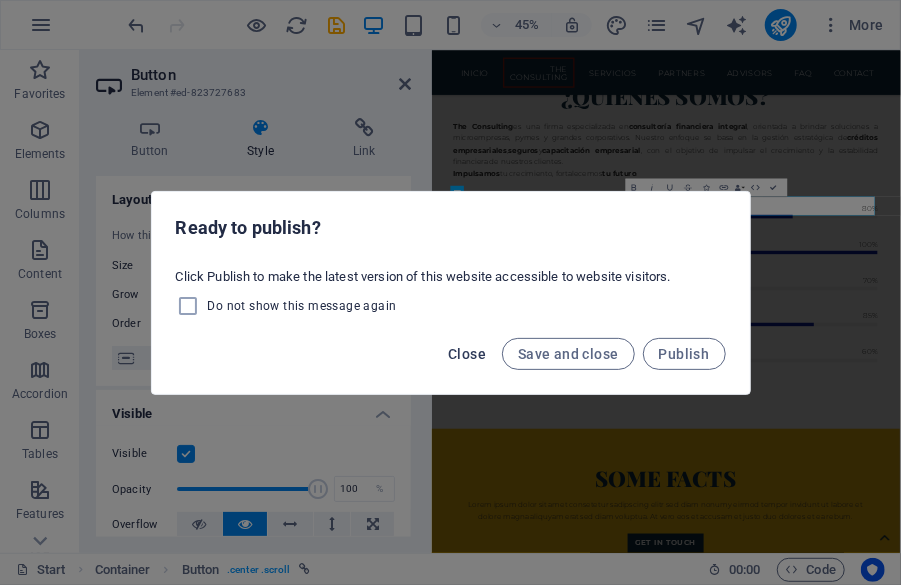 click on "Close" at bounding box center [467, 354] 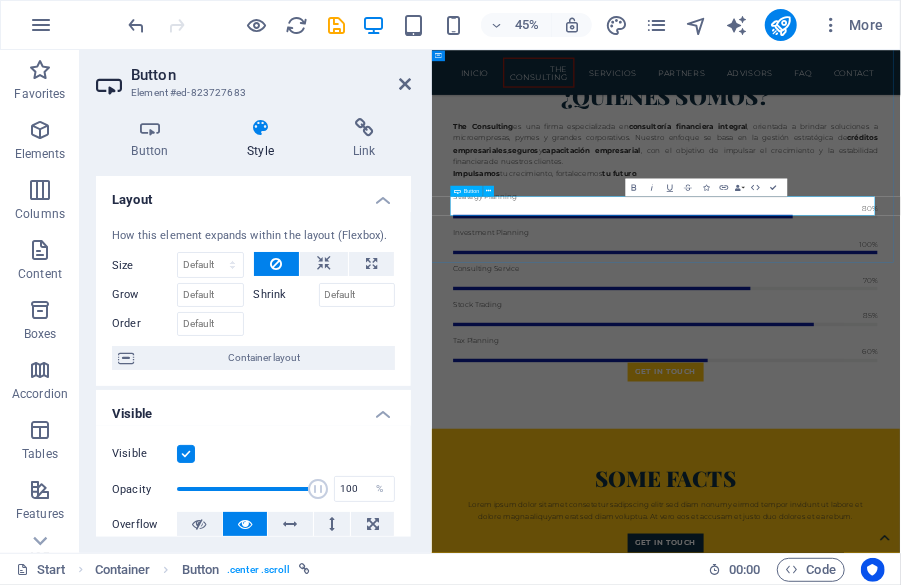 click on "Get in touch" at bounding box center (952, 765) 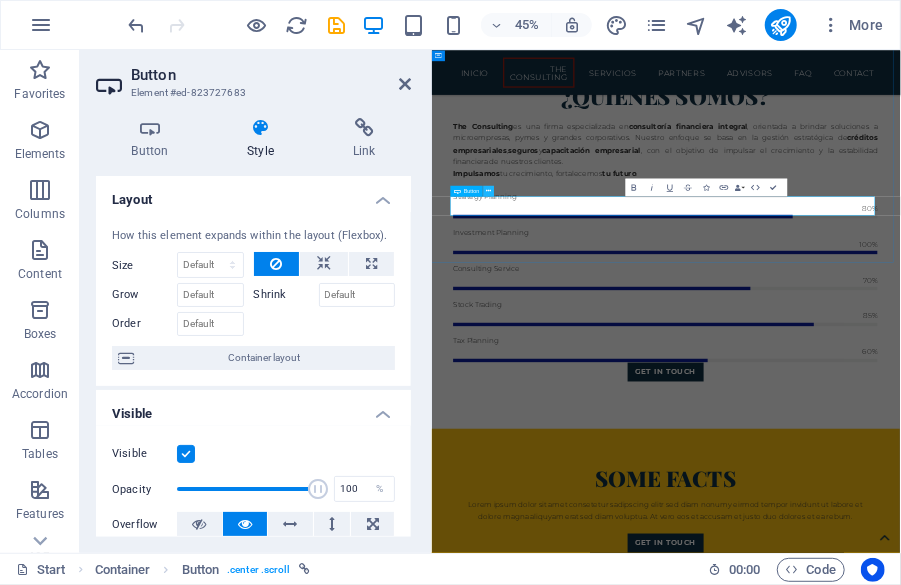 click at bounding box center (489, 190) 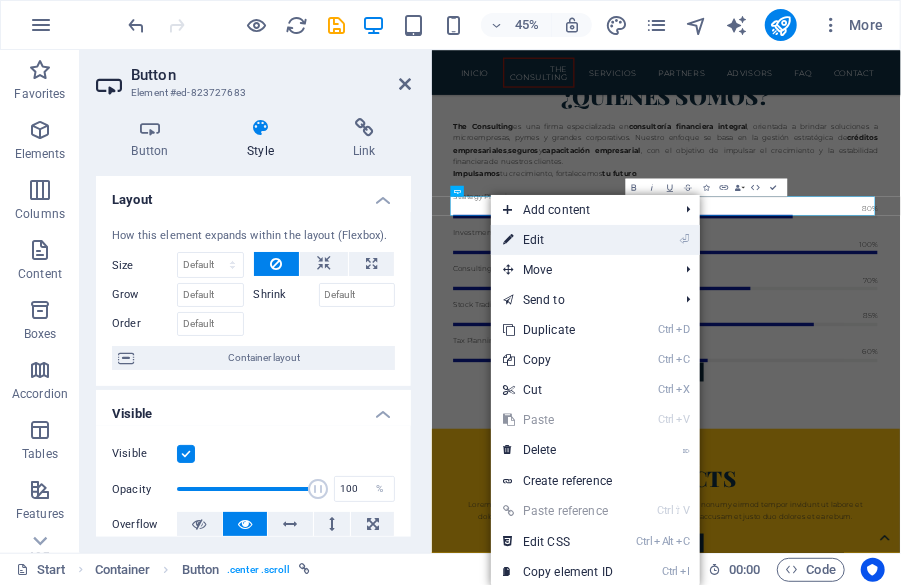 click on "⏎  Edit" at bounding box center (558, 240) 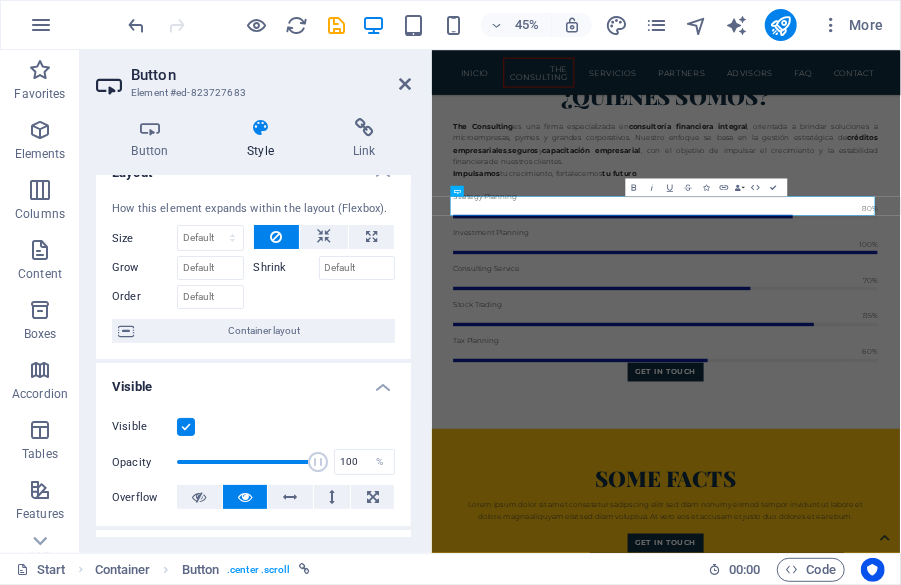 scroll, scrollTop: 0, scrollLeft: 0, axis: both 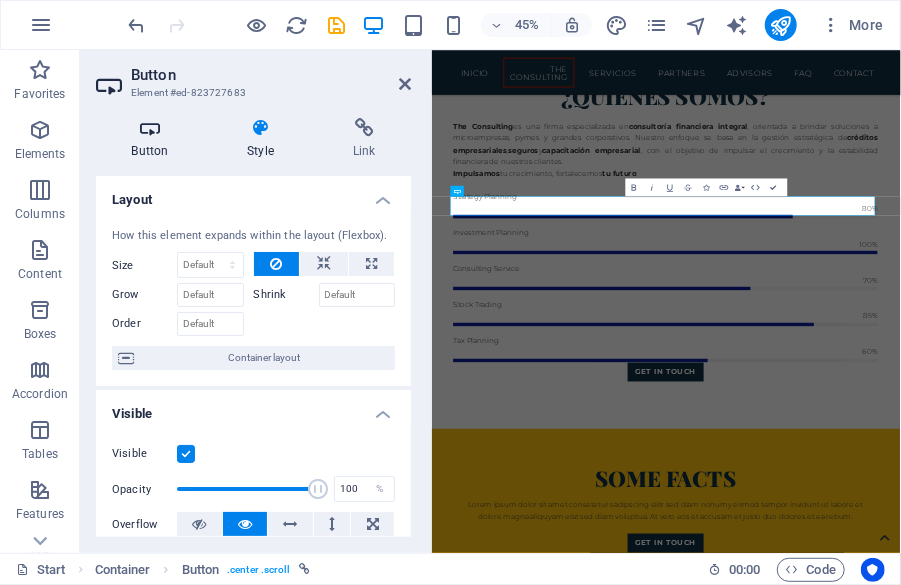 click at bounding box center (150, 128) 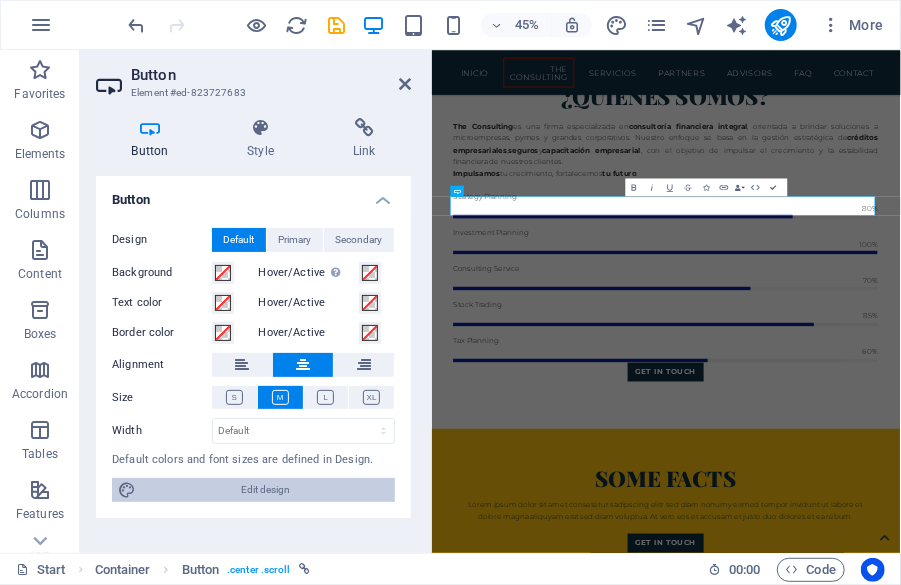 click on "Edit design" at bounding box center [265, 490] 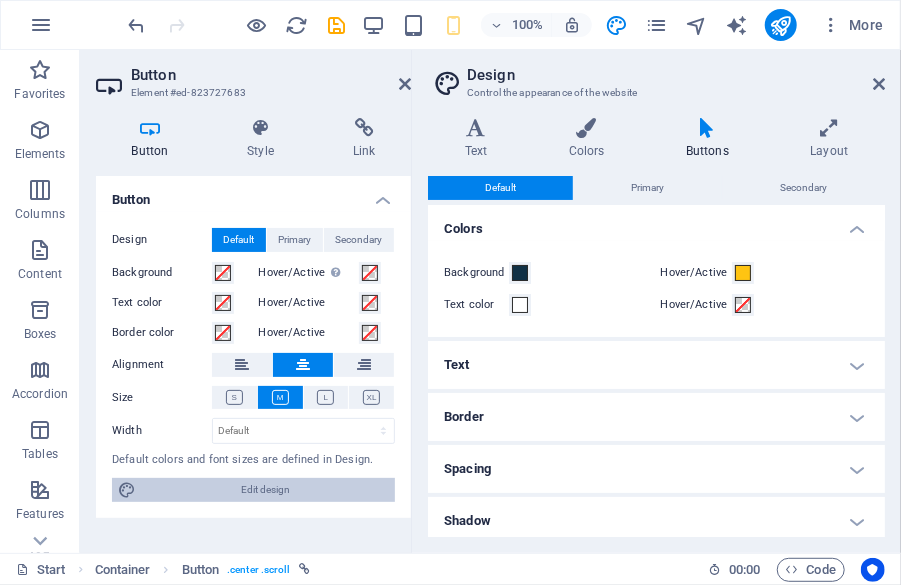 scroll, scrollTop: 1781, scrollLeft: 0, axis: vertical 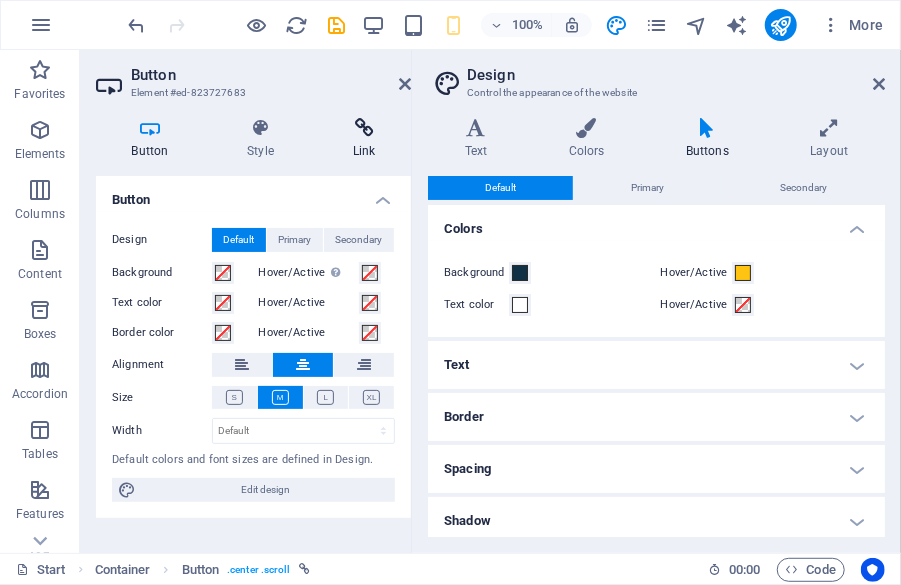 click on "Link" at bounding box center [364, 139] 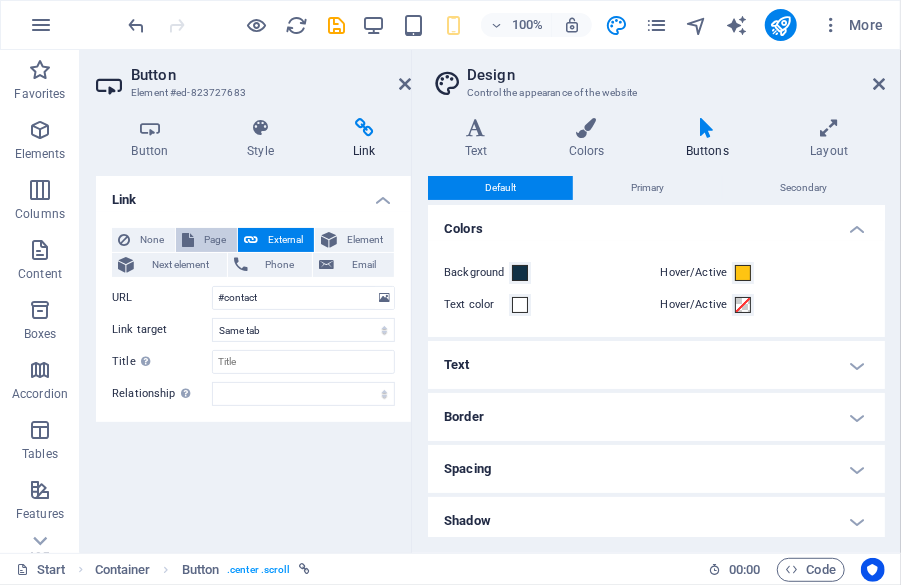 click on "Page" at bounding box center [215, 240] 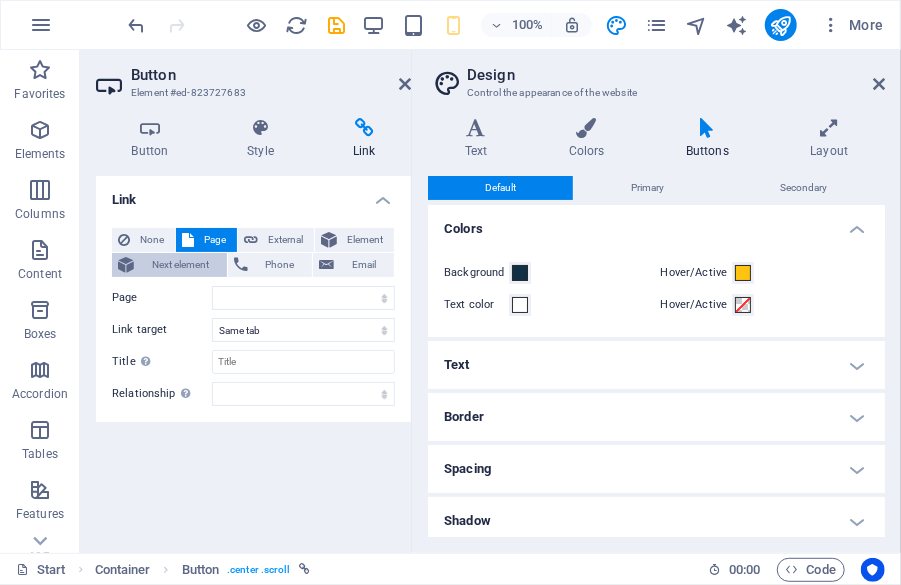 click on "Next element" at bounding box center [180, 265] 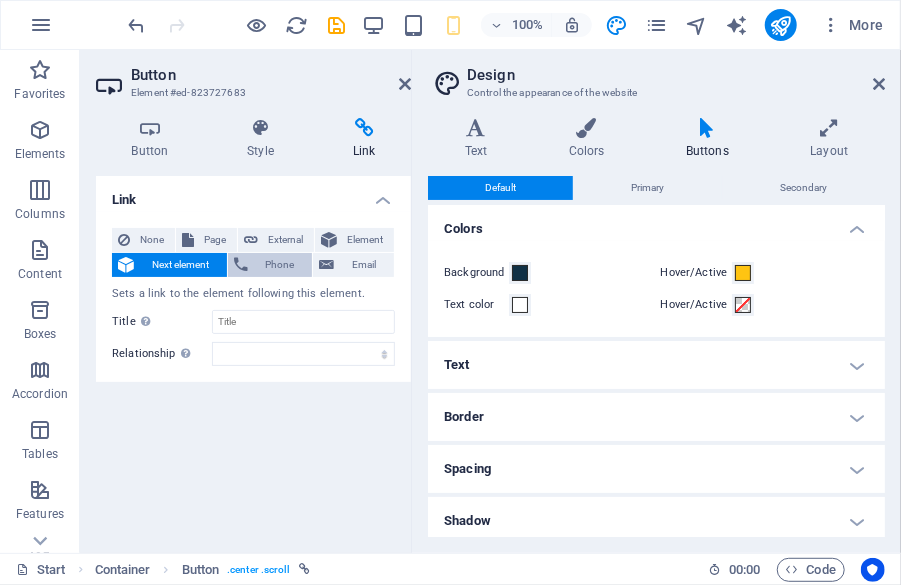 click on "Phone" at bounding box center [280, 265] 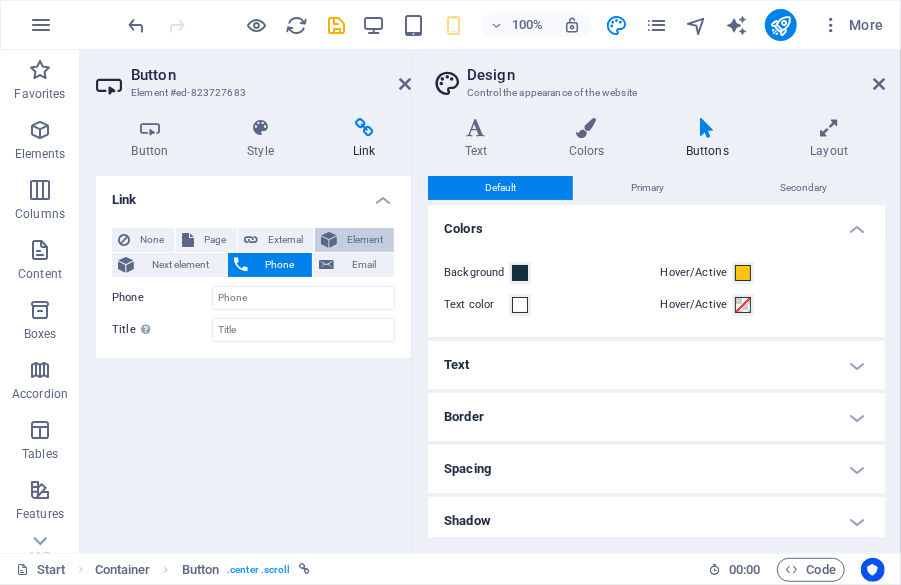 click on "Element" at bounding box center (365, 240) 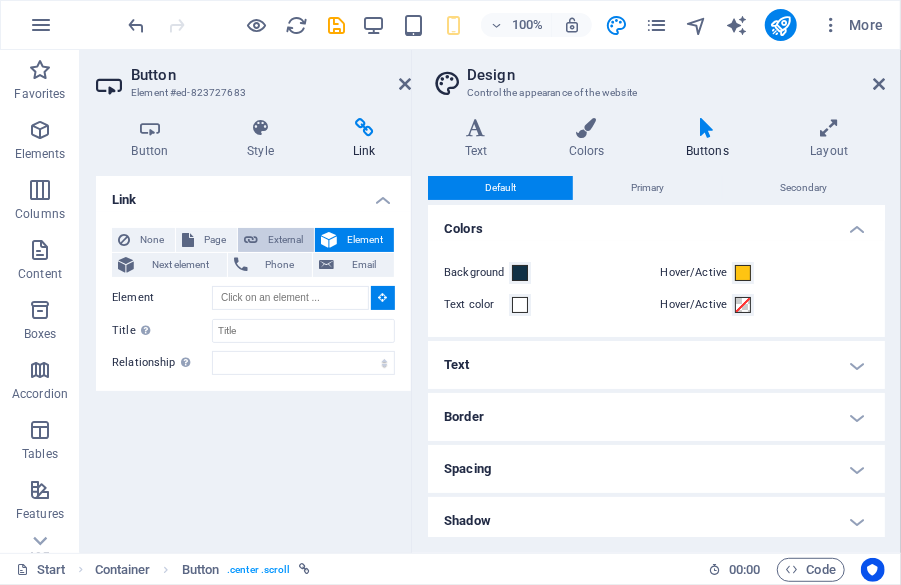 click on "External" at bounding box center [286, 240] 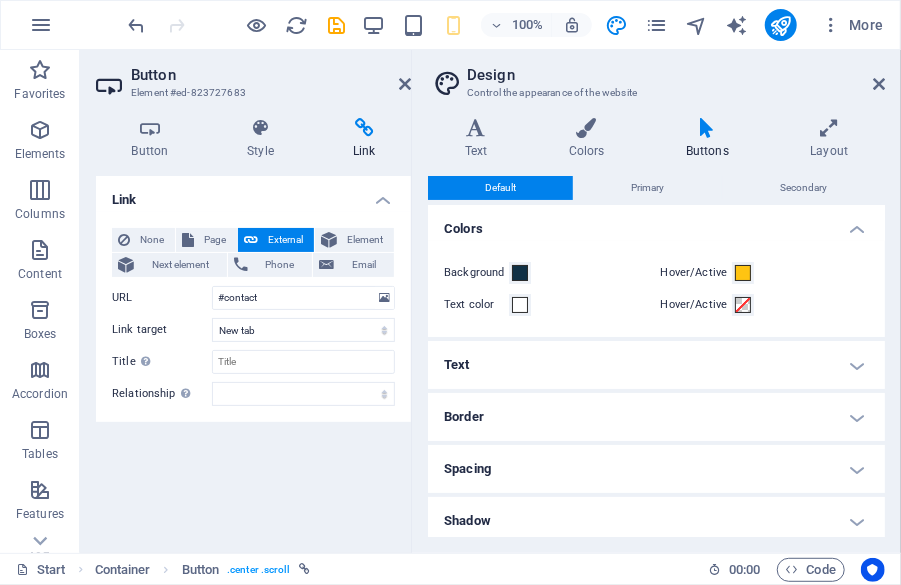 click on "Text" at bounding box center (656, 365) 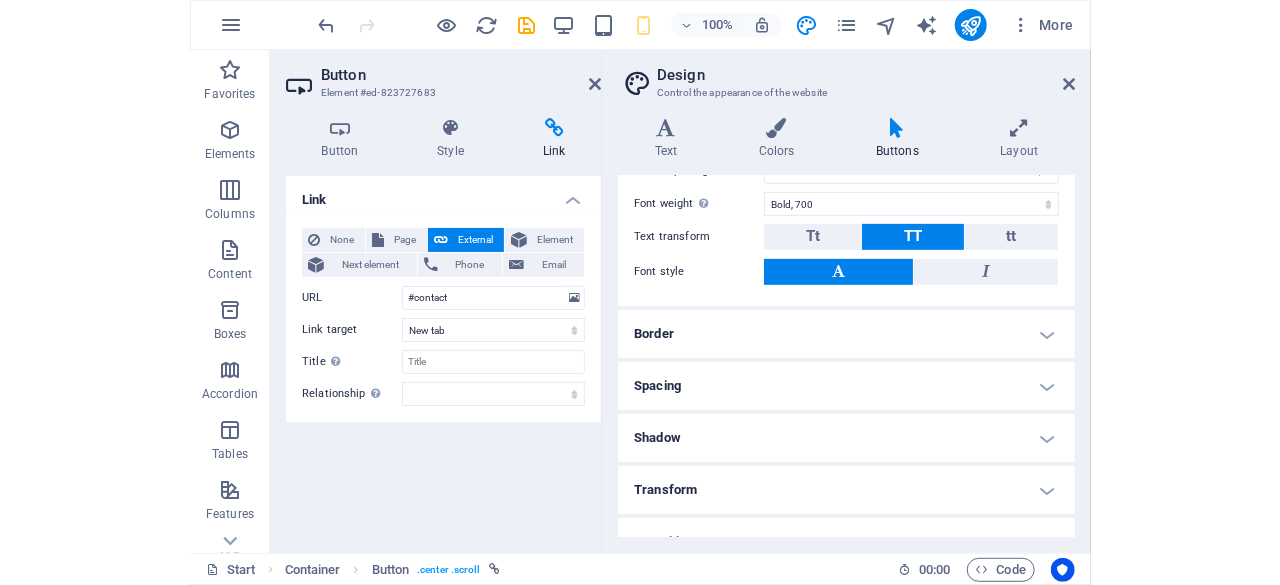 scroll, scrollTop: 396, scrollLeft: 0, axis: vertical 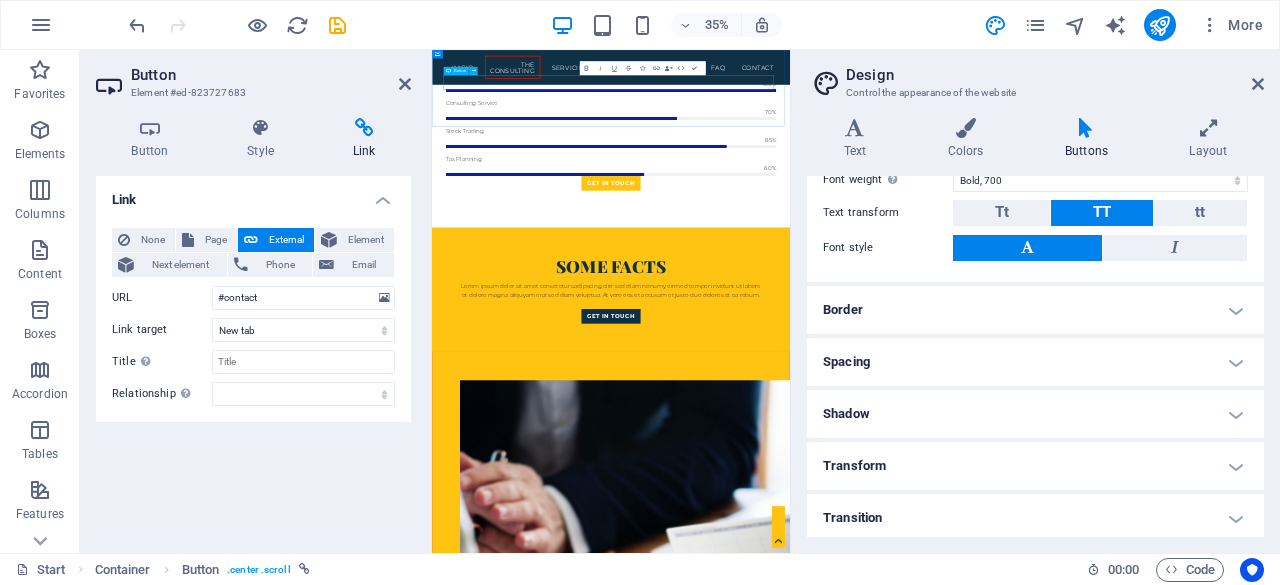 click on "Get in touch" at bounding box center [943, 430] 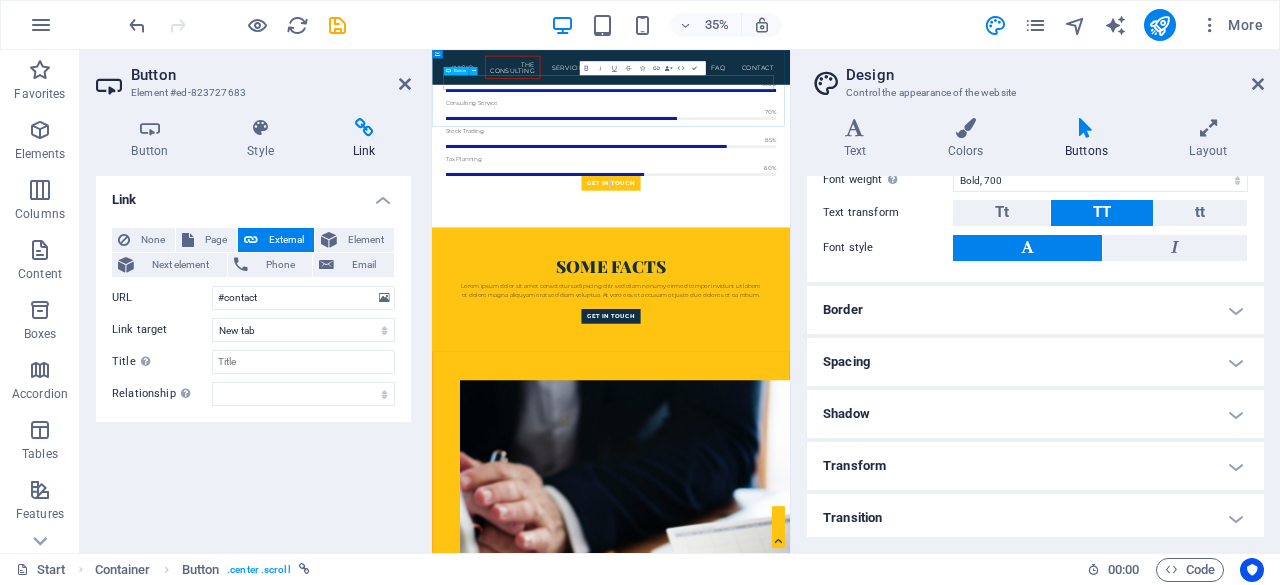 click on "Get in touch" at bounding box center [943, 430] 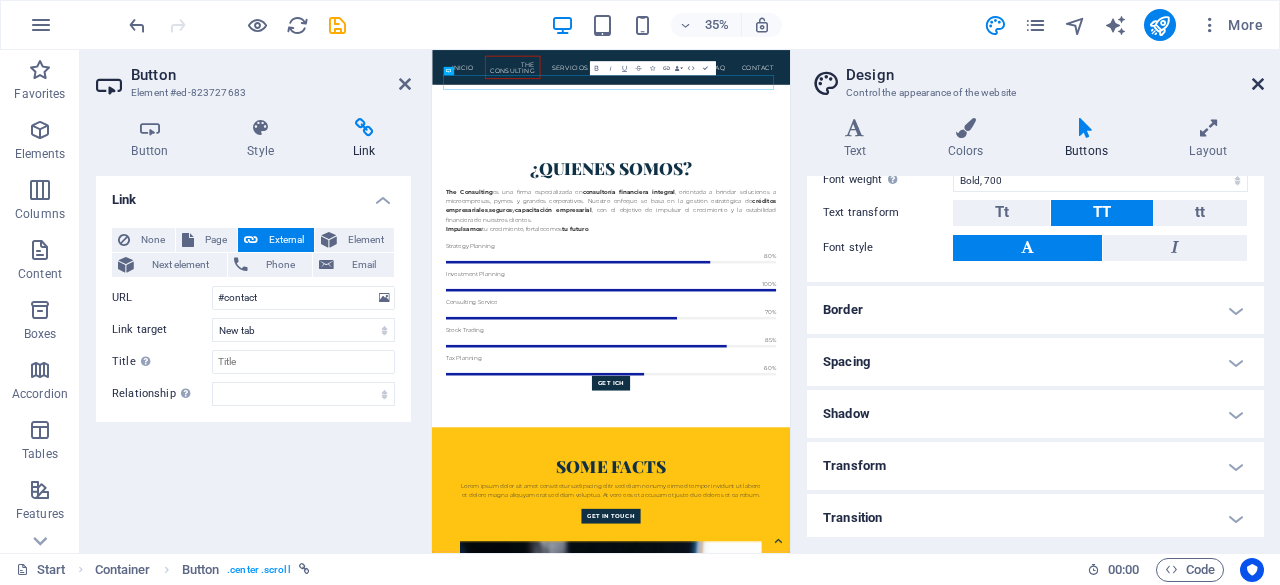 click at bounding box center [1258, 84] 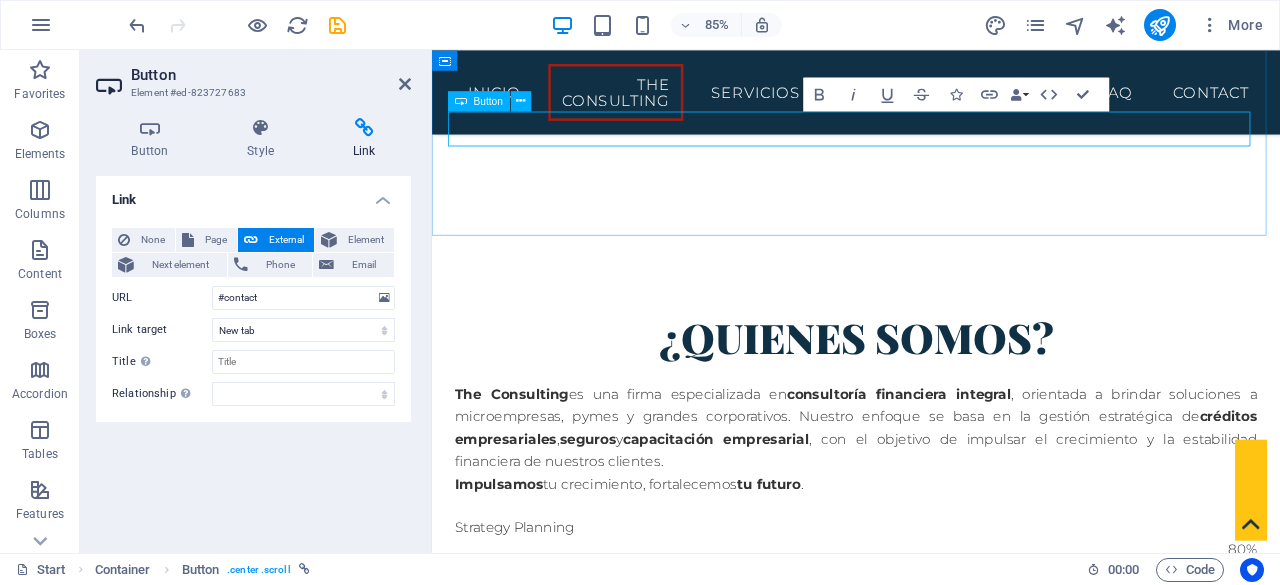 click on "Get ich" at bounding box center (931, 1001) 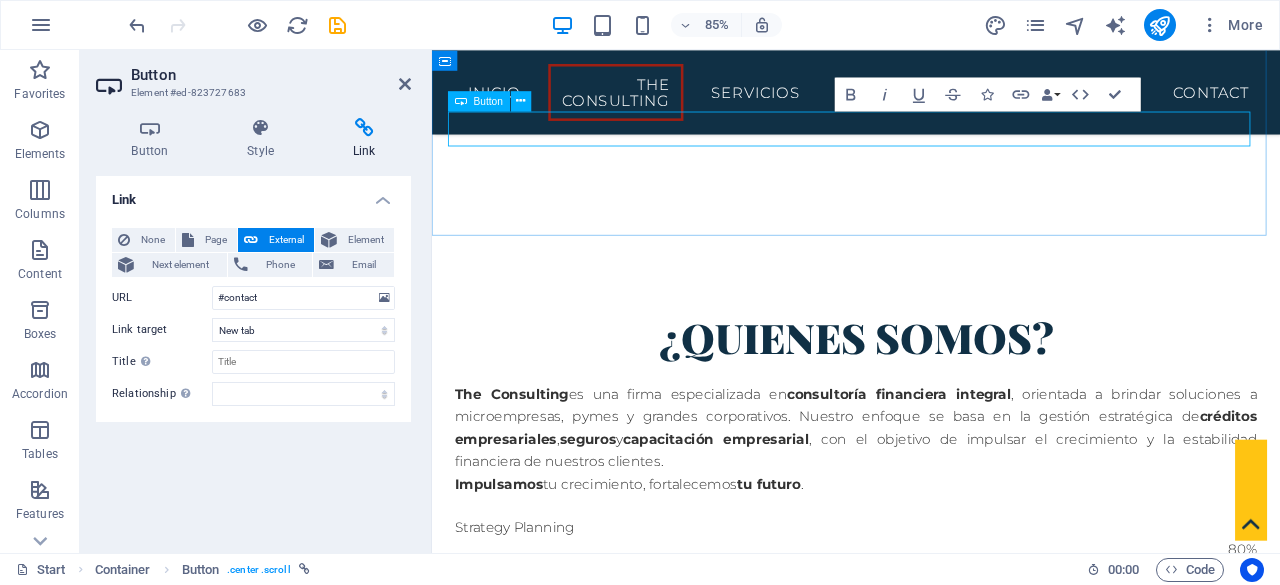 type 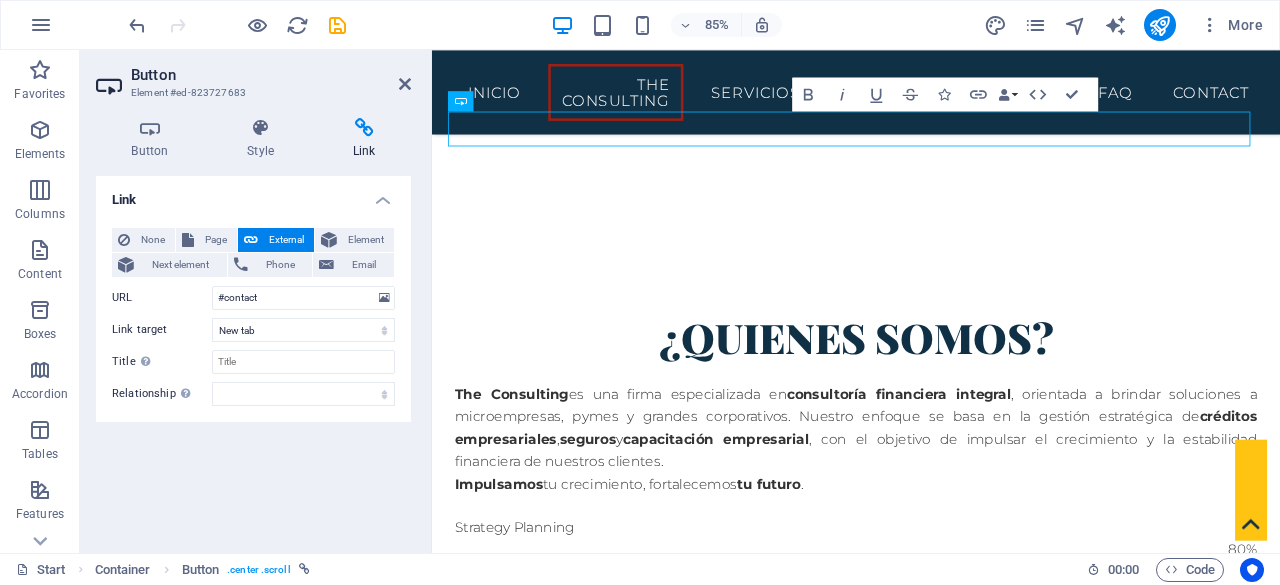 click on "Link" at bounding box center [364, 139] 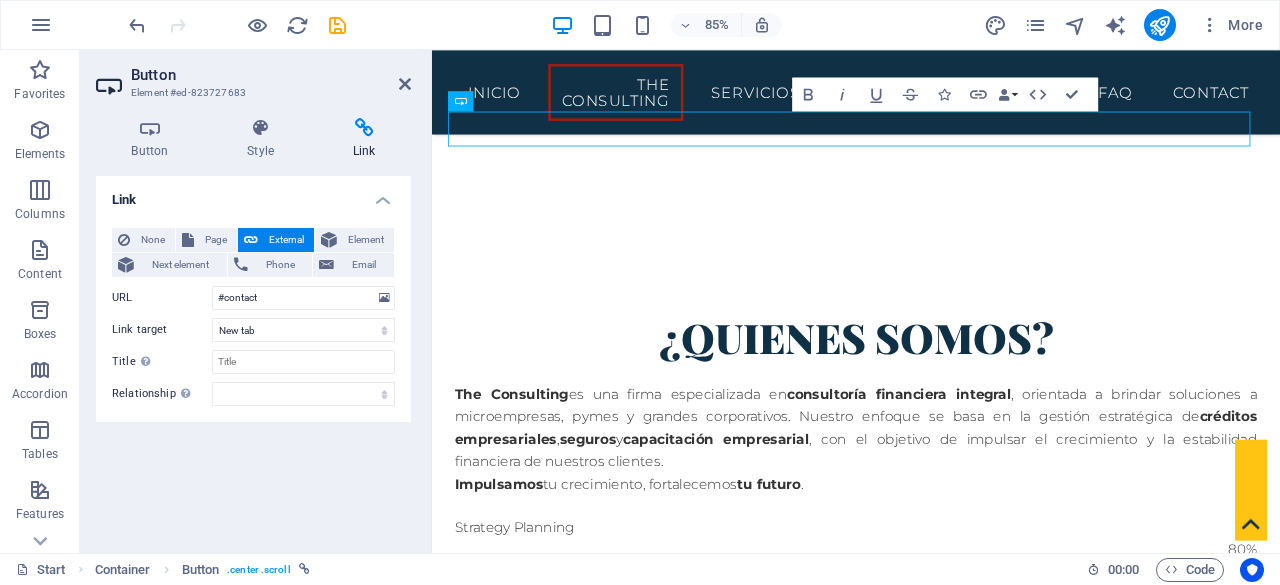 click on "Link" at bounding box center [364, 139] 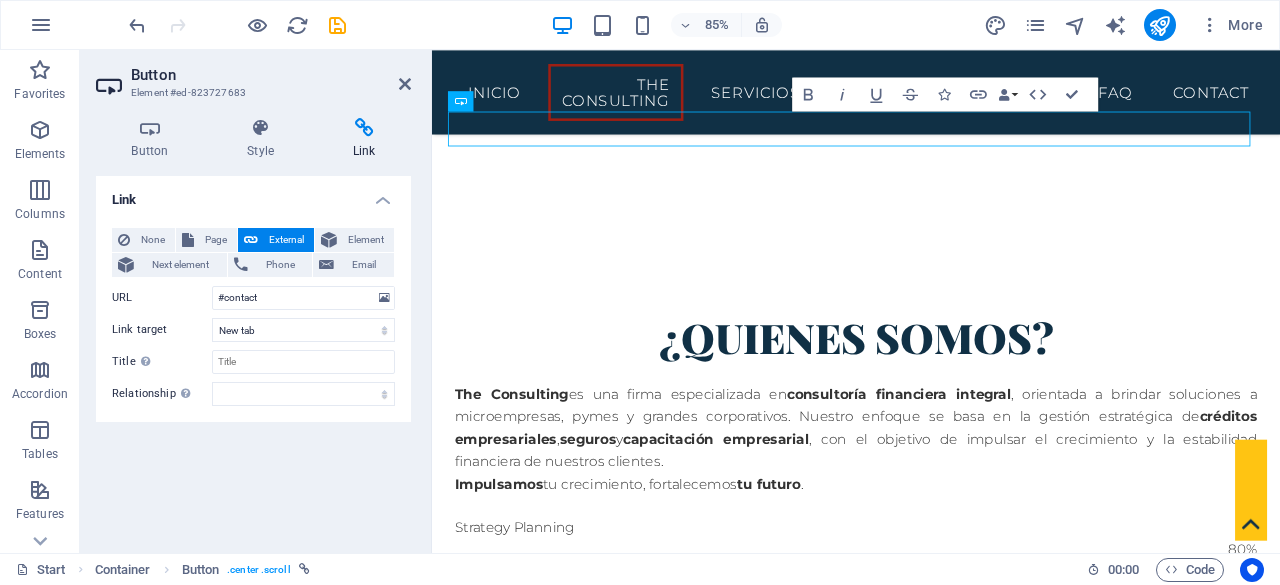 drag, startPoint x: 262, startPoint y: 132, endPoint x: 270, endPoint y: 98, distance: 34.928497 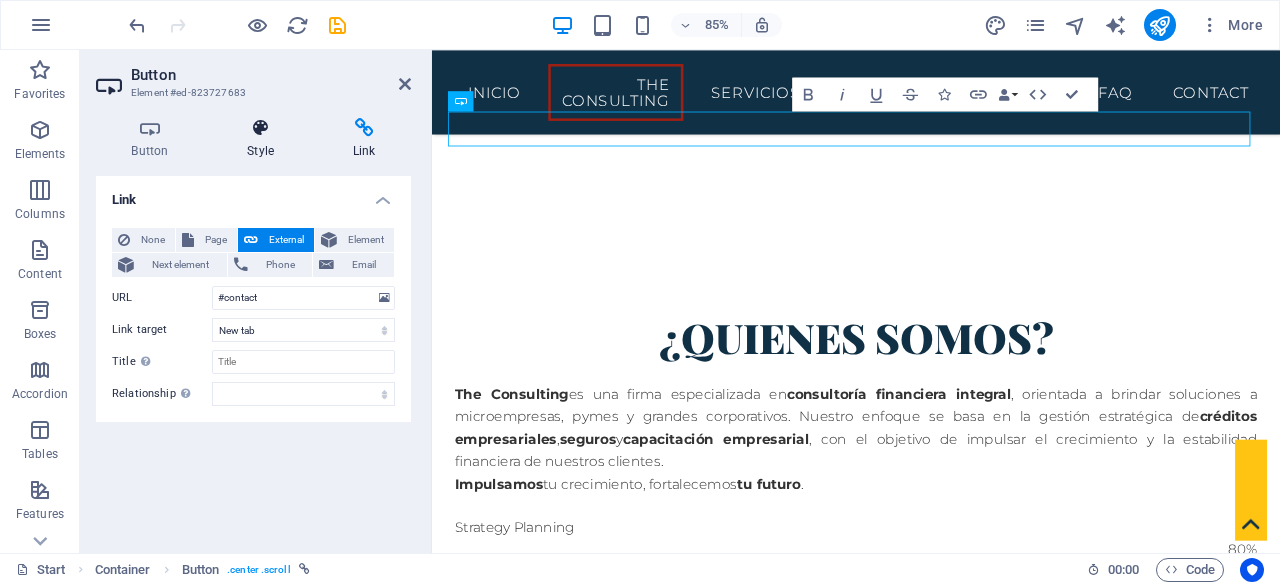 click at bounding box center [261, 128] 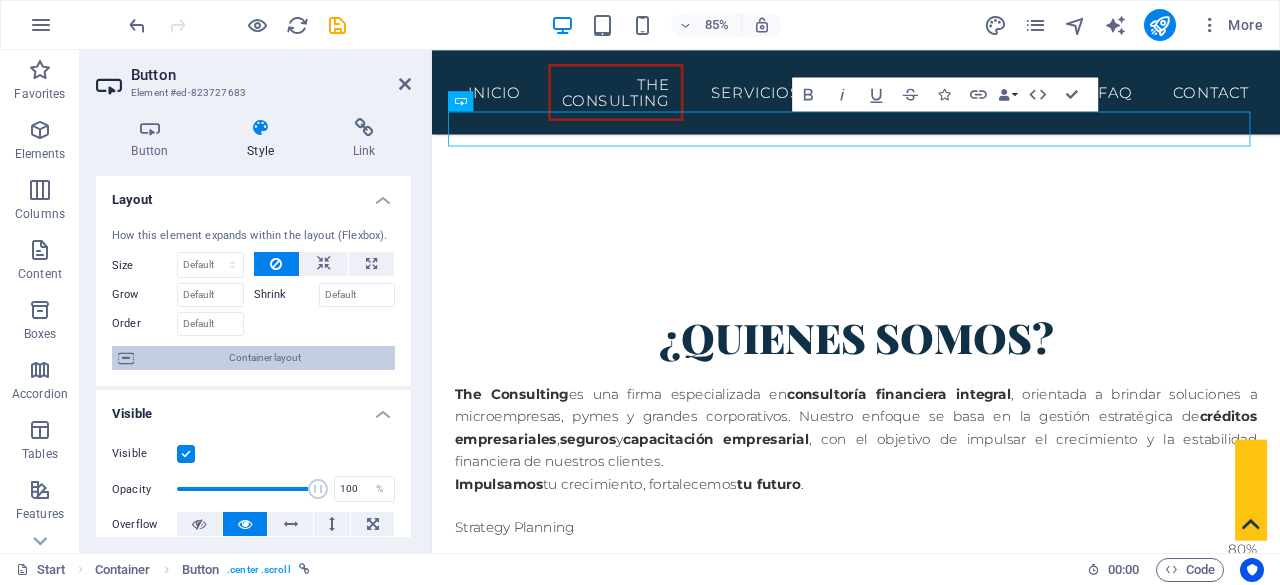click on "Container layout" at bounding box center (264, 358) 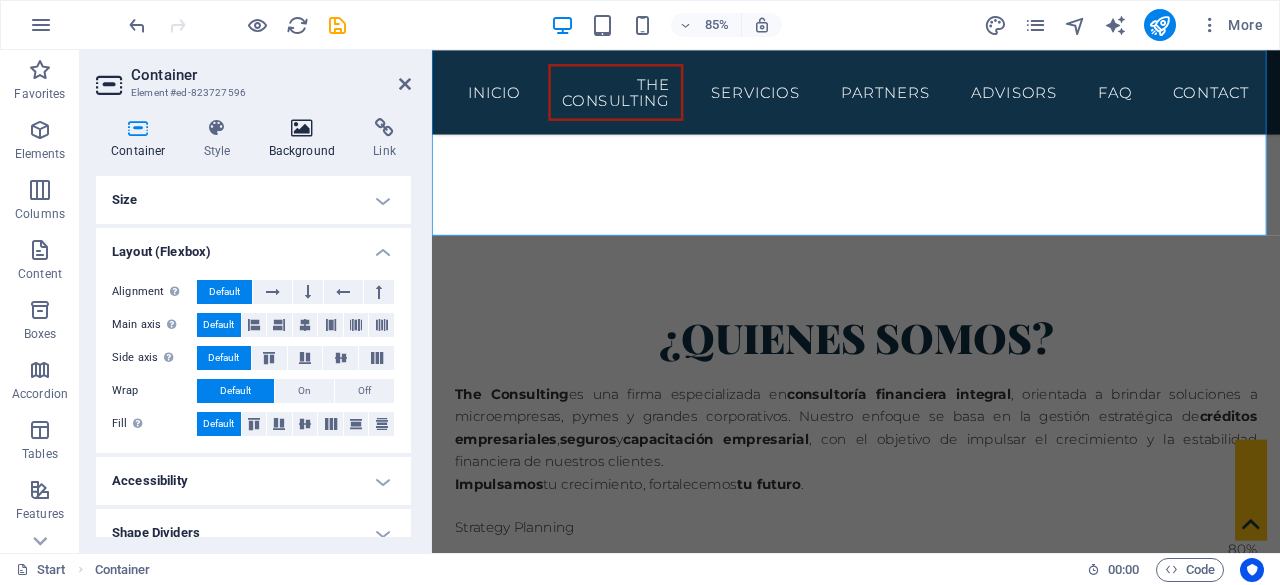 click on "Background" at bounding box center [306, 139] 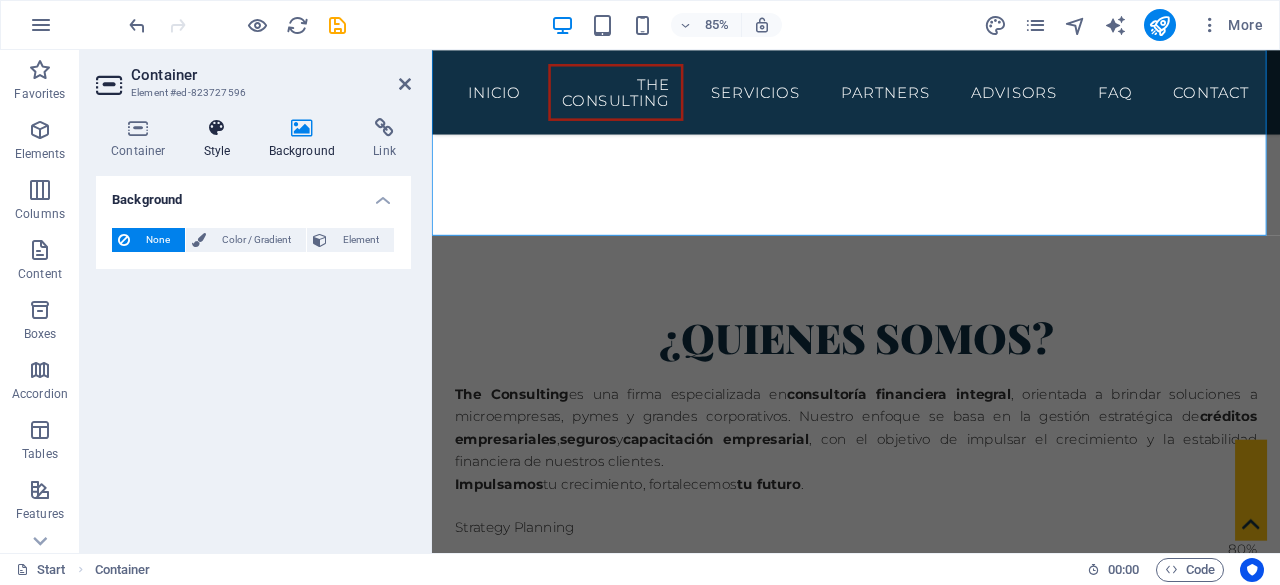 click at bounding box center (217, 128) 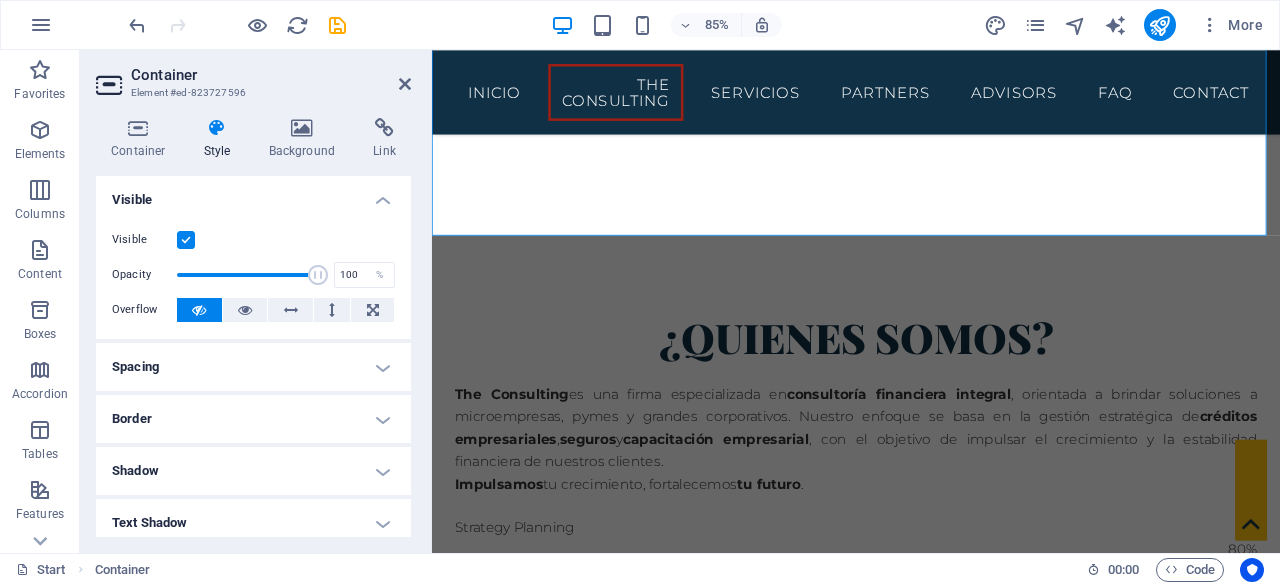 click on "Element #ed-823727596" at bounding box center [251, 93] 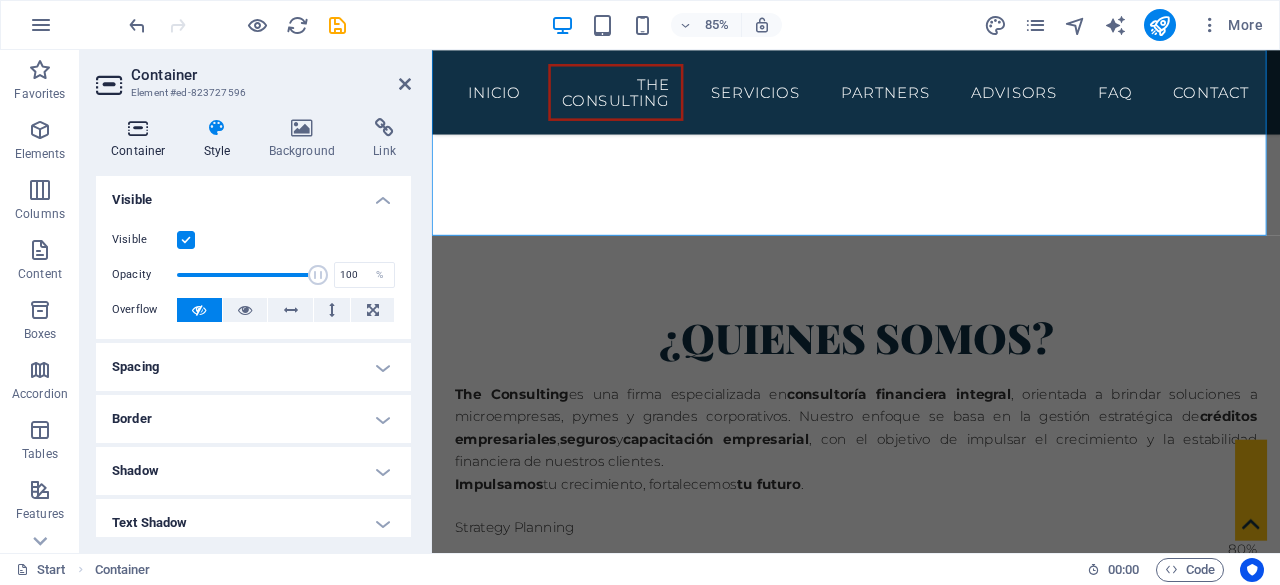 click at bounding box center [138, 128] 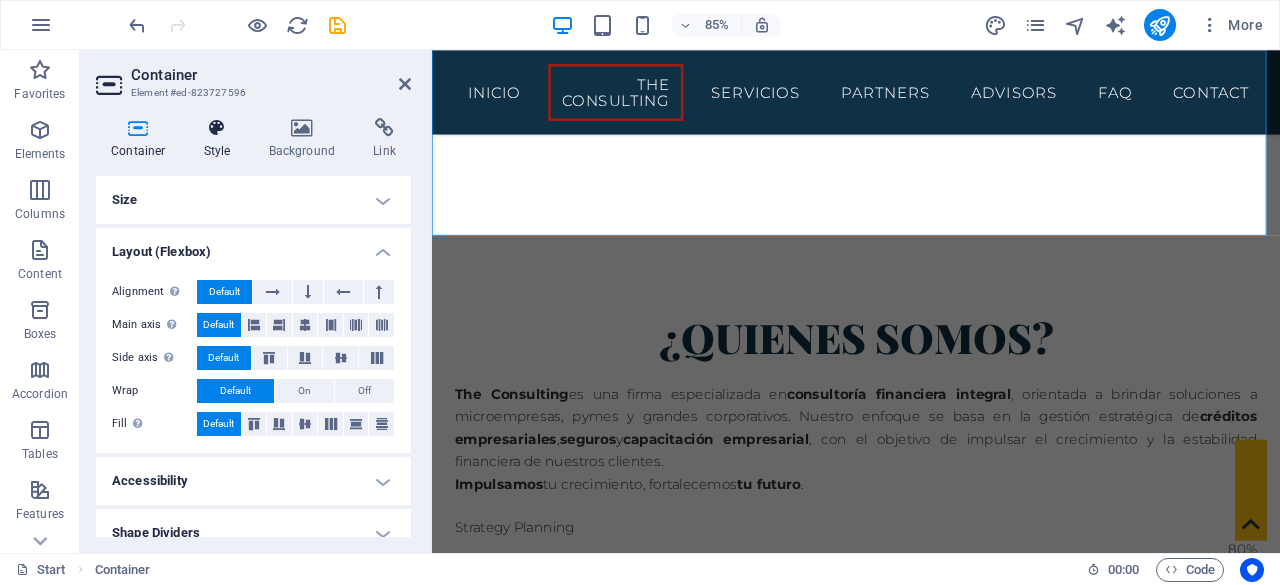 click at bounding box center [217, 128] 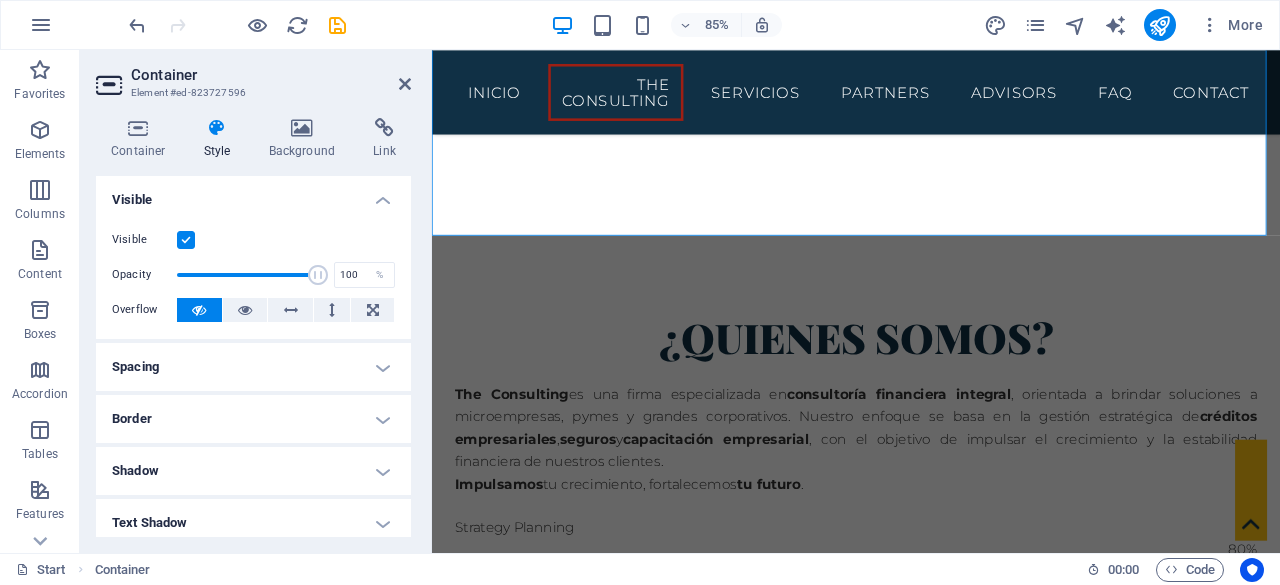 scroll, scrollTop: 269, scrollLeft: 0, axis: vertical 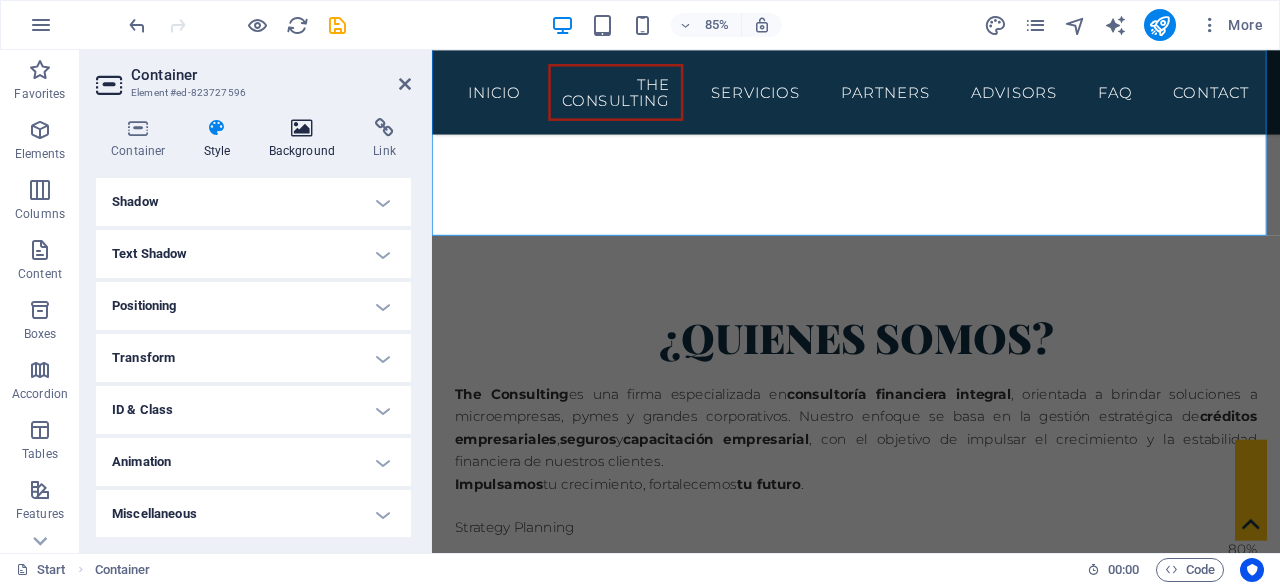 click at bounding box center (302, 128) 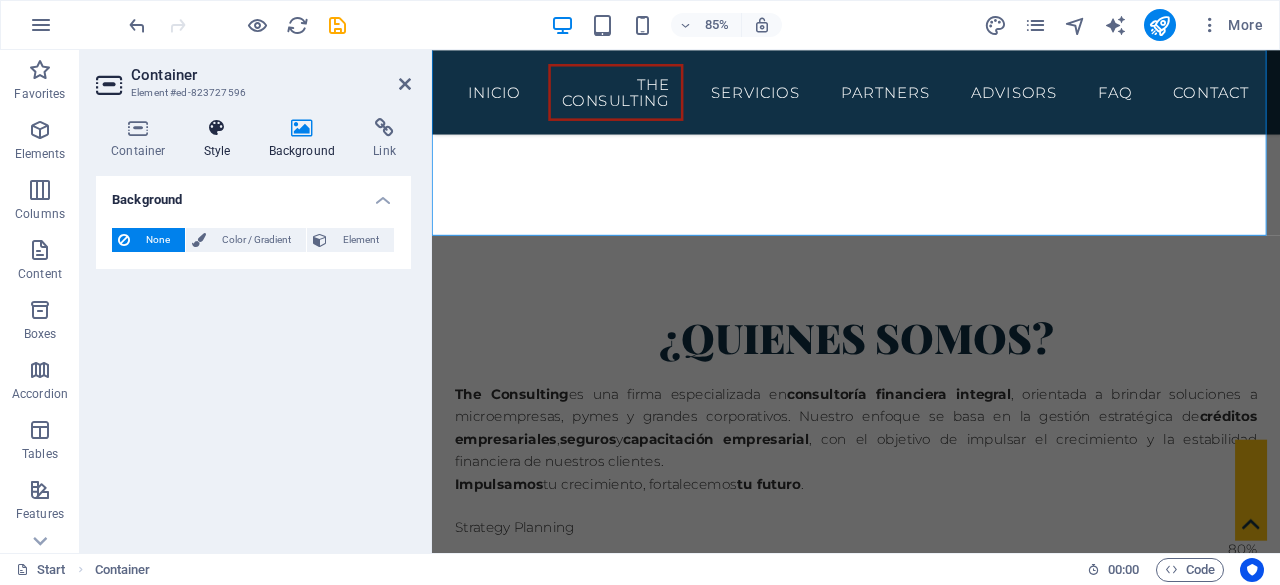 click at bounding box center (217, 128) 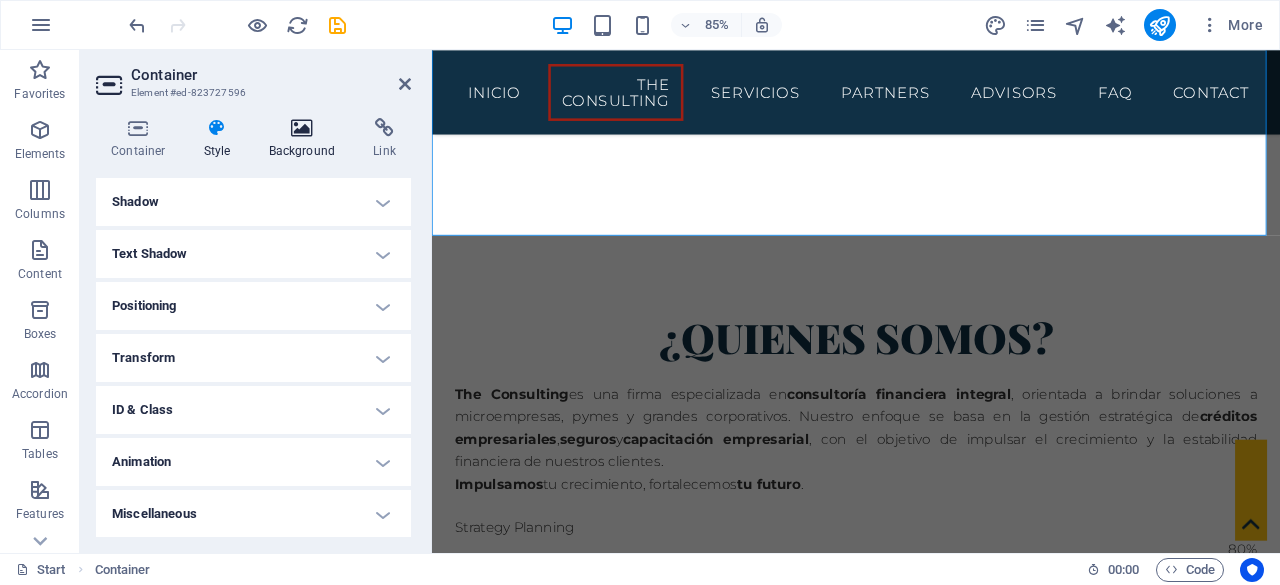 click on "Background" at bounding box center (306, 139) 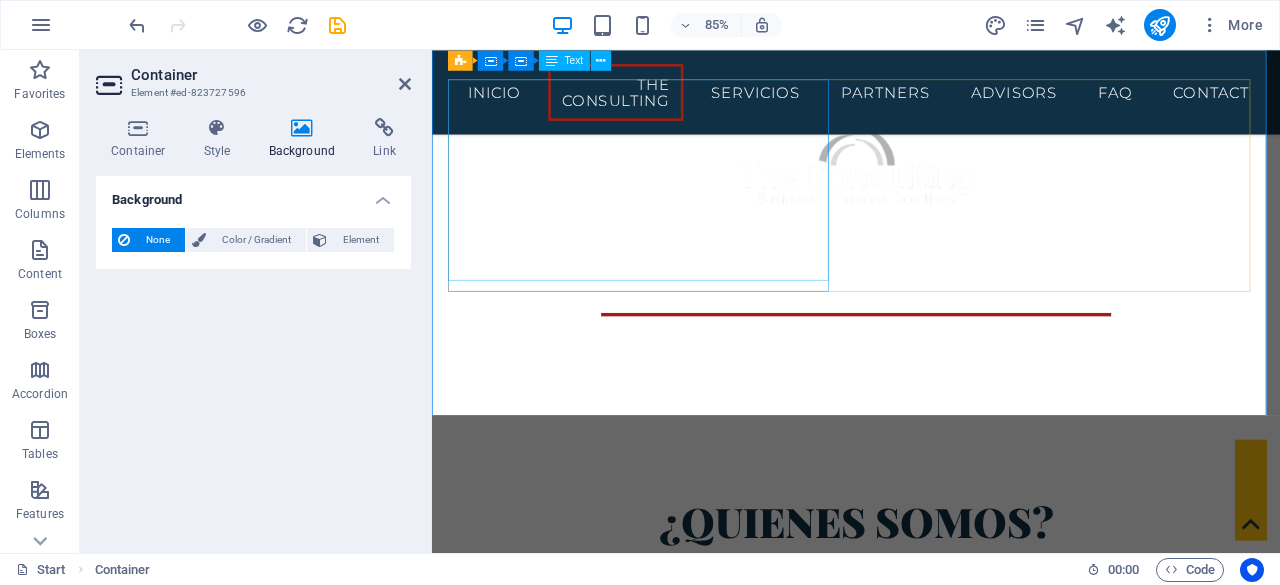 scroll, scrollTop: 716, scrollLeft: 0, axis: vertical 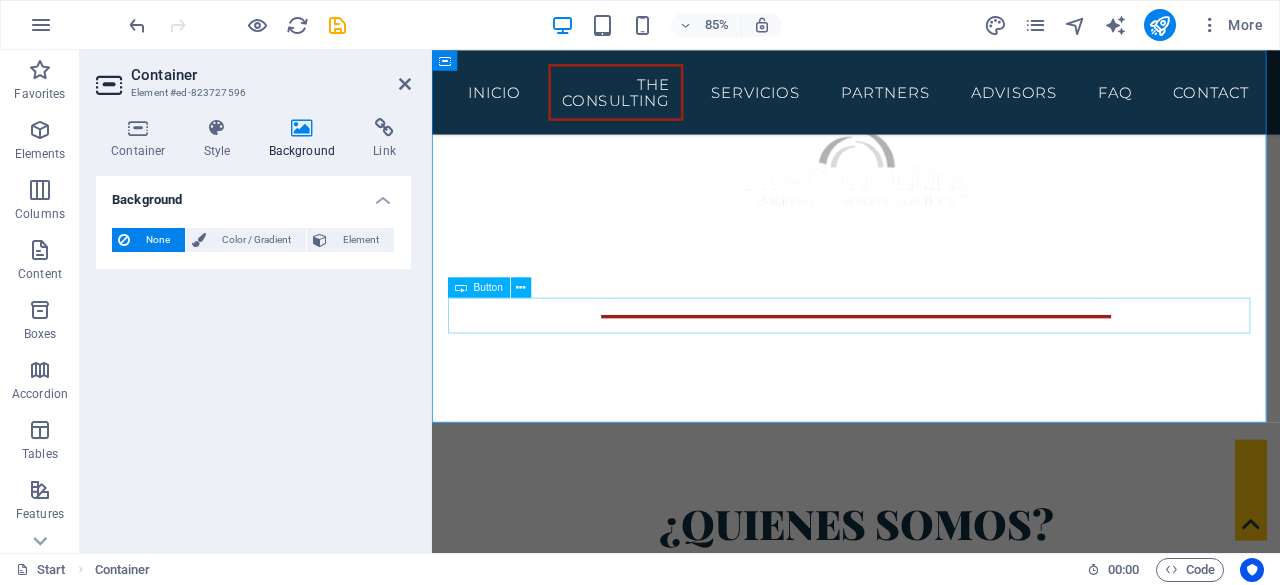 click on "Contacto" at bounding box center (931, 1220) 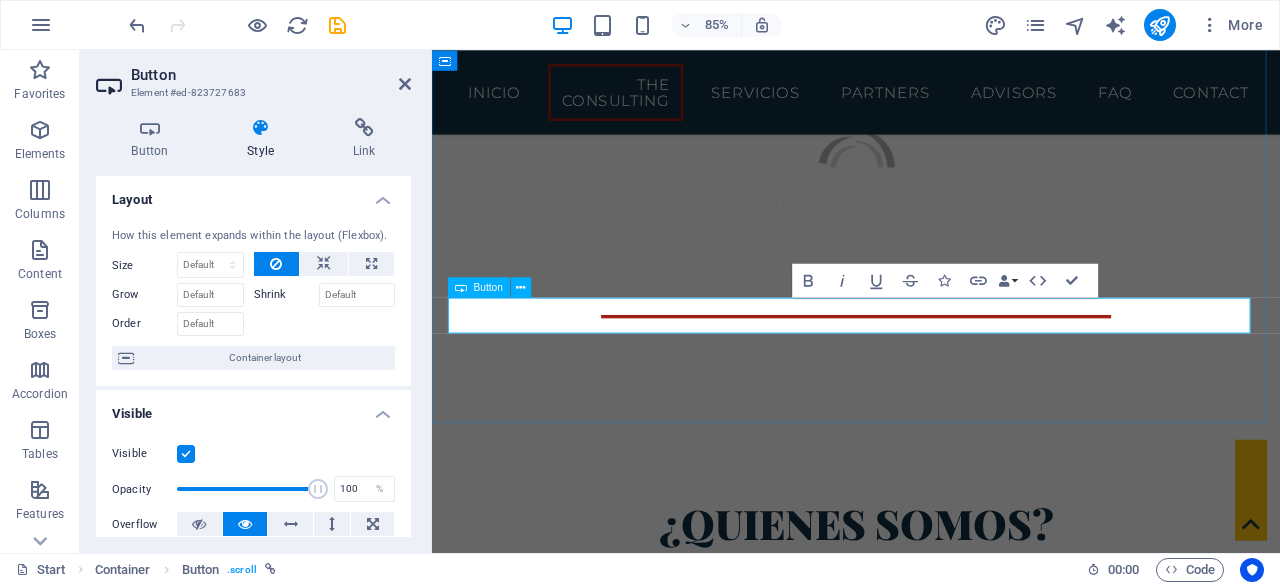 click on "Contacto" at bounding box center [931, 1220] 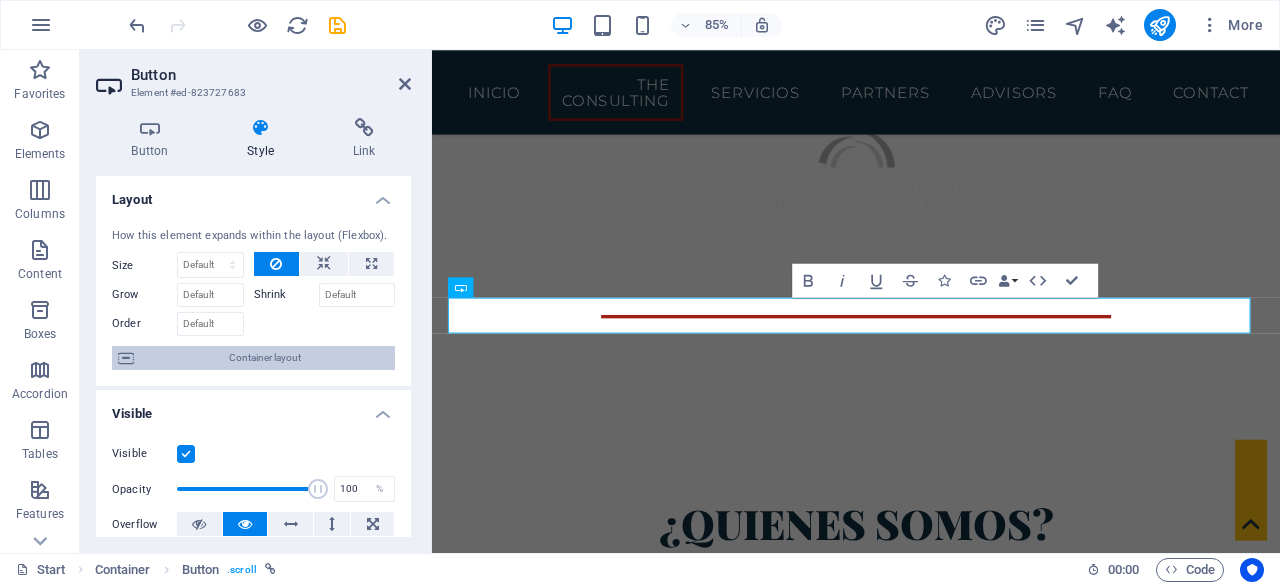 click on "Container layout" at bounding box center [264, 358] 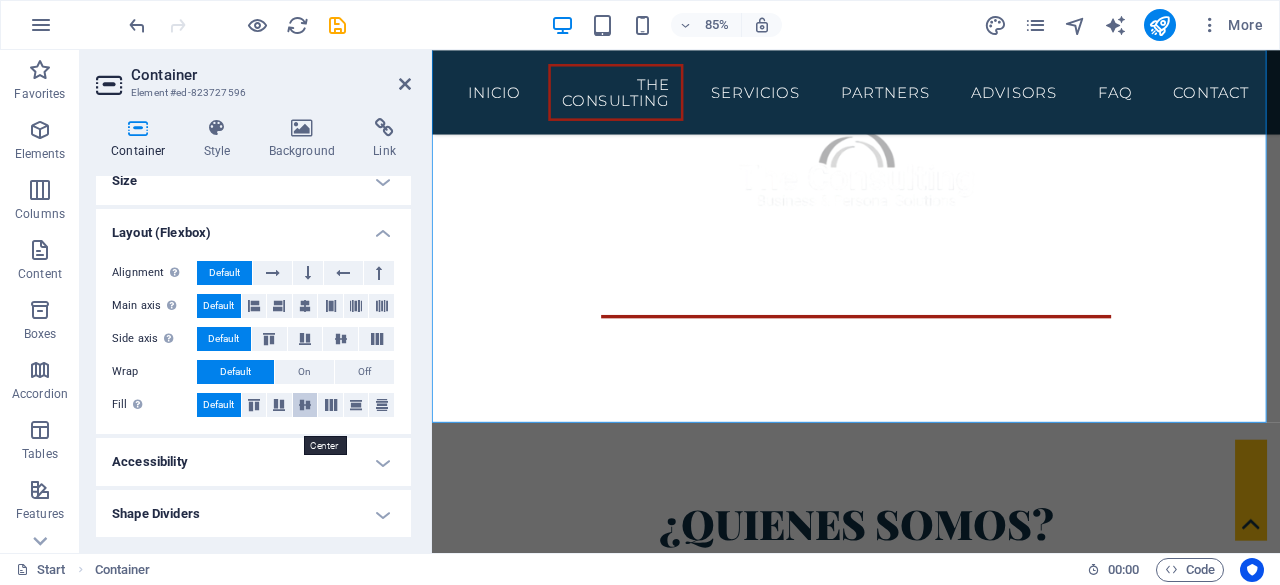 scroll, scrollTop: 0, scrollLeft: 0, axis: both 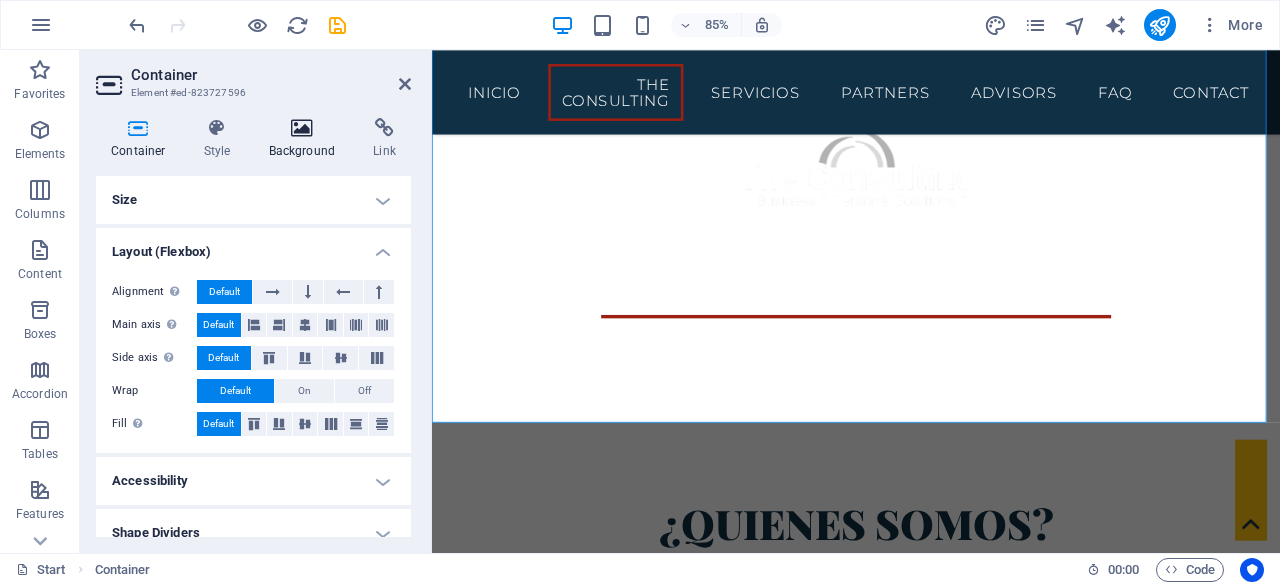 click on "Background" at bounding box center (306, 139) 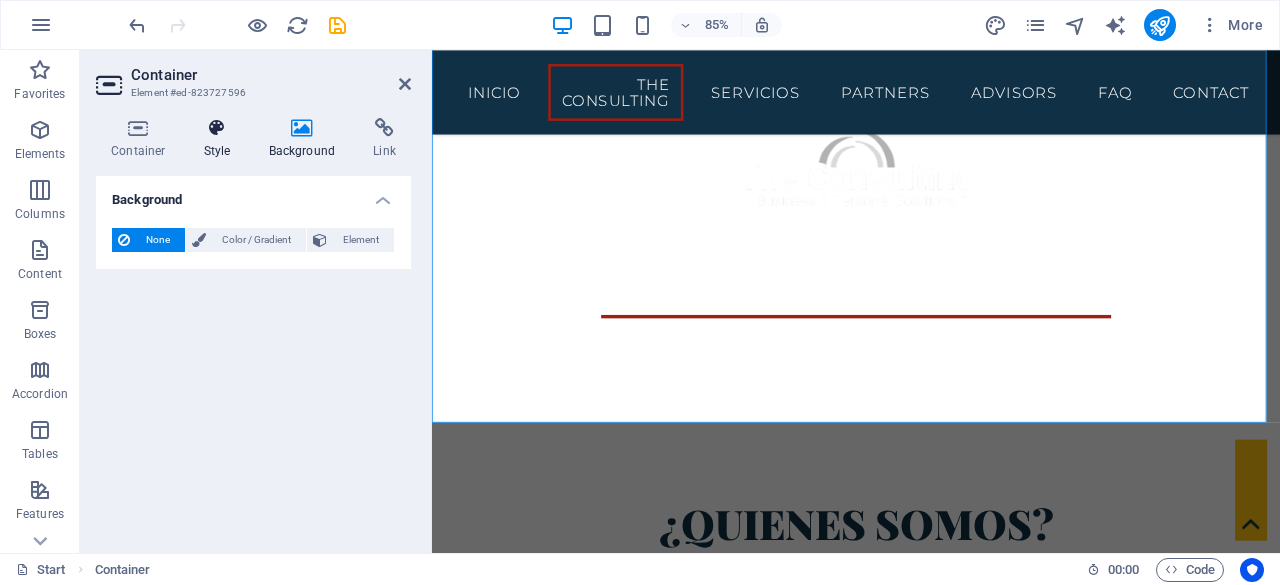 click on "Style" at bounding box center [221, 139] 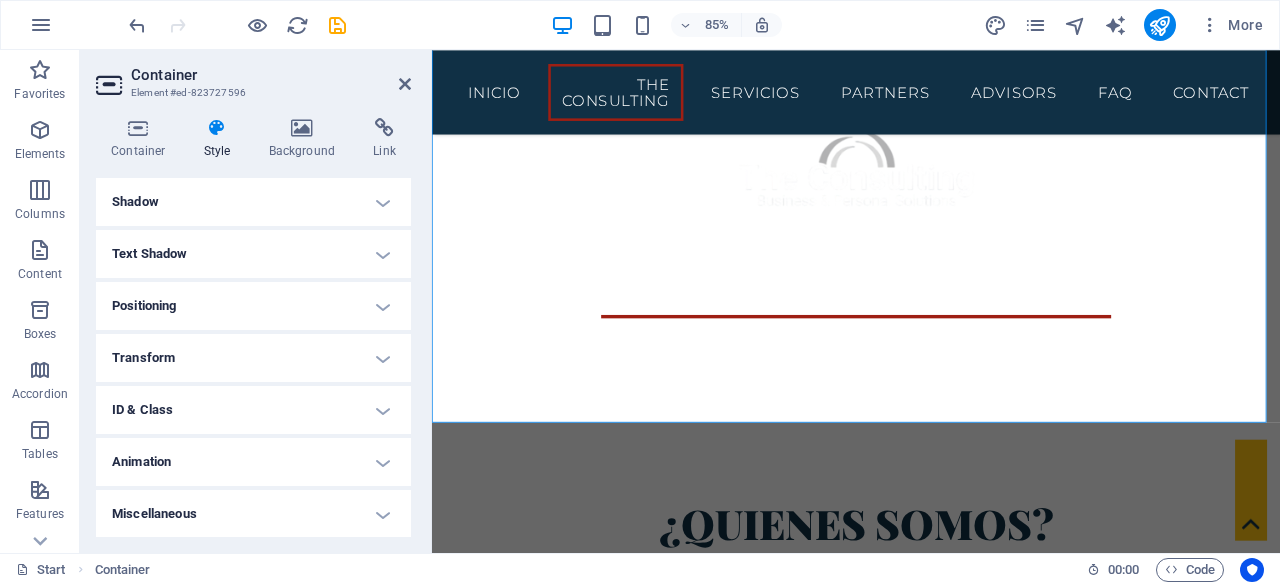 scroll, scrollTop: 0, scrollLeft: 0, axis: both 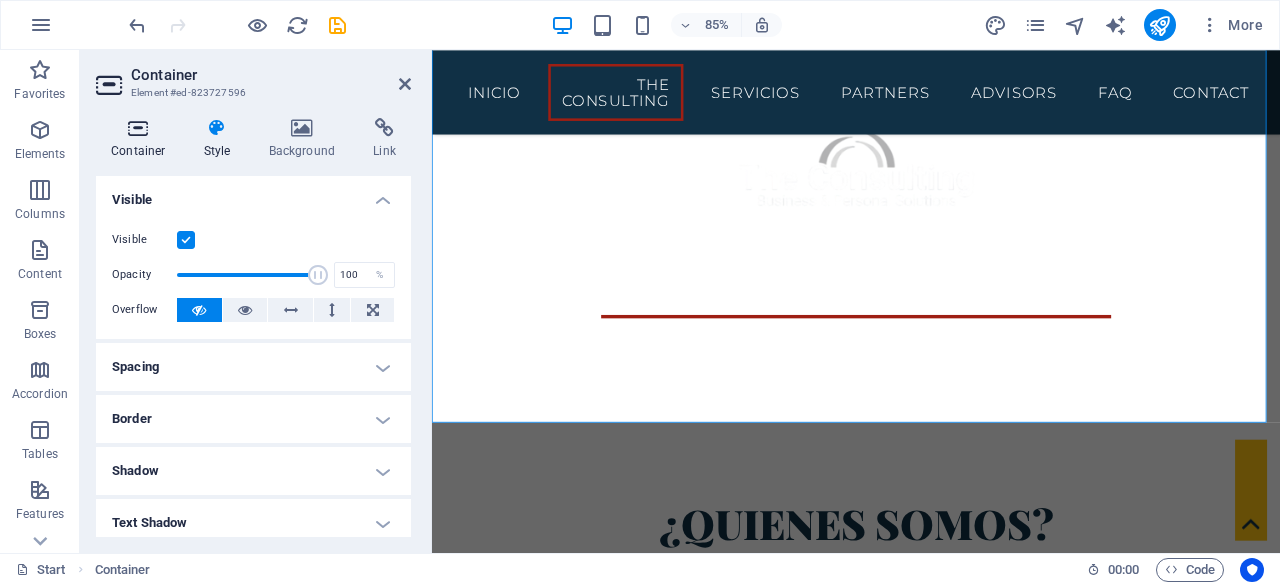 click at bounding box center [138, 128] 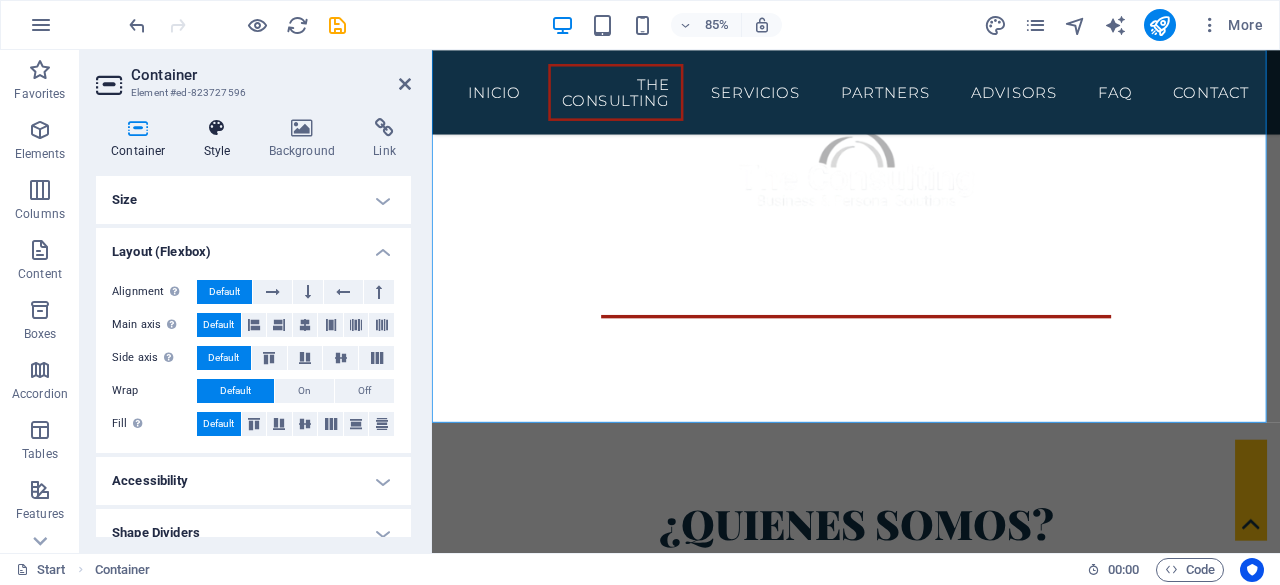 click at bounding box center (217, 128) 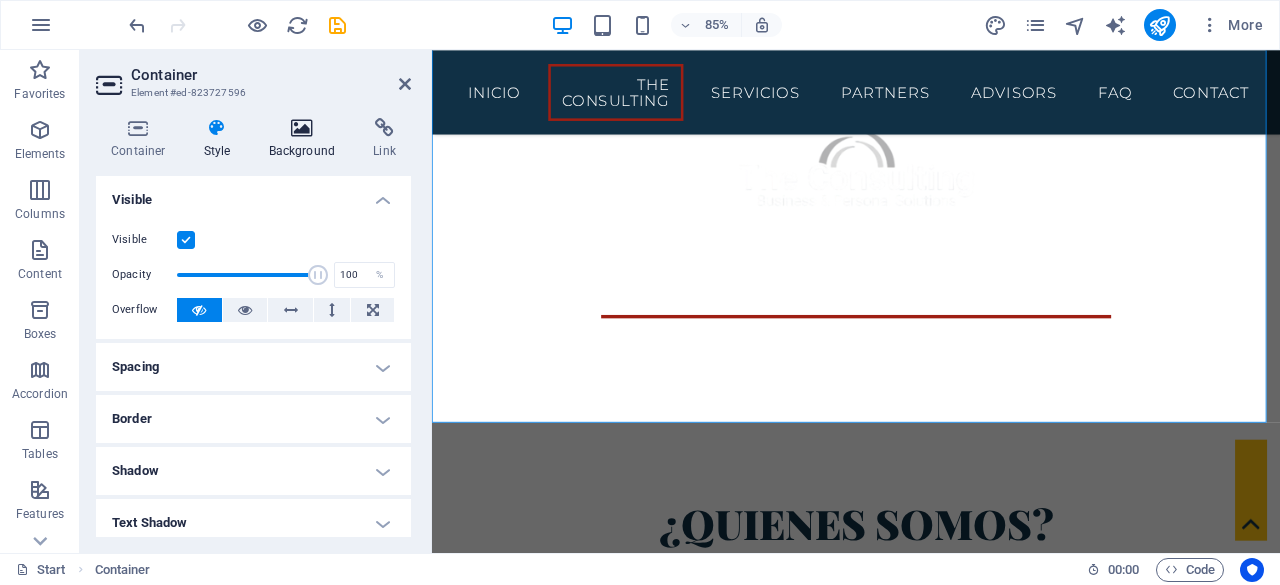 click at bounding box center (302, 128) 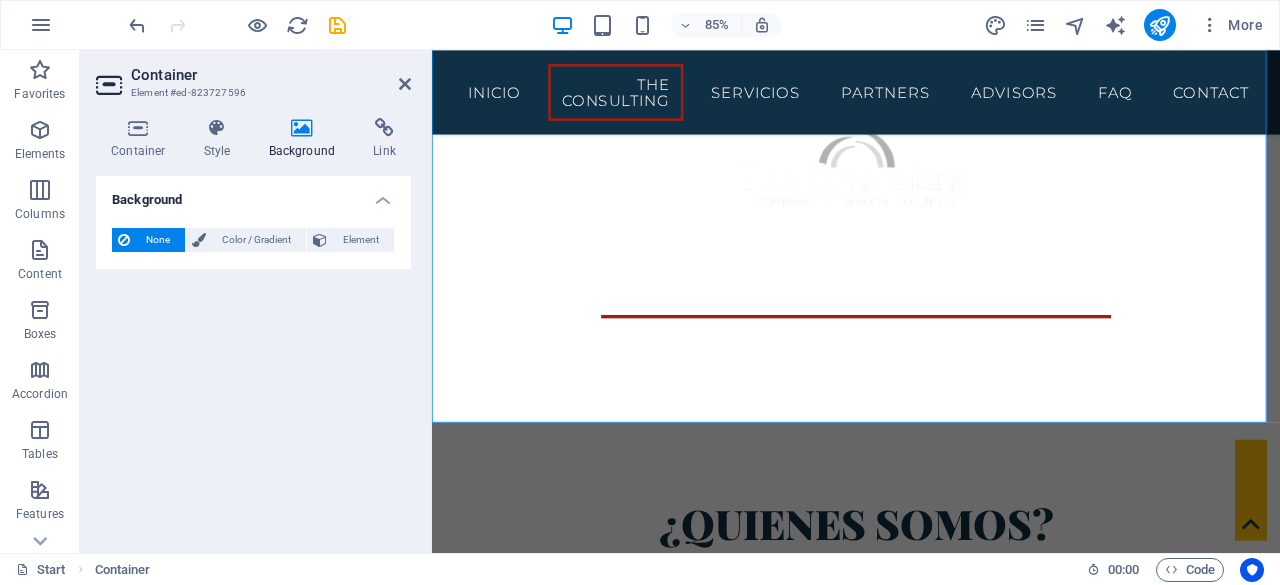 click at bounding box center [302, 128] 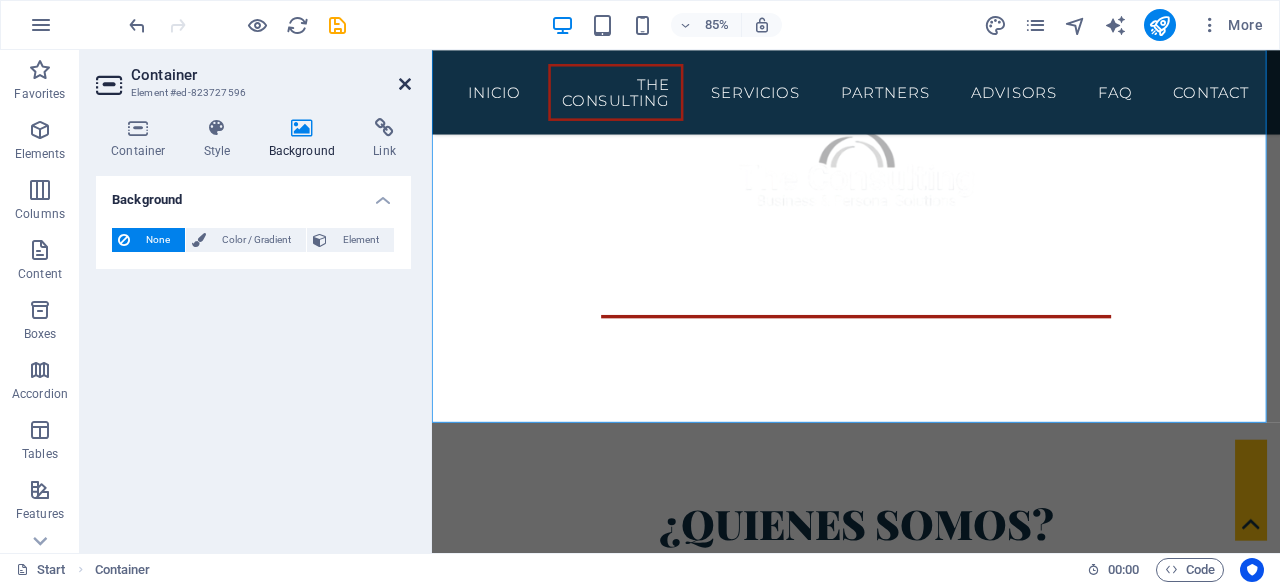 click at bounding box center (405, 84) 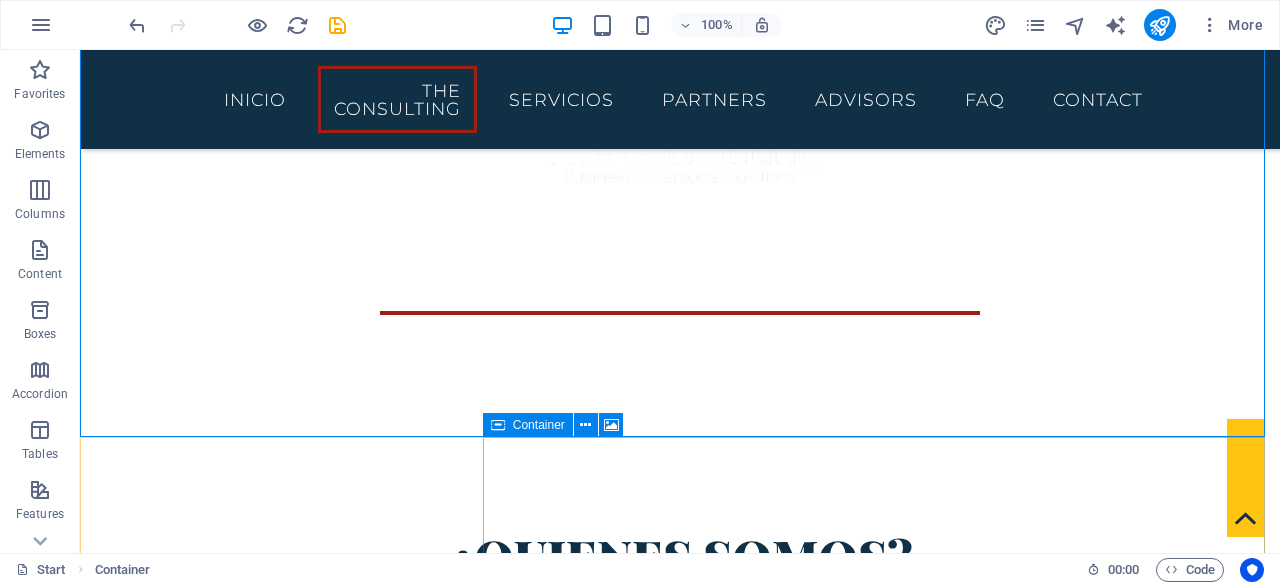 scroll, scrollTop: 746, scrollLeft: 0, axis: vertical 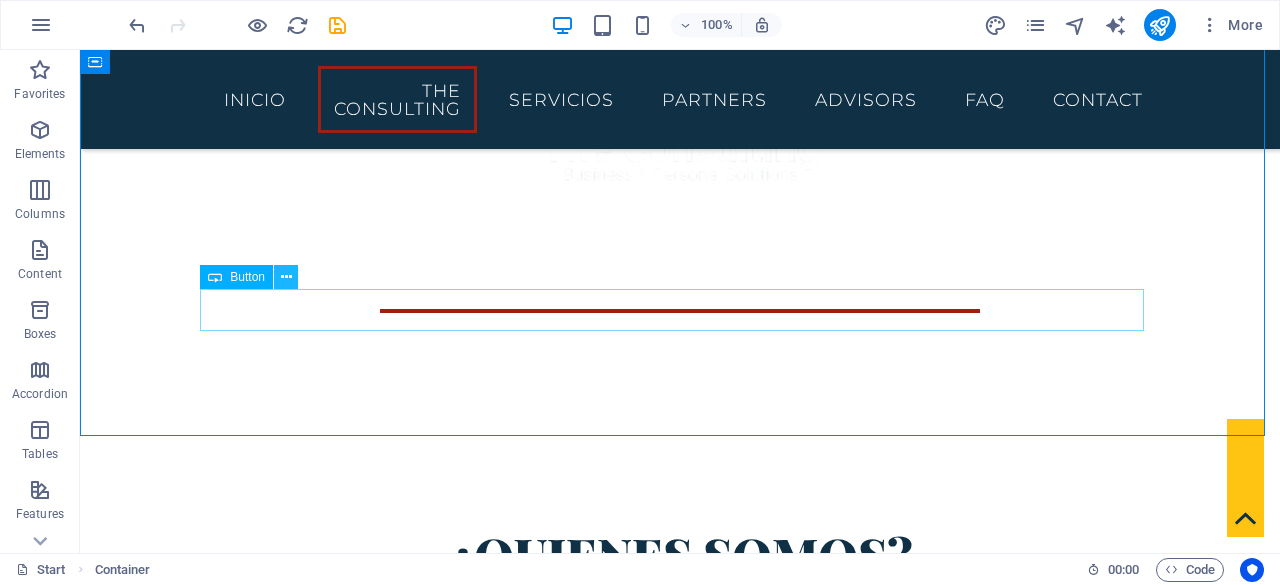 click at bounding box center [286, 277] 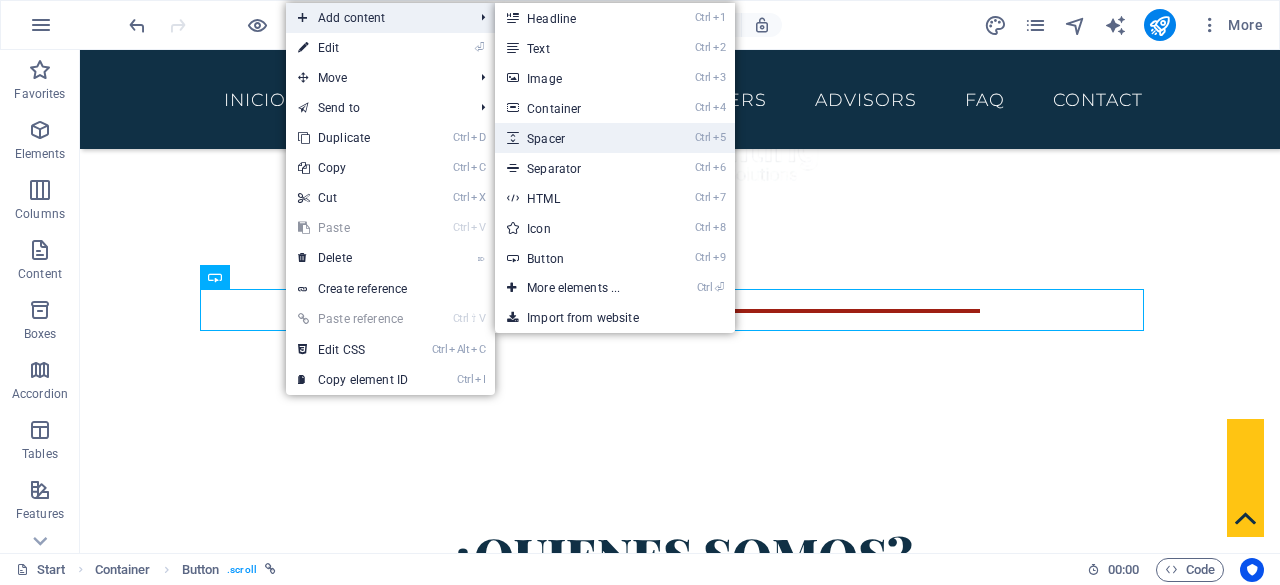click on "Ctrl 5  Spacer" at bounding box center [577, 138] 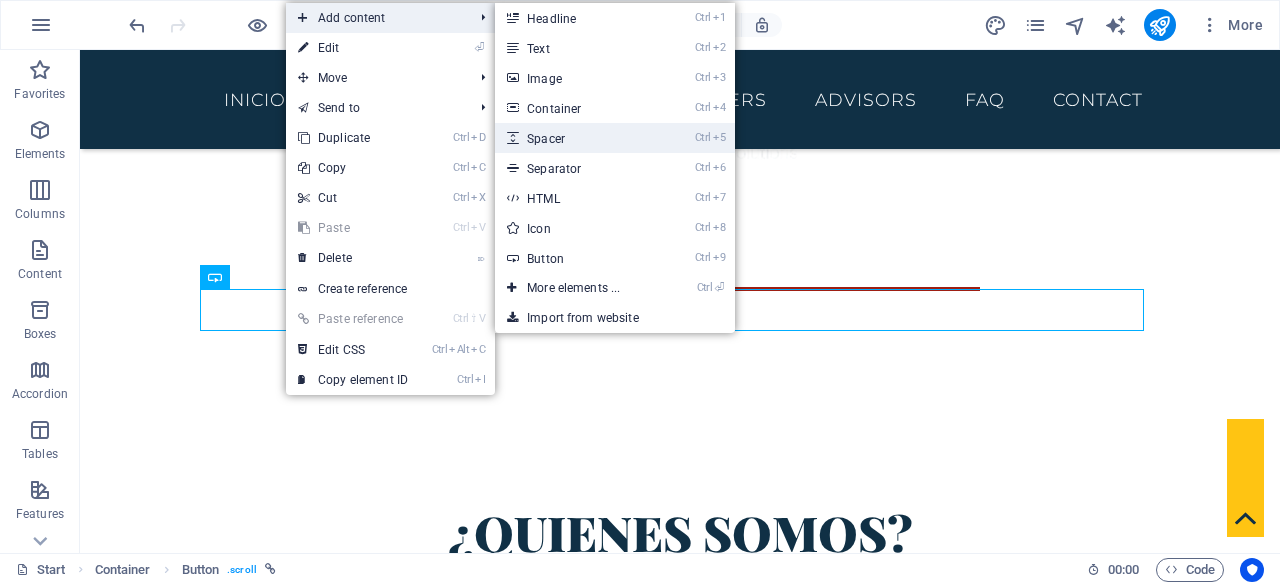 select on "px" 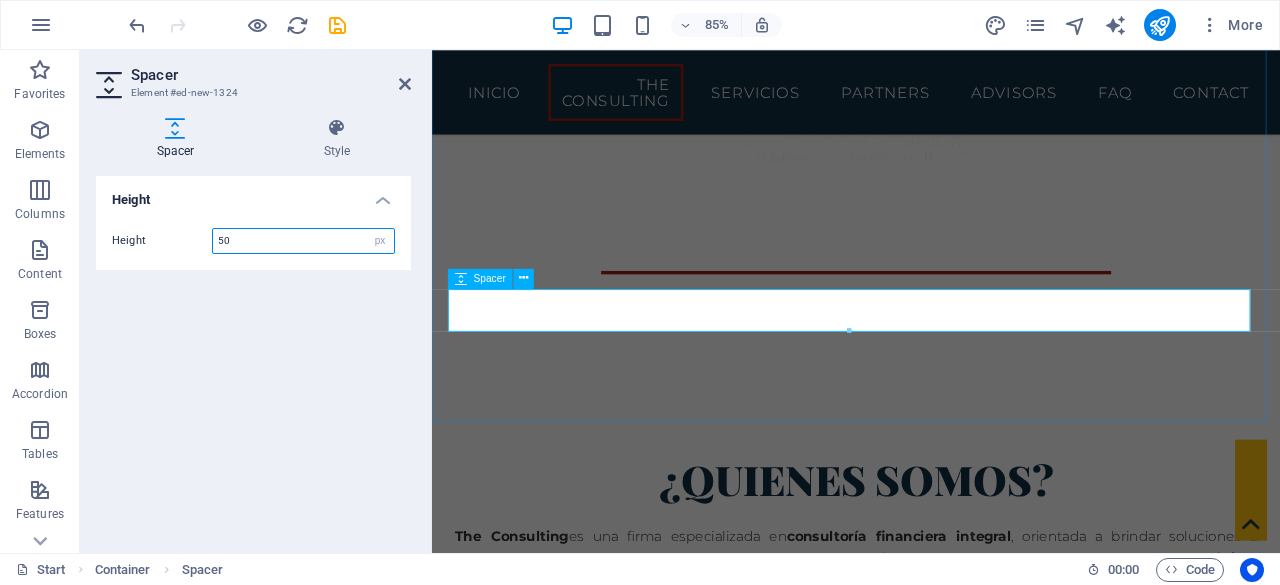 click at bounding box center (461, 278) 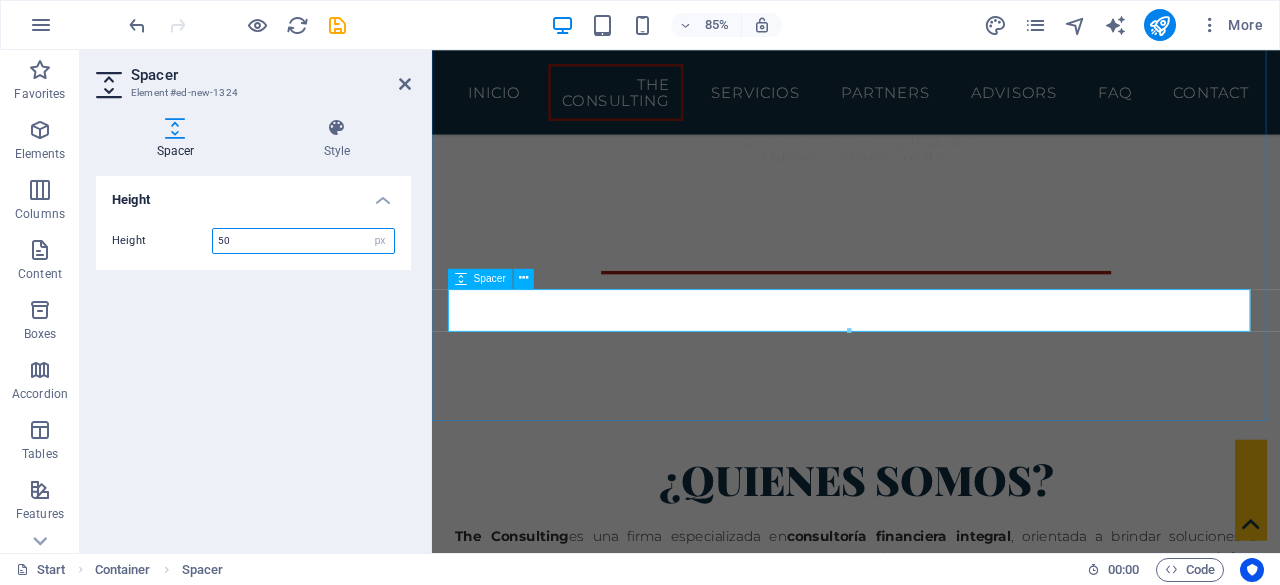 click at bounding box center (461, 278) 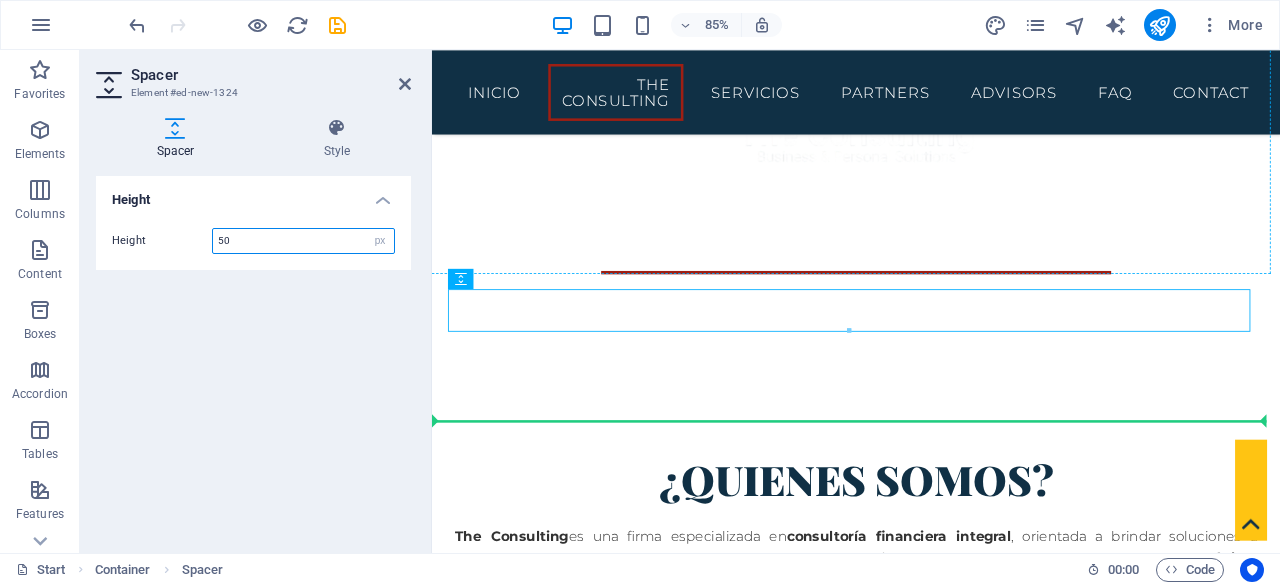 drag, startPoint x: 892, startPoint y: 331, endPoint x: 495, endPoint y: 284, distance: 399.77243 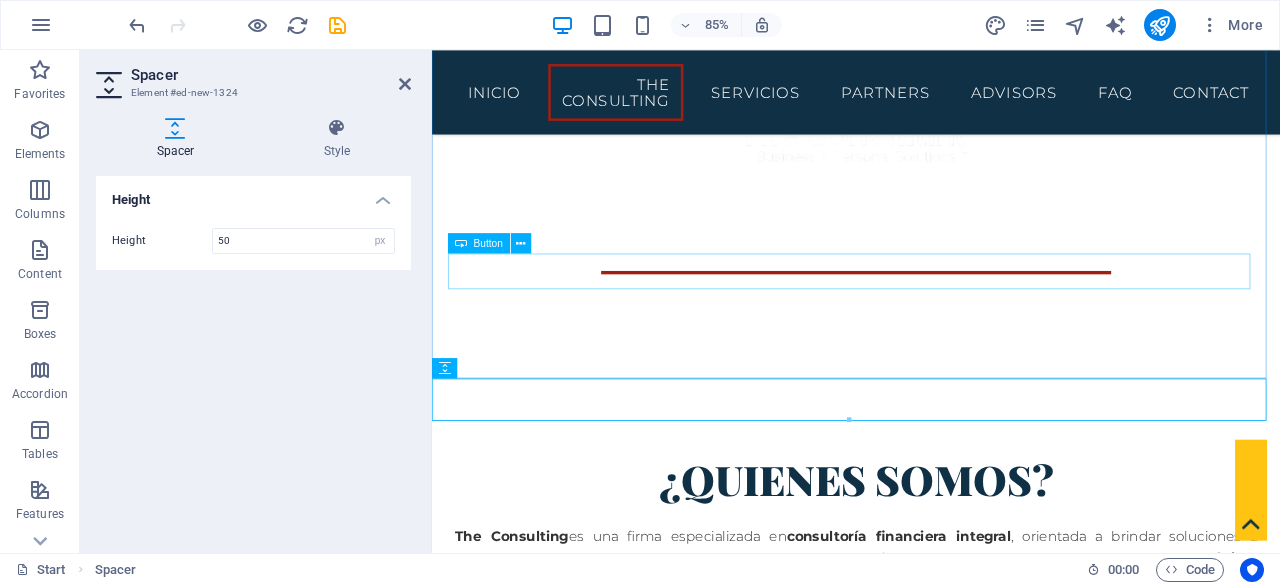 scroll, scrollTop: 758, scrollLeft: 0, axis: vertical 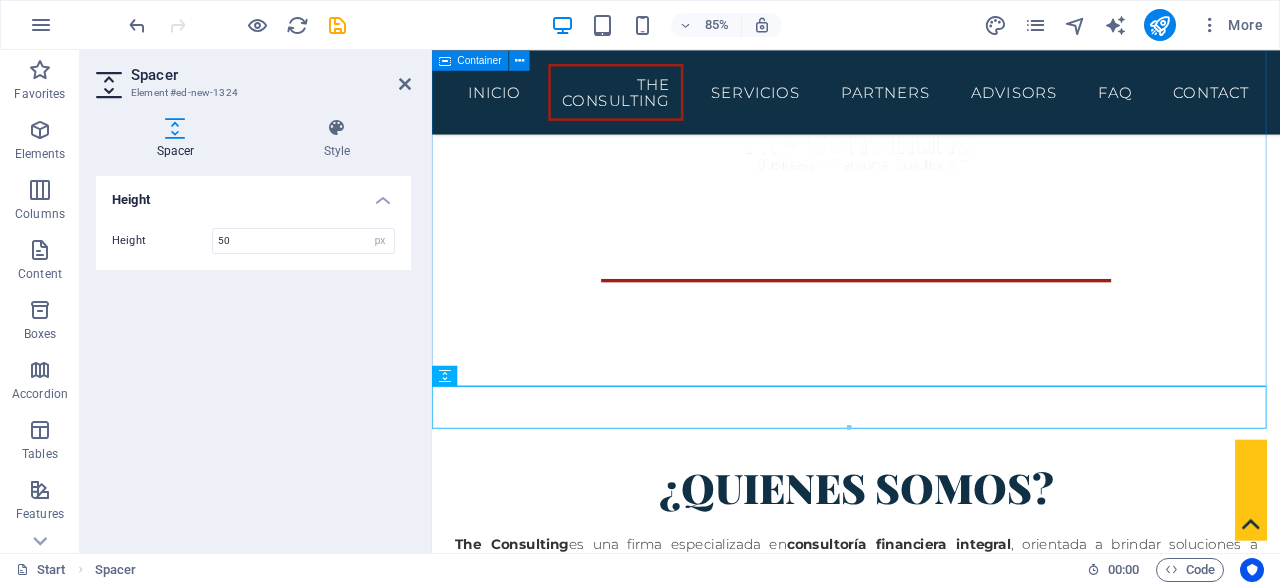 drag, startPoint x: 897, startPoint y: 418, endPoint x: 477, endPoint y: 417, distance: 420.0012 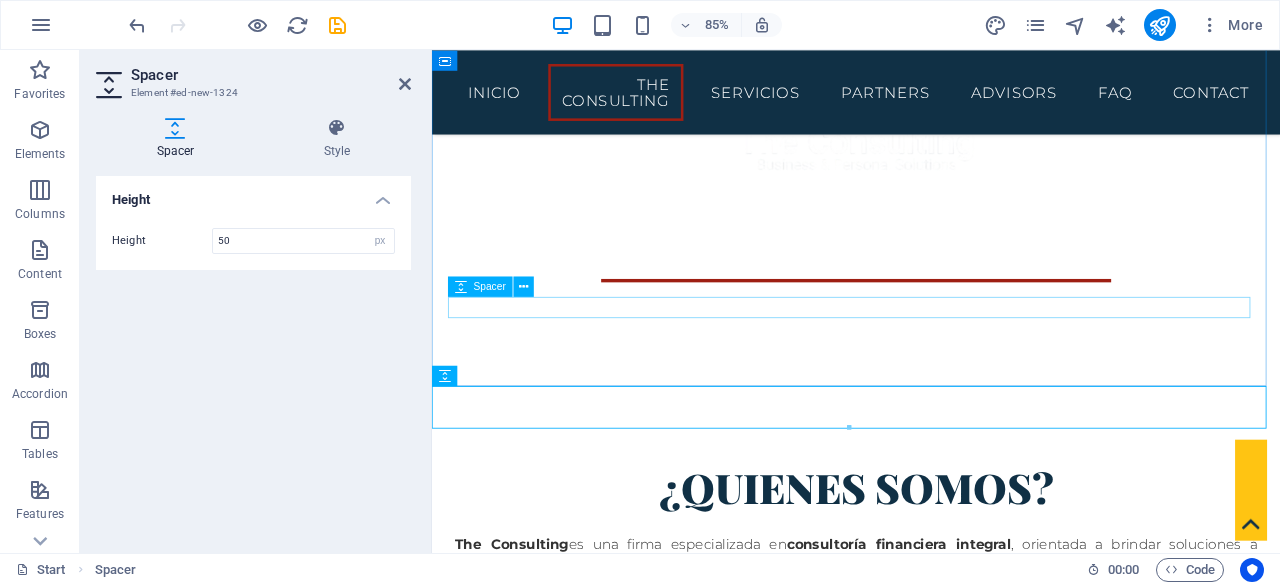 drag, startPoint x: 449, startPoint y: 375, endPoint x: 475, endPoint y: 285, distance: 93.680305 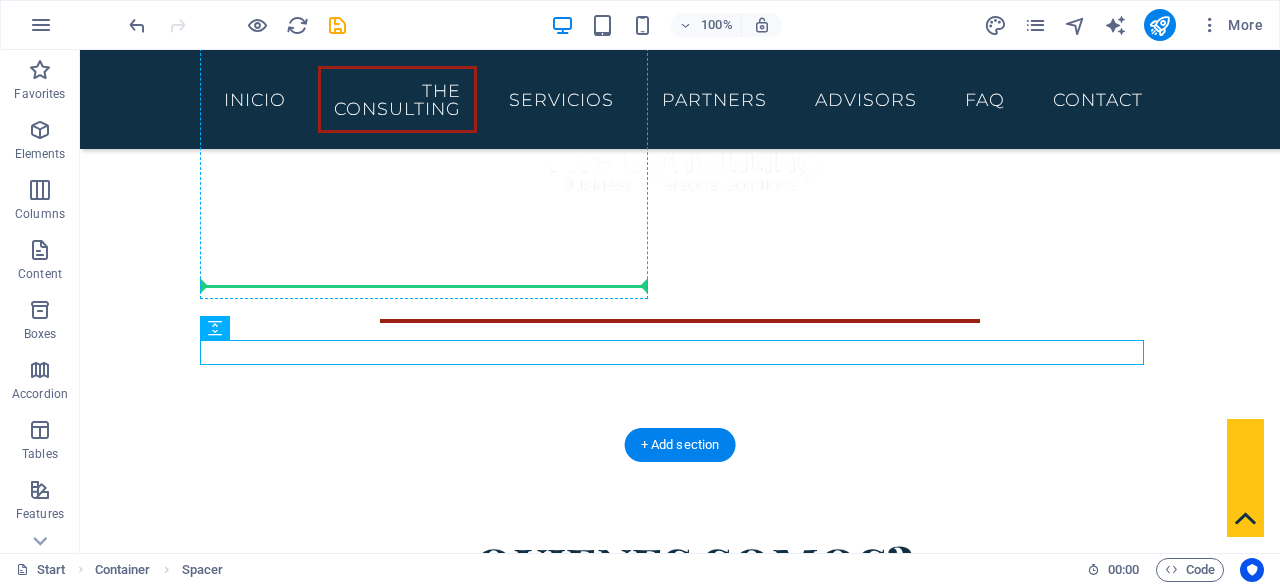 drag, startPoint x: 555, startPoint y: 335, endPoint x: 693, endPoint y: 268, distance: 153.4047 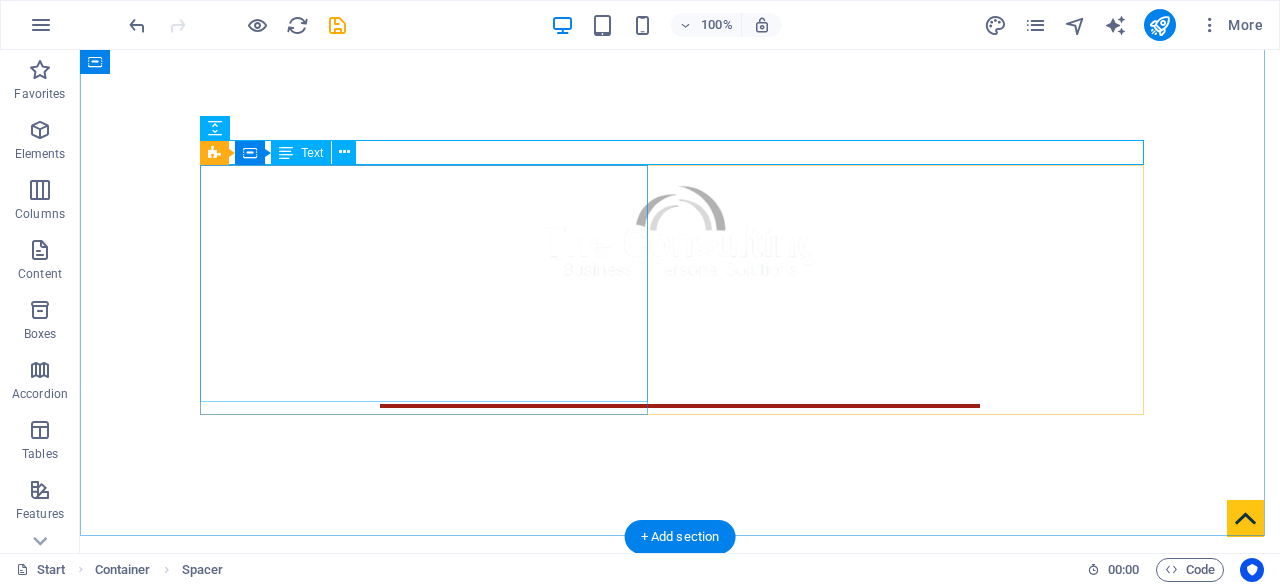 scroll, scrollTop: 650, scrollLeft: 0, axis: vertical 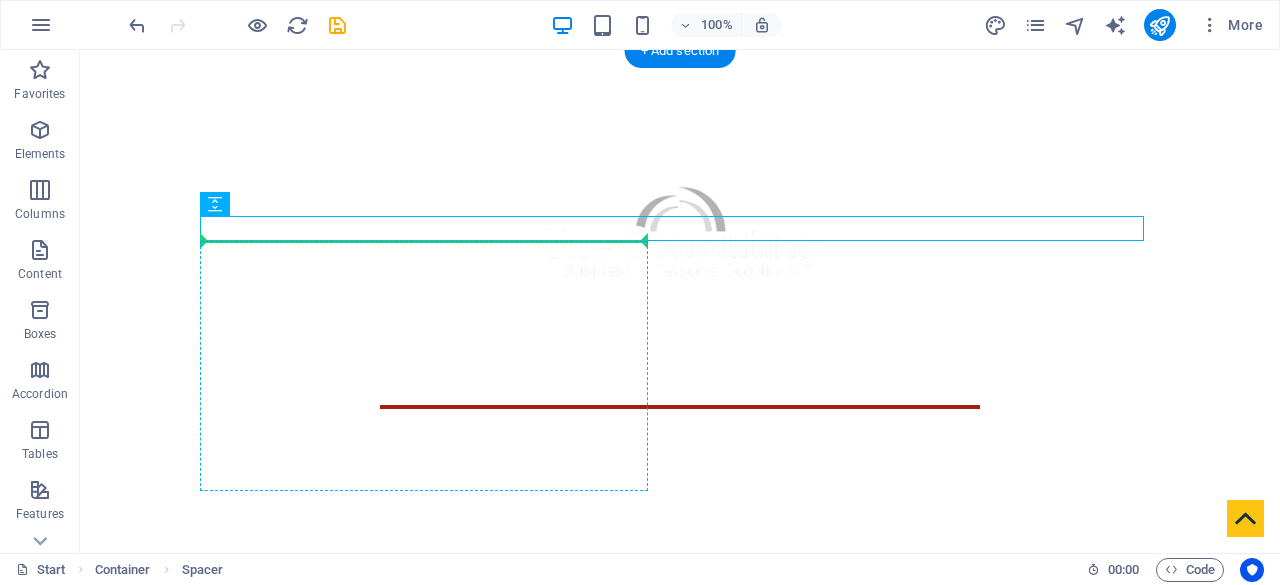 drag, startPoint x: 300, startPoint y: 259, endPoint x: 572, endPoint y: 334, distance: 282.15067 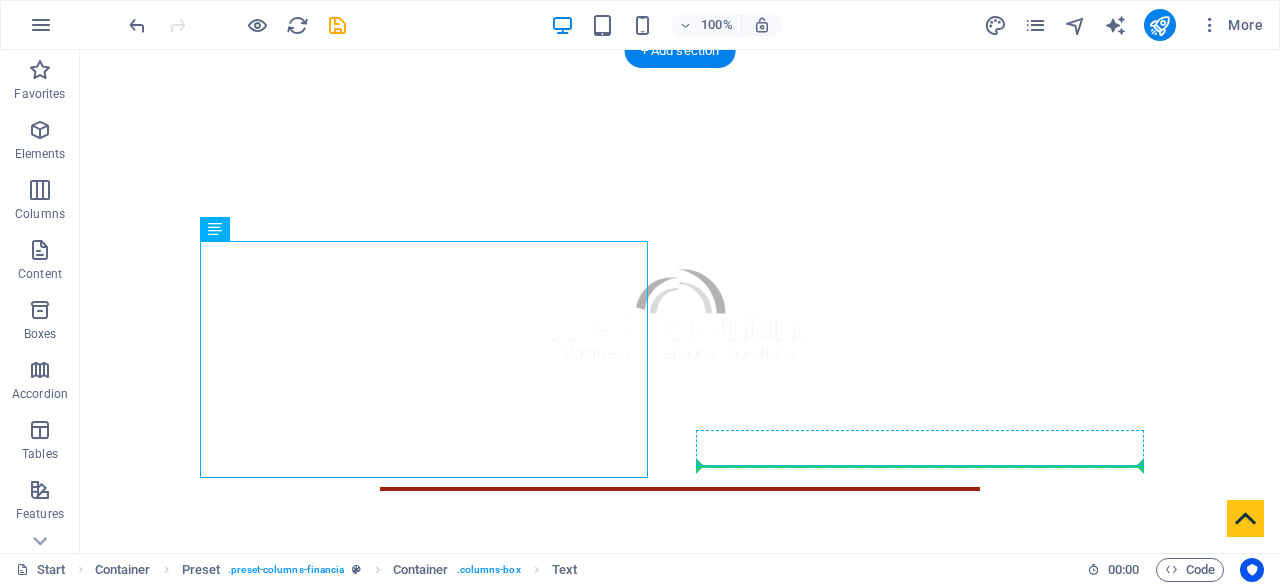 drag, startPoint x: 572, startPoint y: 334, endPoint x: 722, endPoint y: 461, distance: 196.54262 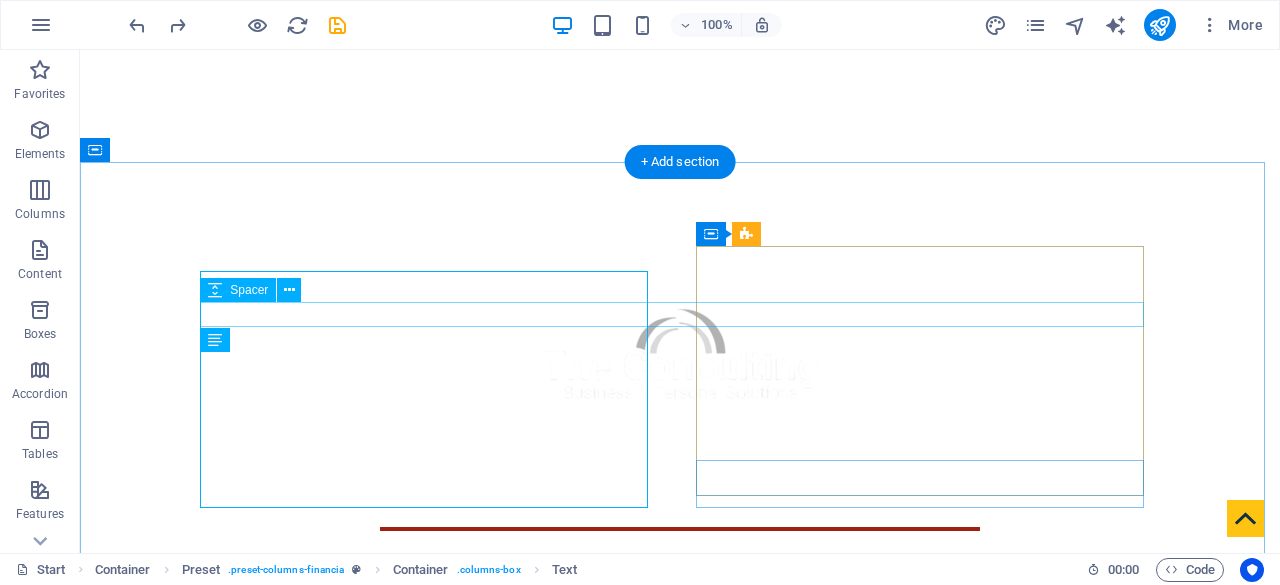 scroll, scrollTop: 527, scrollLeft: 0, axis: vertical 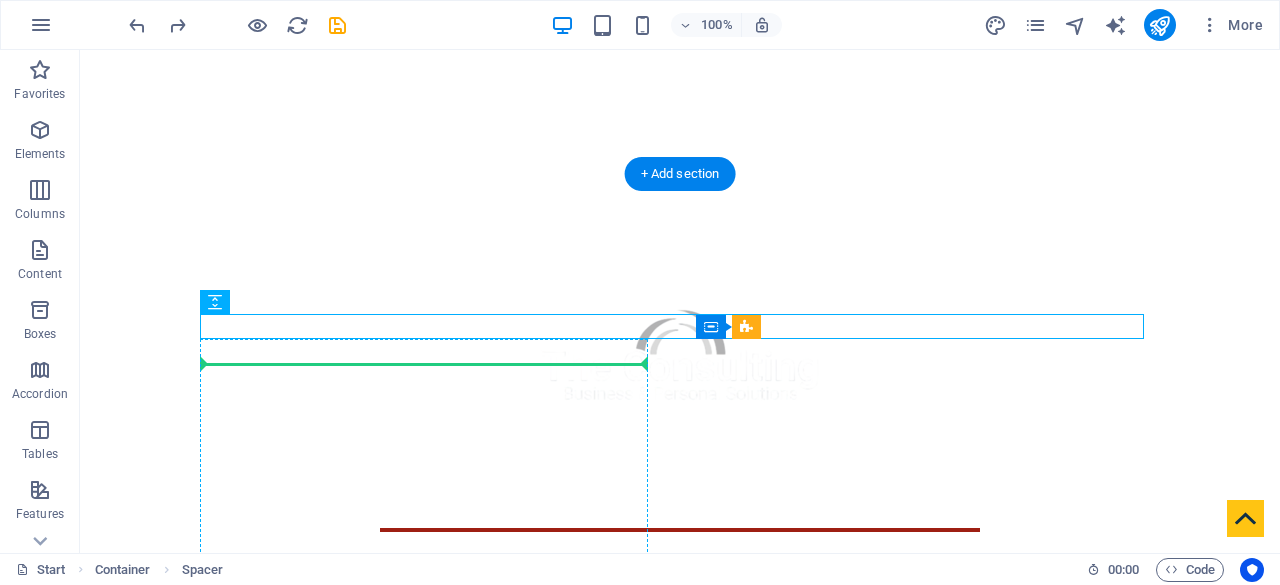drag, startPoint x: 306, startPoint y: 351, endPoint x: 373, endPoint y: 435, distance: 107.44766 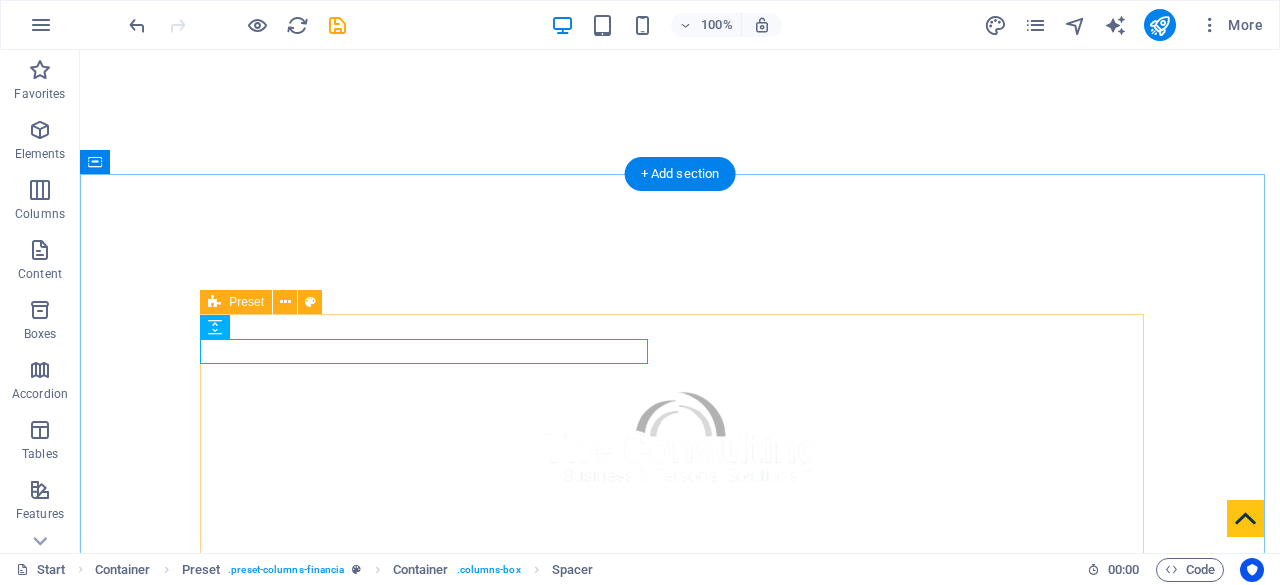 drag, startPoint x: 294, startPoint y: 375, endPoint x: 692, endPoint y: 501, distance: 417.46857 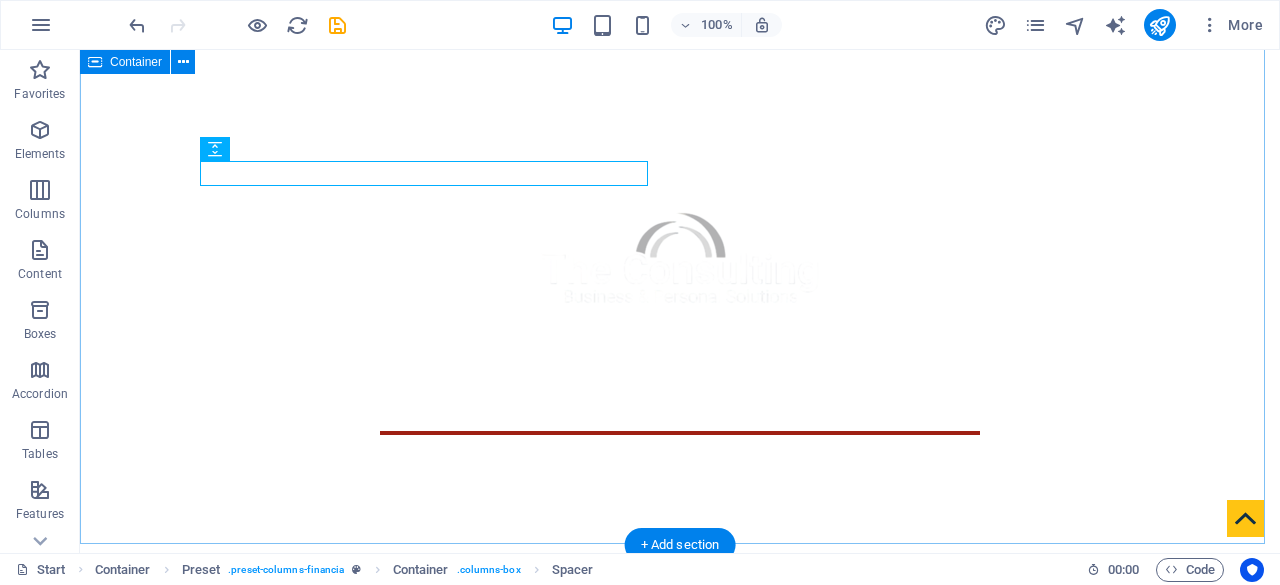 scroll, scrollTop: 701, scrollLeft: 0, axis: vertical 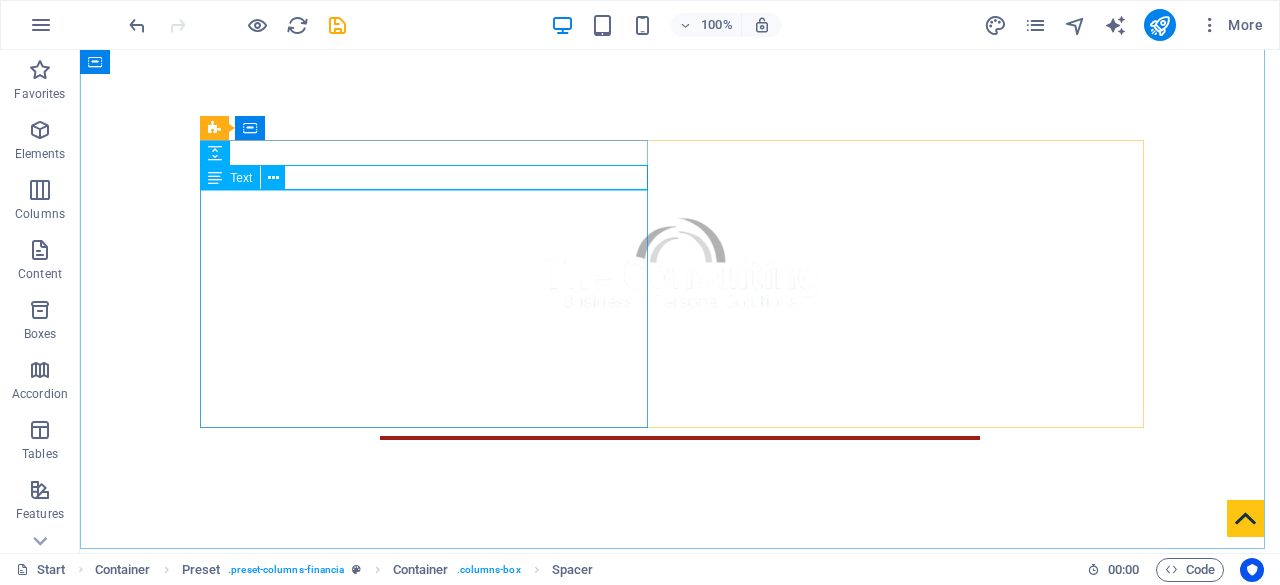 click on "Text" at bounding box center (230, 178) 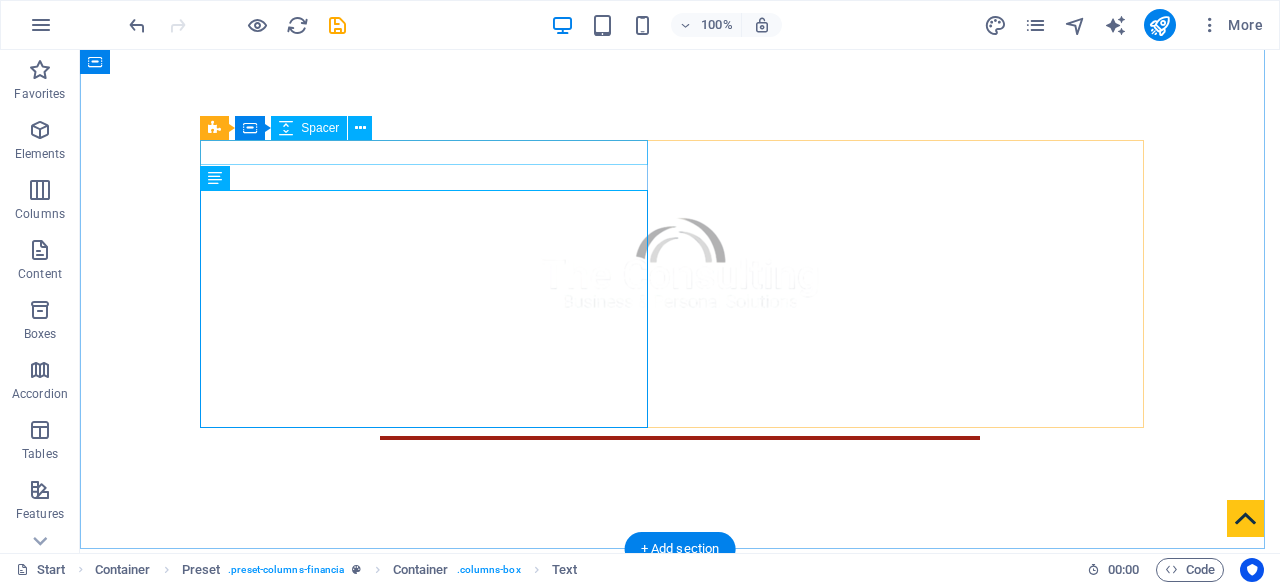 click at bounding box center [680, 822] 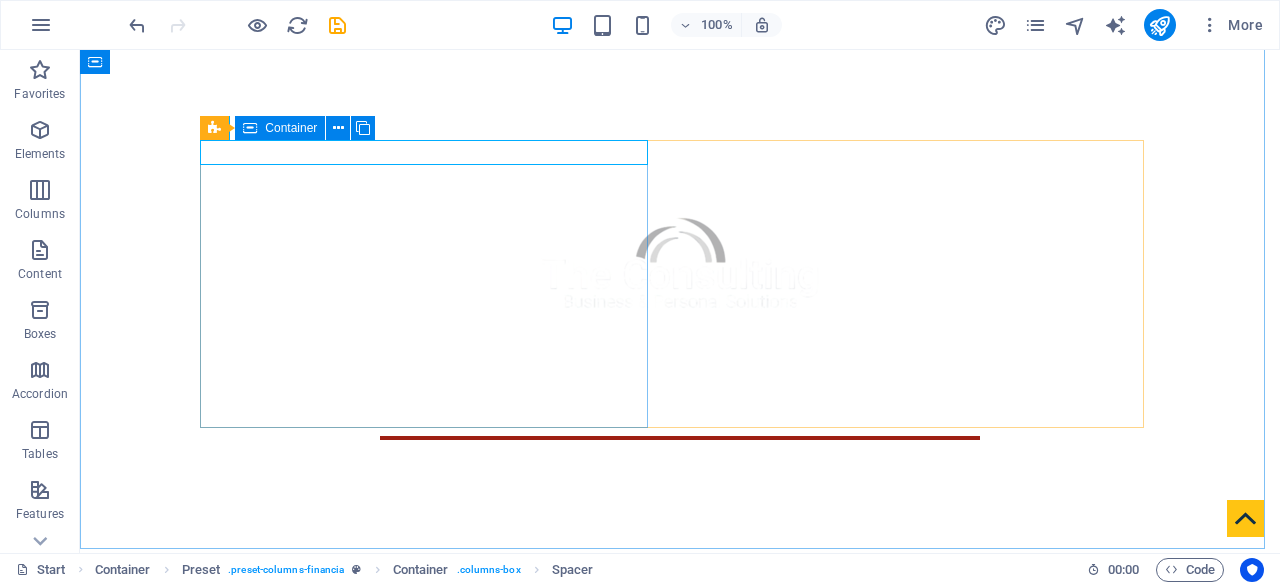 click on "Container" at bounding box center [291, 128] 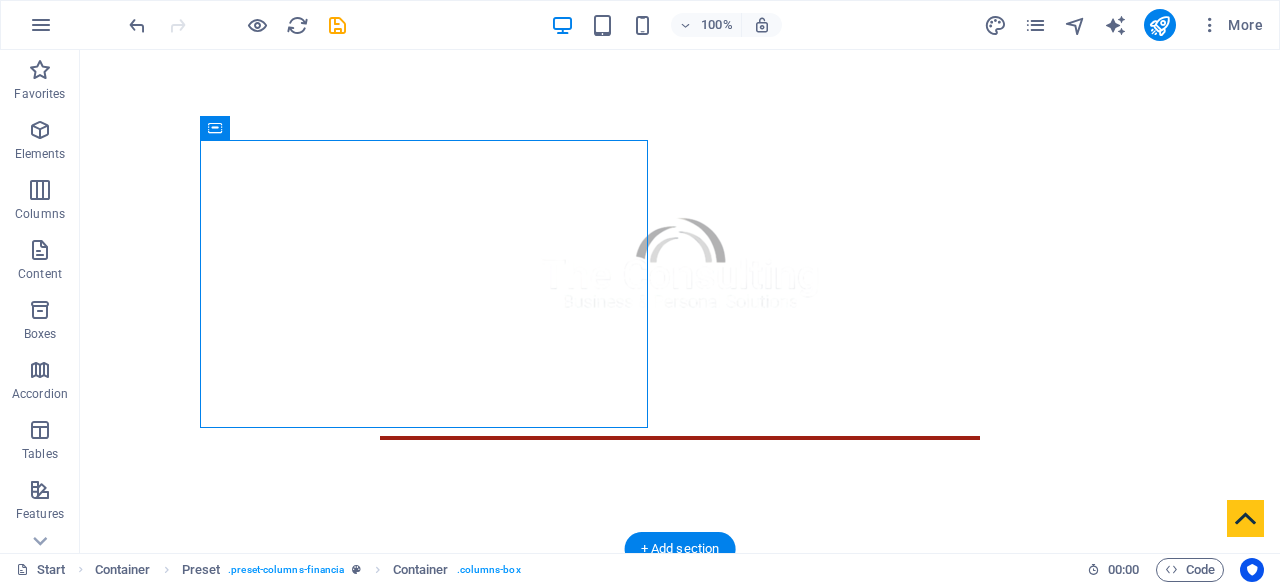 drag, startPoint x: 400, startPoint y: 160, endPoint x: 452, endPoint y: 189, distance: 59.5399 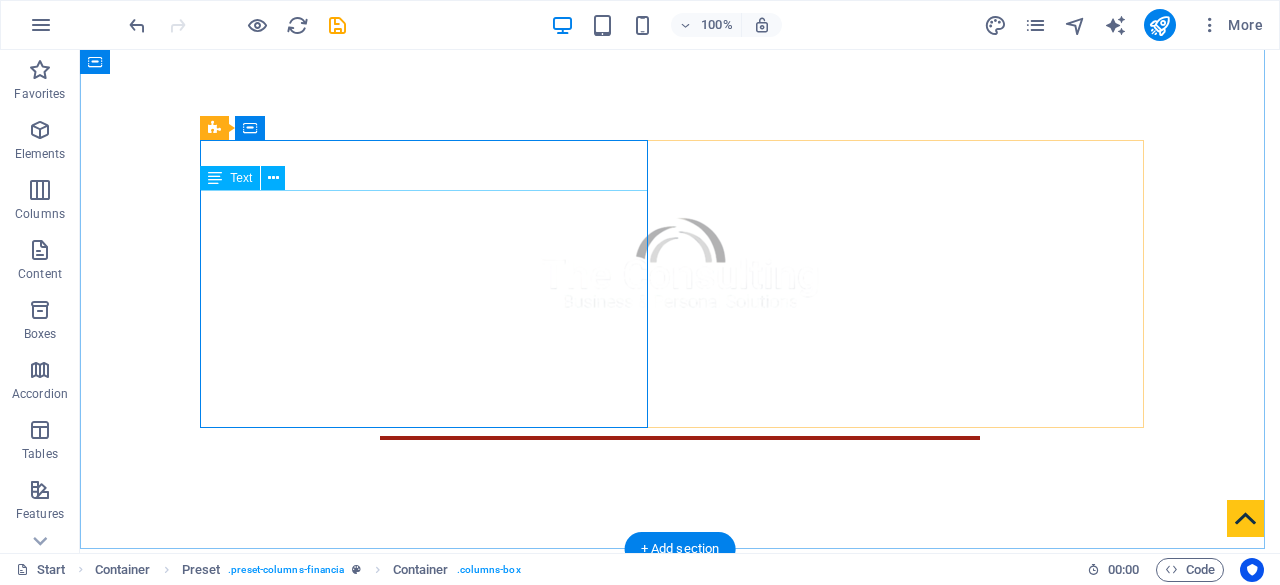 click on "The Consulting  es una firma especializada en  consultoría financiera integral , orientada a brindar soluciones a microempresas, pymes y grandes corporativos. Nuestro enfoque se basa en la gestión estratégica de  créditos empresariales ,  seguros  y  capacitación empresarial , con el objetivo de impulsar el crecimiento y la estabilidad financiera de nuestros clientes. Impulsamos  tu crecimiento, fortalecemos  tu futuro ." at bounding box center [680, 926] 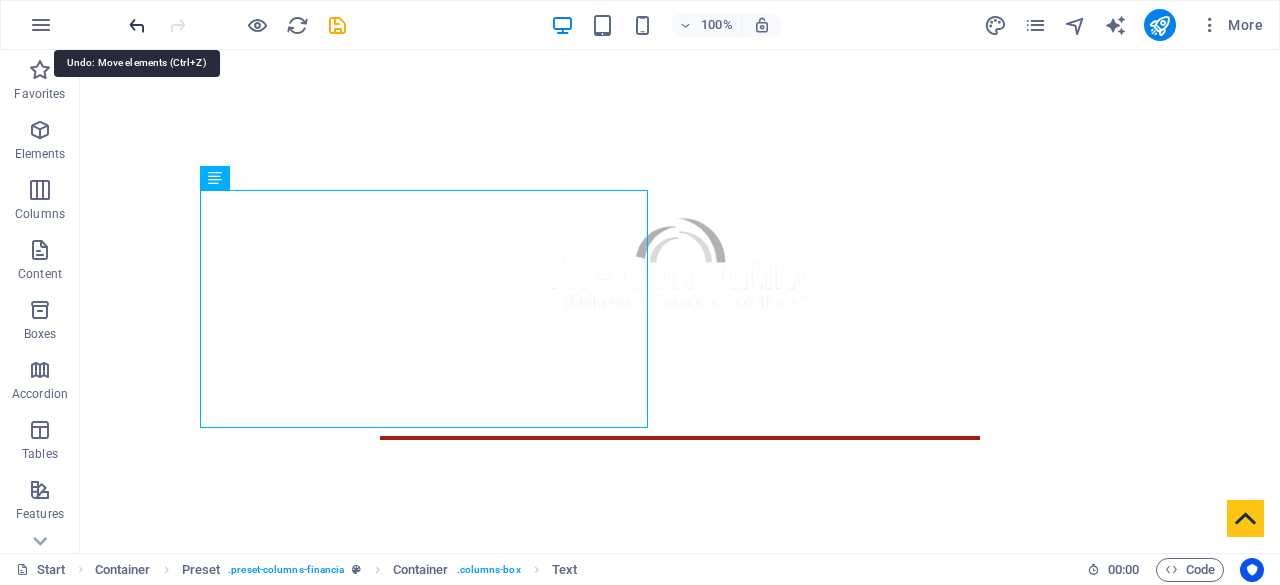 click at bounding box center [137, 25] 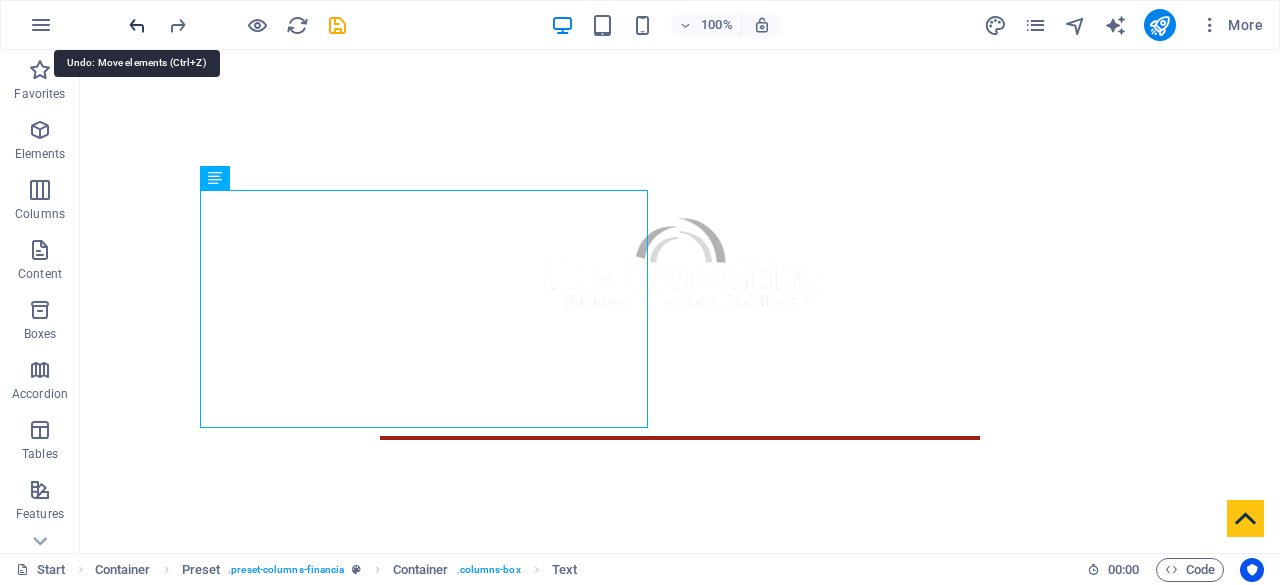 click at bounding box center [137, 25] 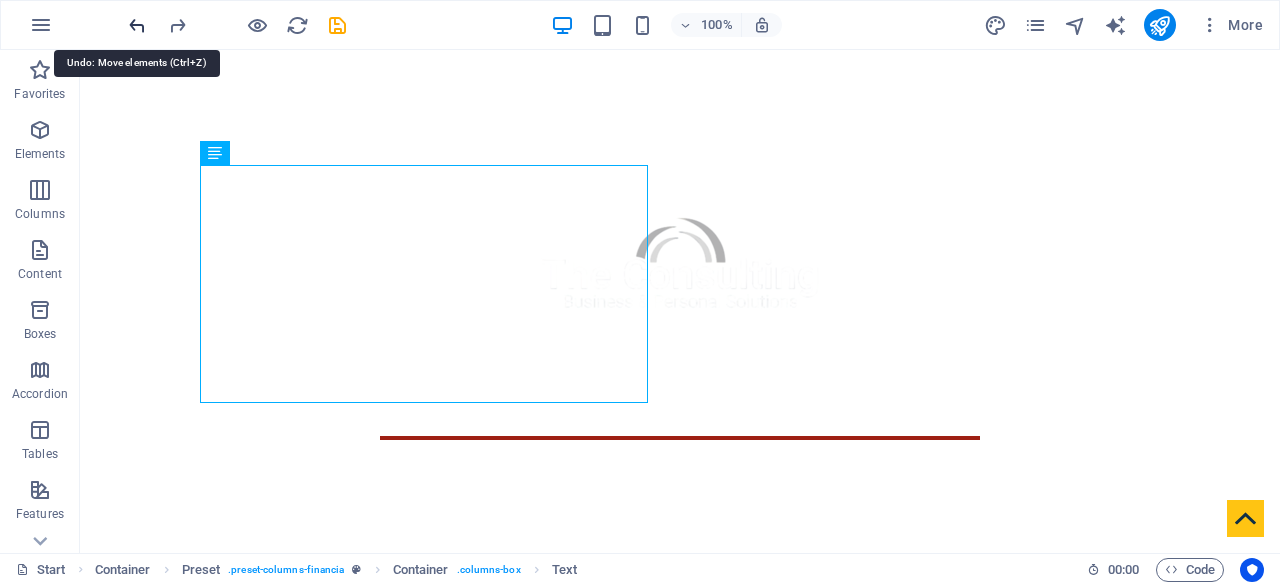 click at bounding box center [137, 25] 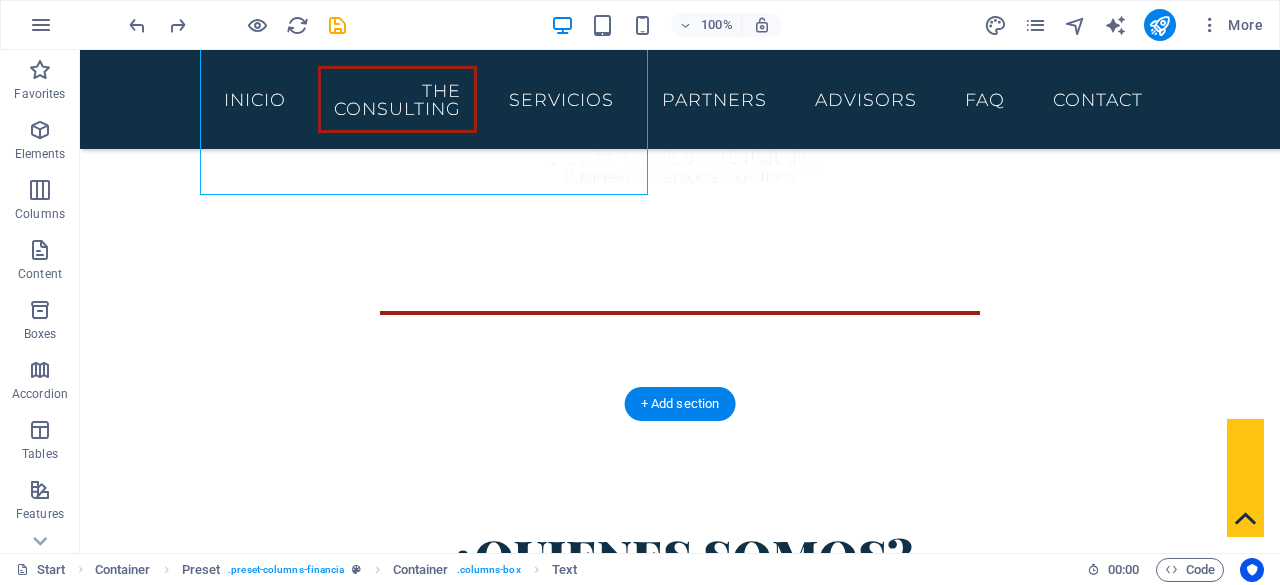 scroll, scrollTop: 826, scrollLeft: 0, axis: vertical 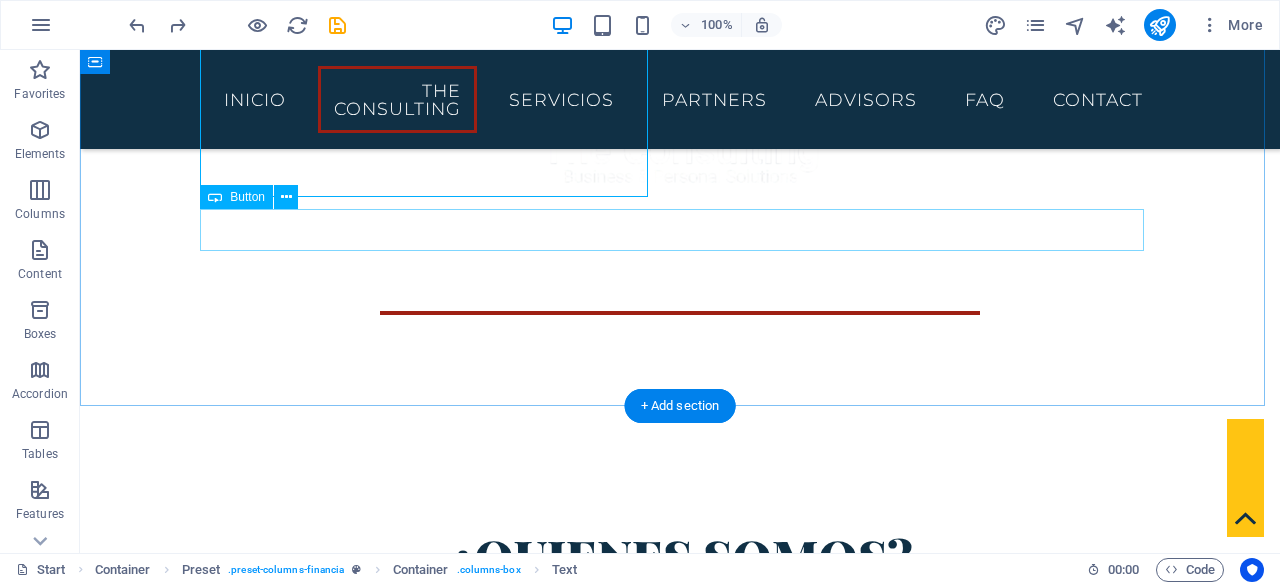 click on "Contacto" at bounding box center (680, 1170) 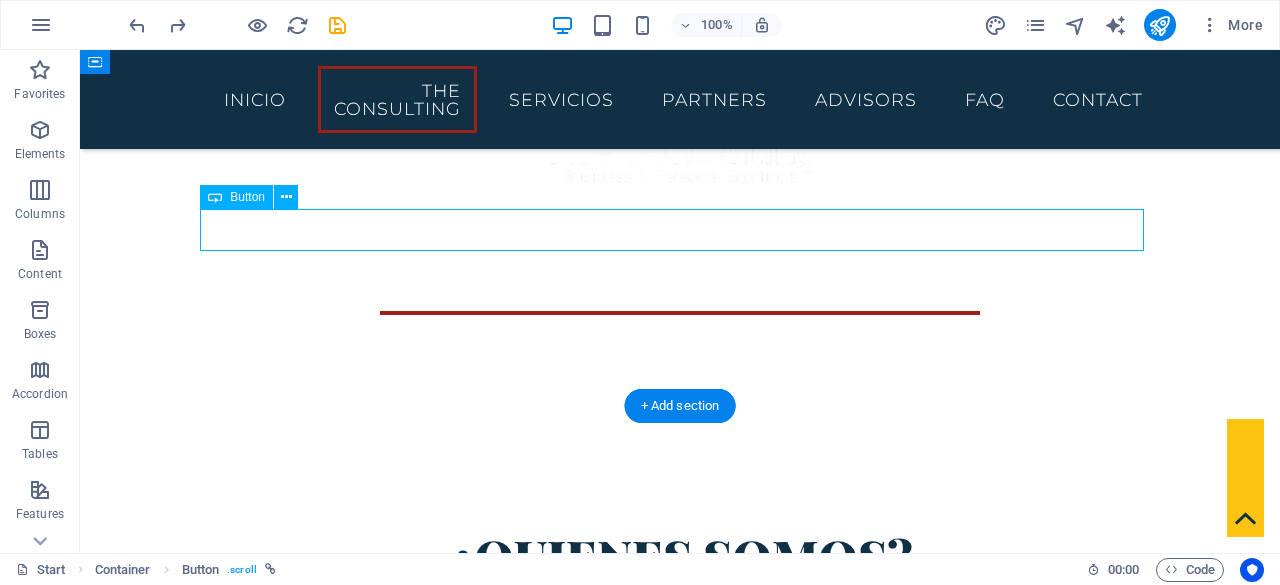click on "Contacto" at bounding box center [680, 1170] 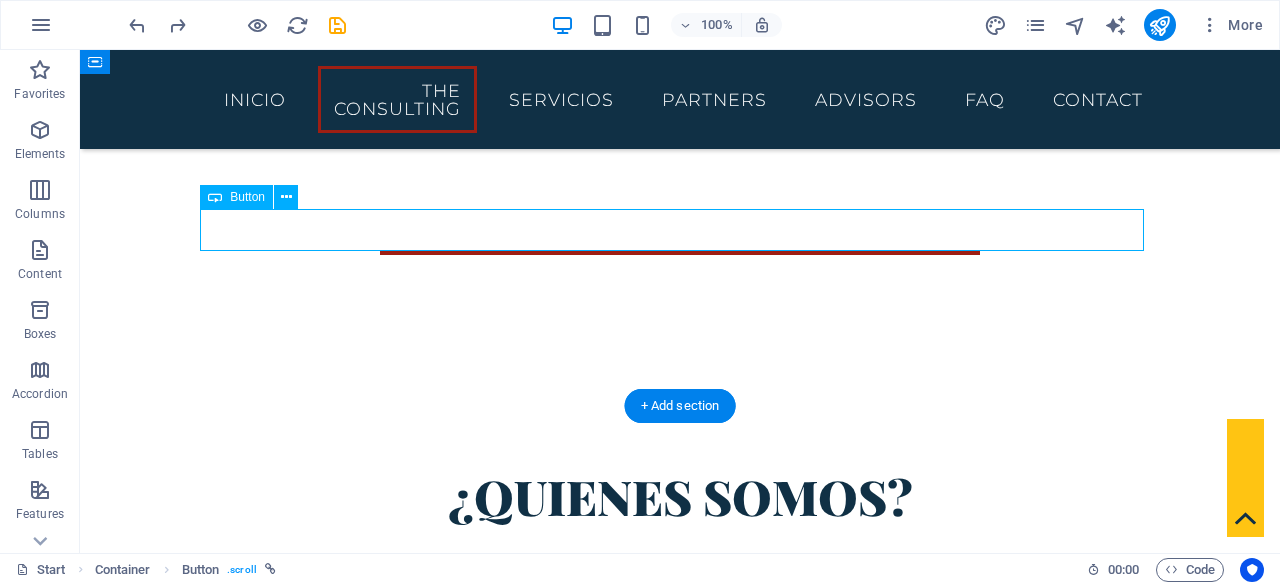 scroll, scrollTop: 848, scrollLeft: 0, axis: vertical 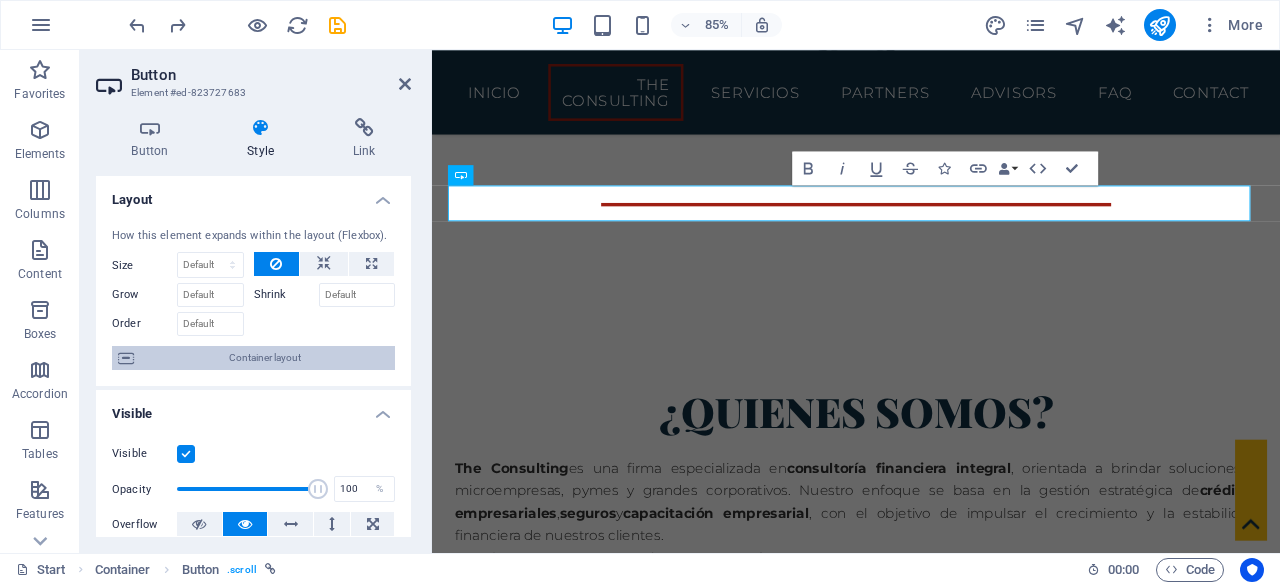 click on "Container layout" at bounding box center [264, 358] 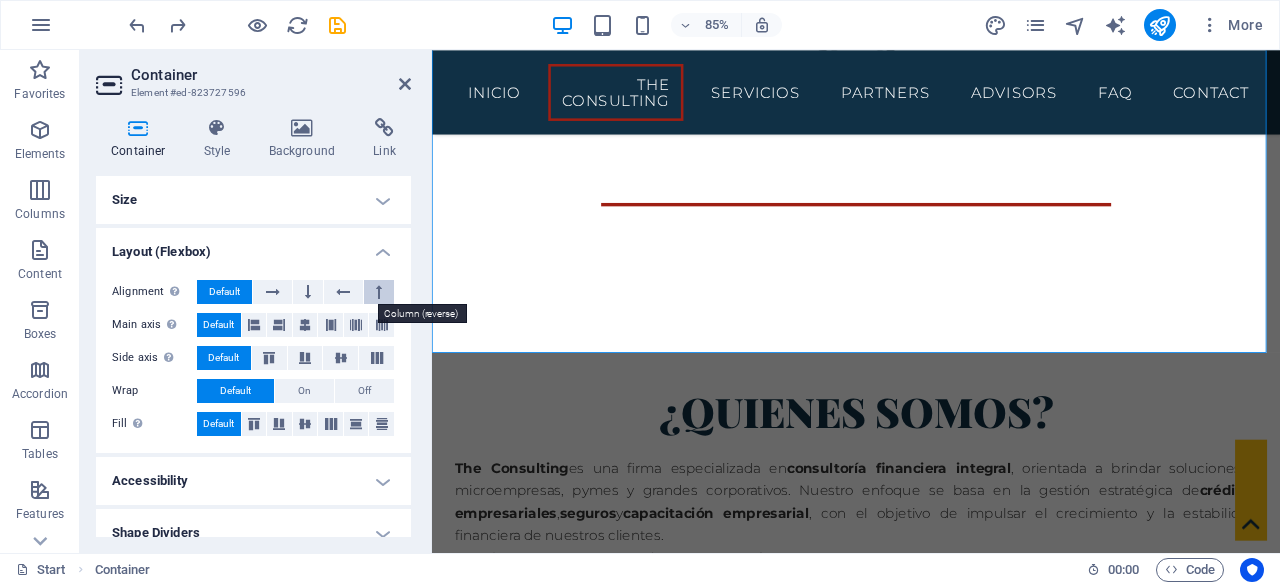 scroll, scrollTop: 19, scrollLeft: 0, axis: vertical 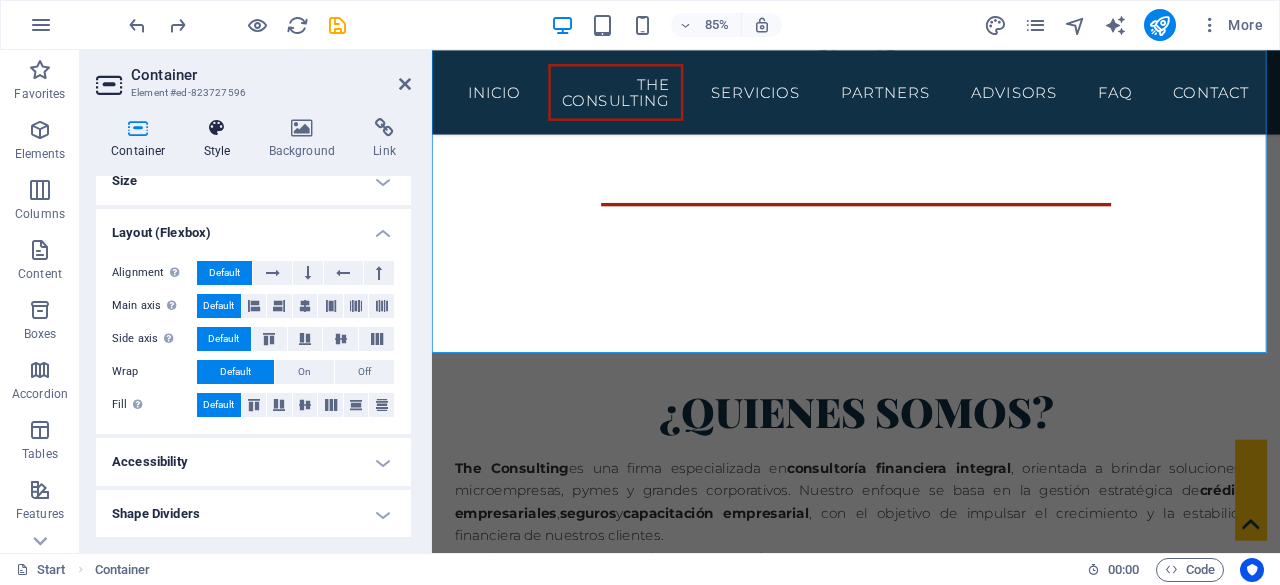 click on "Style" at bounding box center [221, 139] 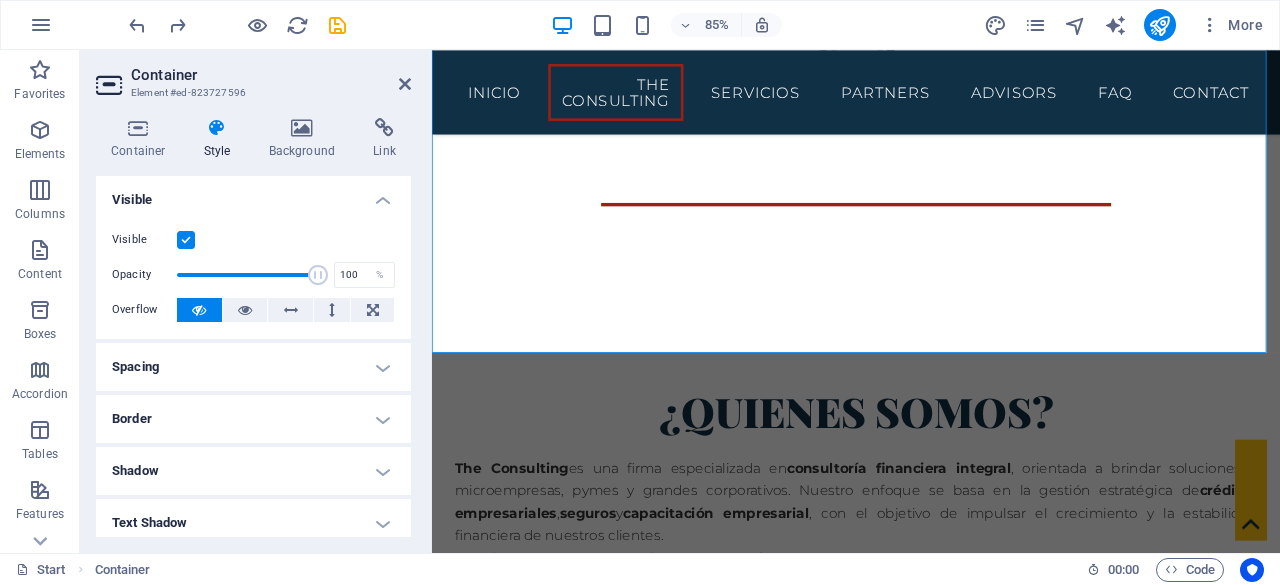 click on "Style" at bounding box center (221, 139) 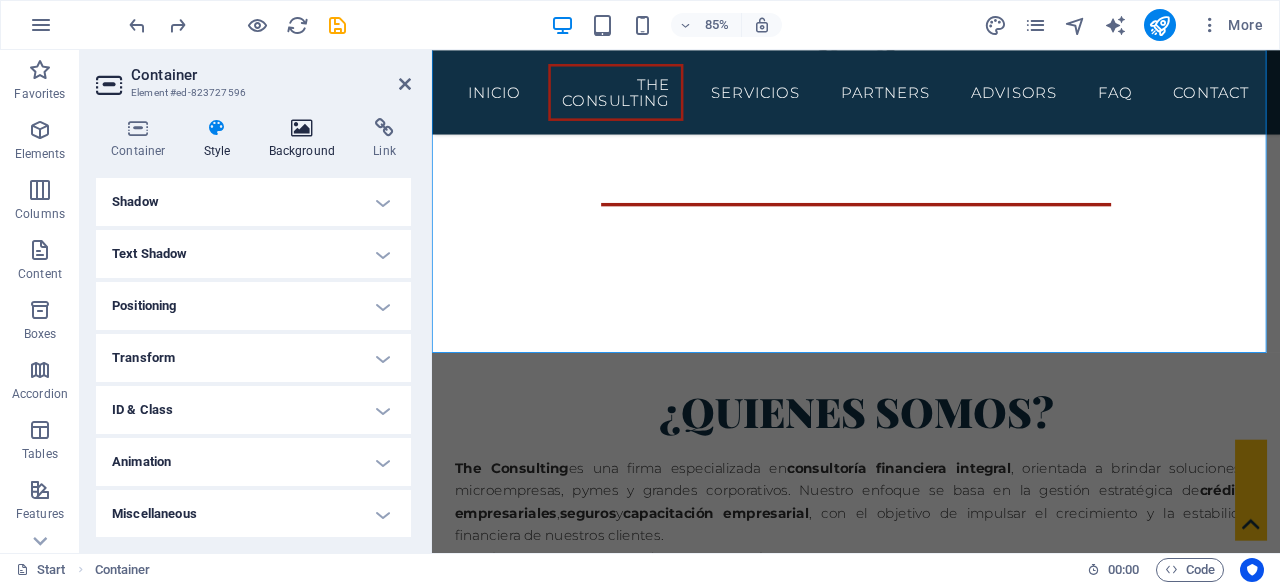 click at bounding box center [302, 128] 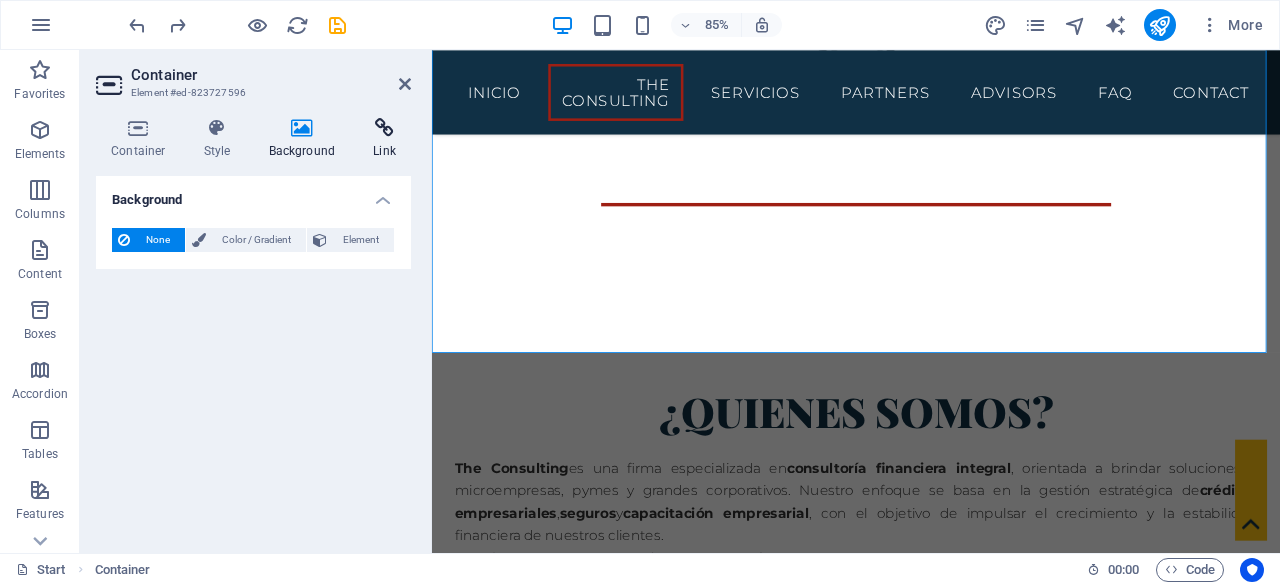 click on "Link" at bounding box center (384, 139) 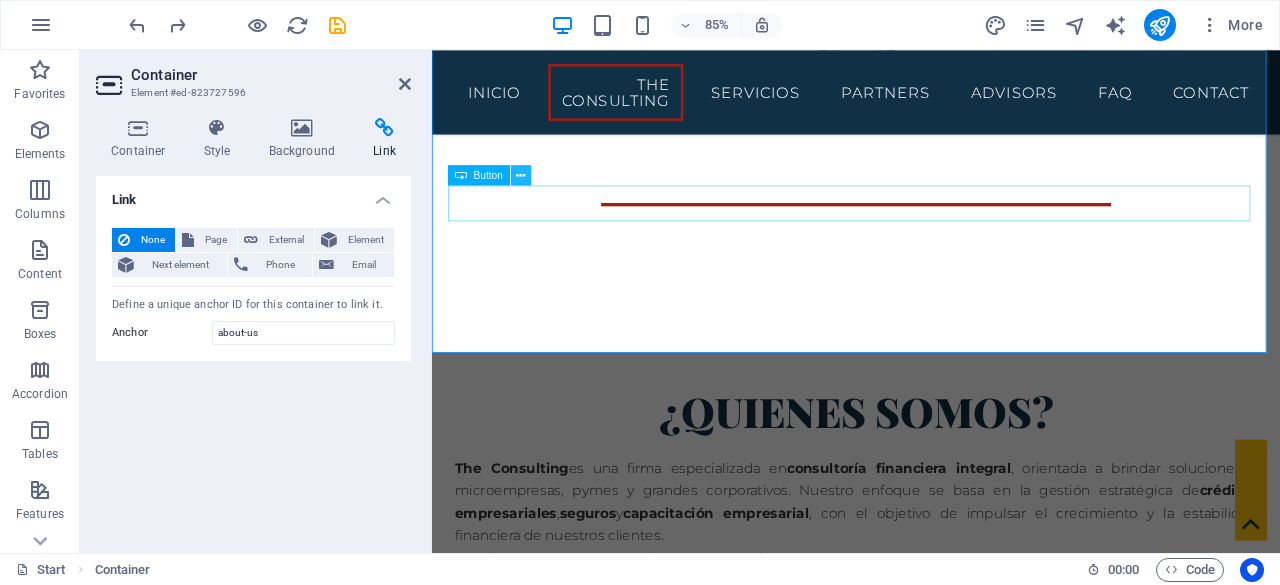 click at bounding box center [520, 175] 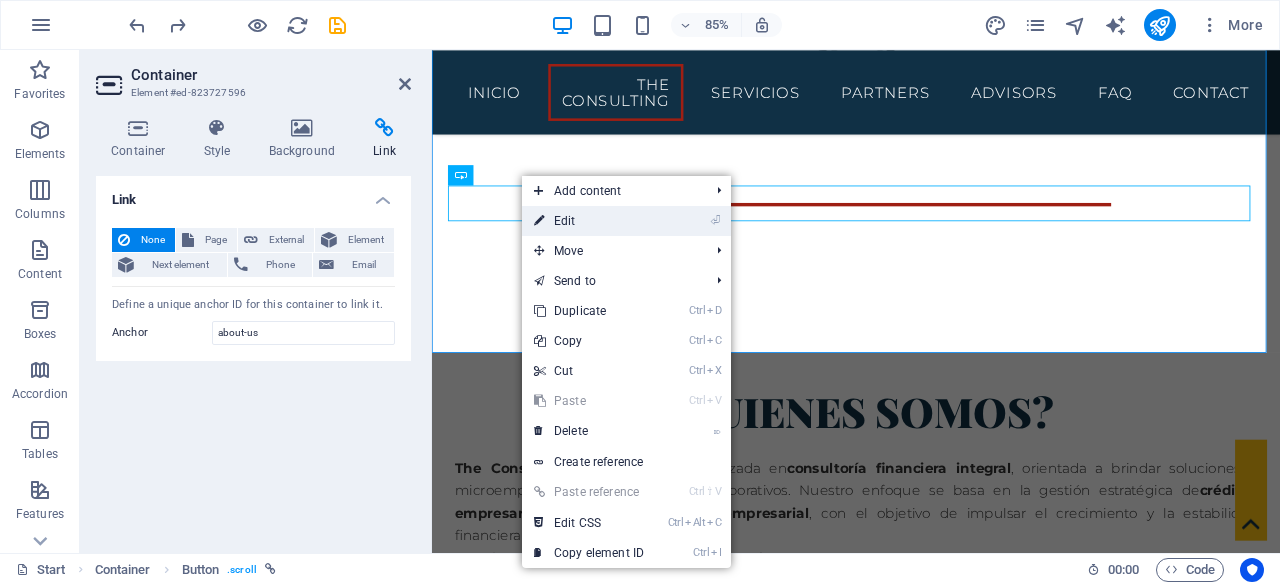 click on "⏎  Edit" at bounding box center (589, 221) 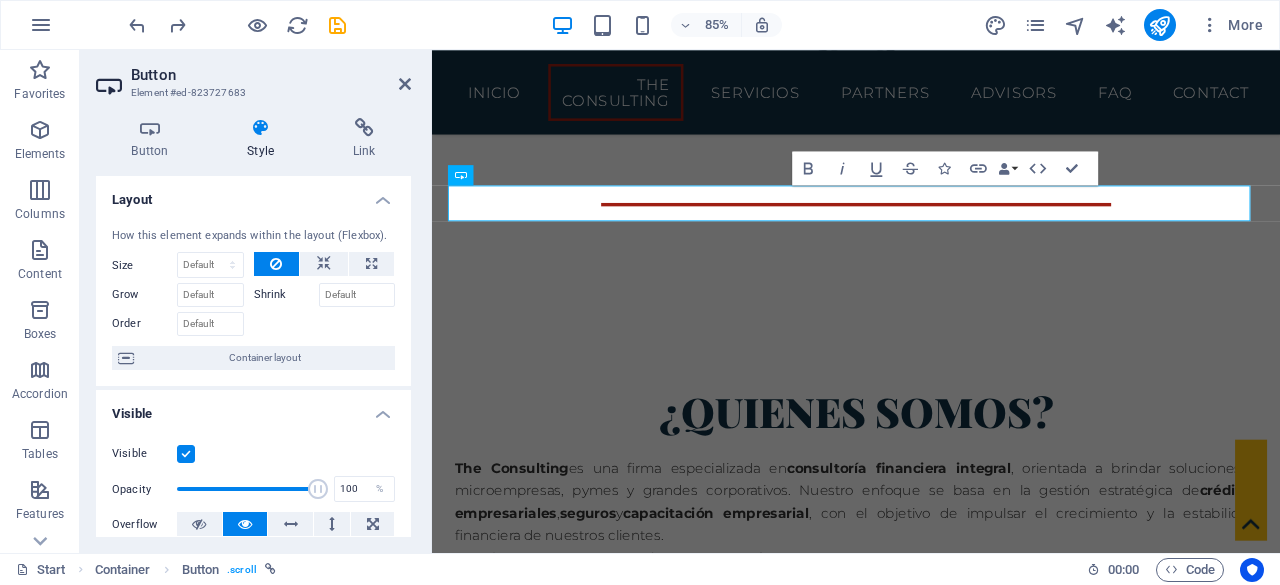 click at bounding box center (261, 128) 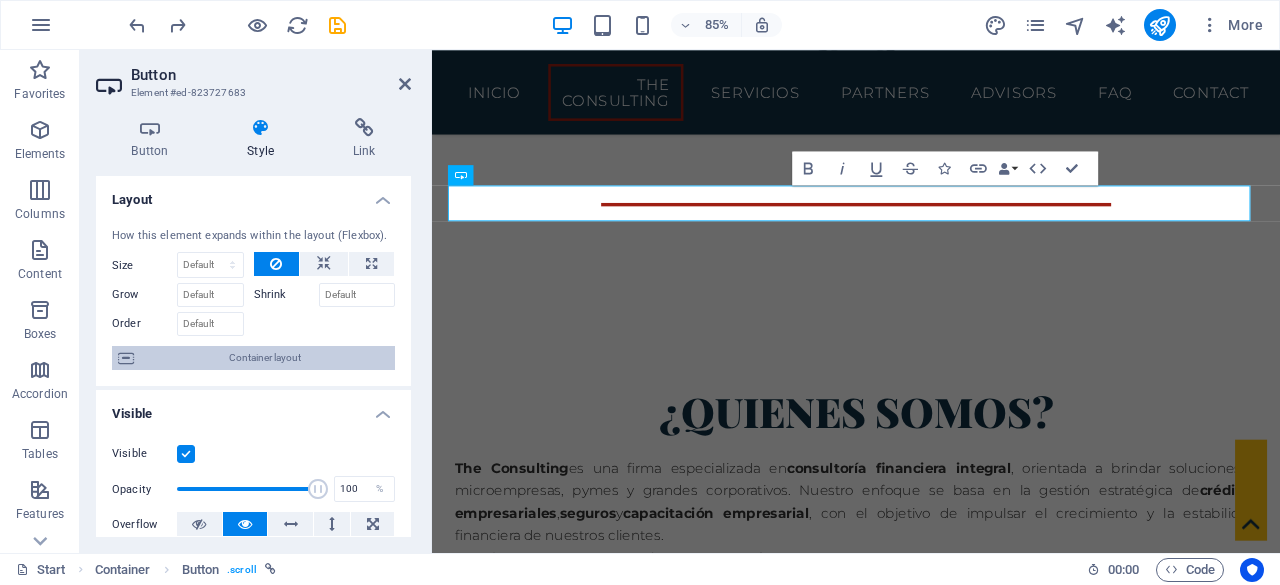 drag, startPoint x: 262, startPoint y: 125, endPoint x: 360, endPoint y: 369, distance: 262.94485 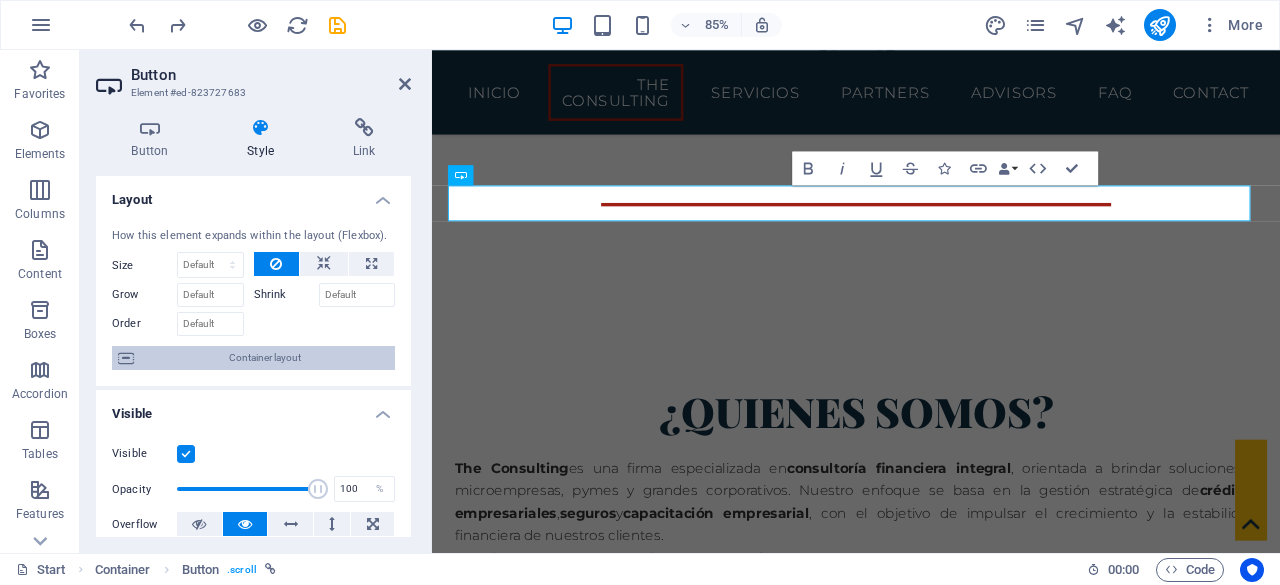 click on "Button Style Link Button Design Default Primary Secondary Background Hover/Active Switch to preview mode to test the active/hover state Text color Hover/Active Border color Hover/Active Alignment Size Width Default px rem % em vh vw Default colors and font sizes are defined in Design. Edit design Preset Element Layout How this element expands within the layout (Flexbox). Size Default auto px % 1/1 1/2 1/3 1/4 1/5 1/6 1/7 1/8 1/9 1/10 Grow Shrink Order Container layout Visible Visible Opacity 100 % Overflow Spacing Margin Default auto px % rem vw vh Custom Custom auto px % rem vw vh auto px % rem vw vh auto px % rem vw vh auto px % rem vw vh Padding Default px rem % vh vw Custom Custom px rem % vh vw px rem % vh vw px rem % vh vw px rem % vh vw Border Style              - Width 1 auto px rem % vh vw Custom Custom 1 auto px rem % vh vw 1 auto px rem % vh vw 1 auto px rem % vh vw 1 auto px rem % vh vw  - Color Round corners Default px rem % vh vw Custom Custom px rem % vh vw px rem % vh vw px rem % vh" at bounding box center [253, 327] 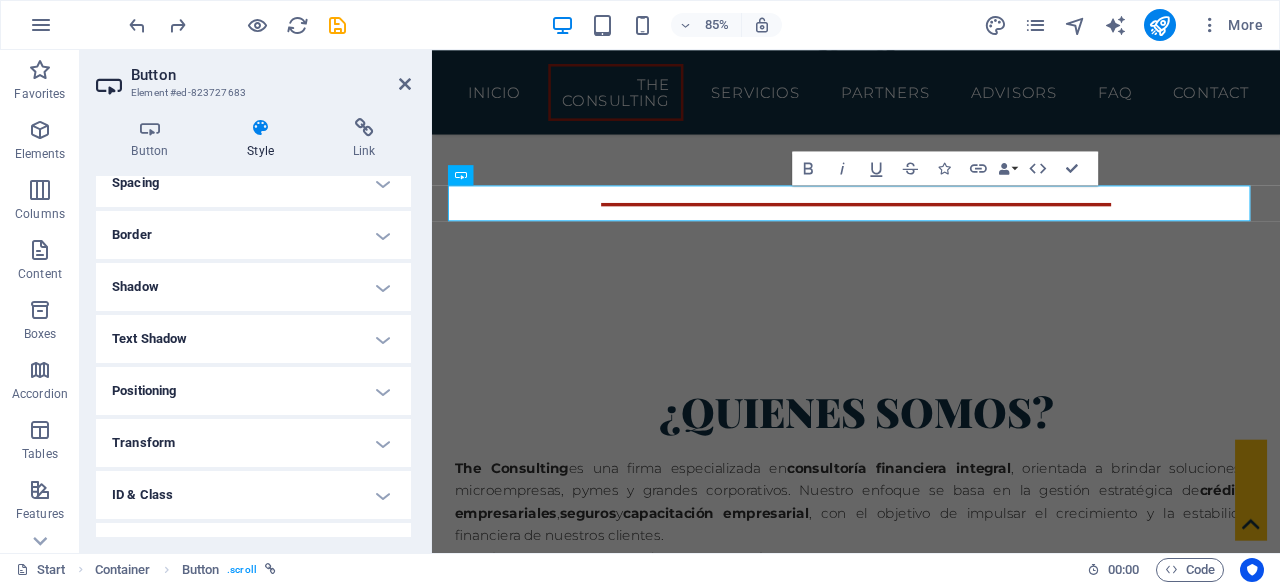 scroll, scrollTop: 482, scrollLeft: 0, axis: vertical 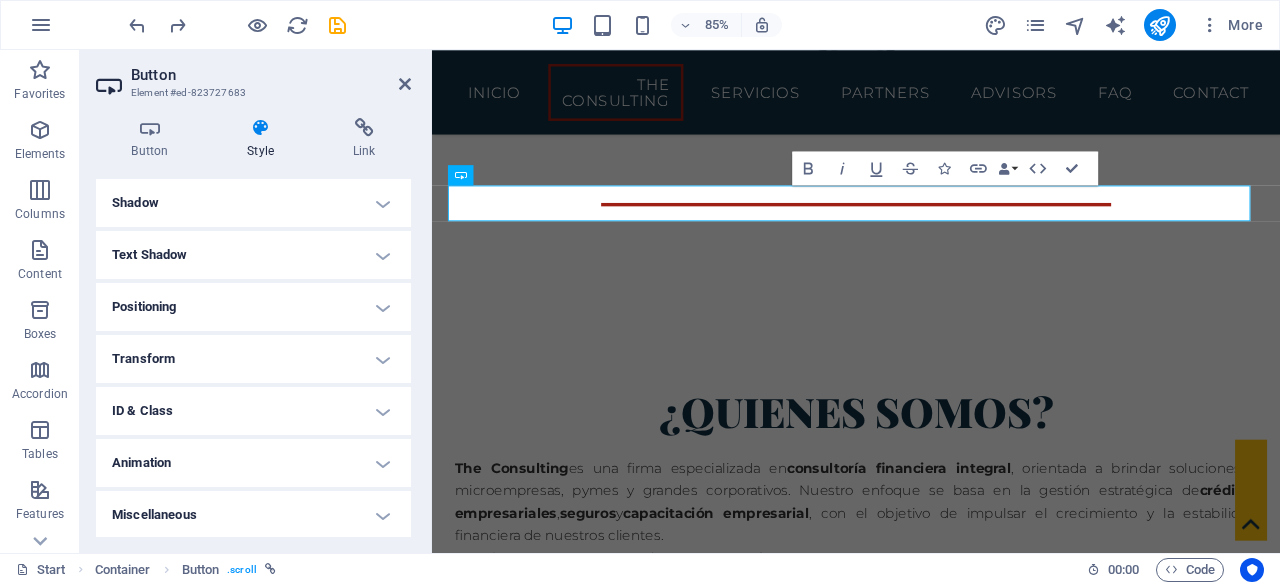 click on "Miscellaneous" at bounding box center (253, 515) 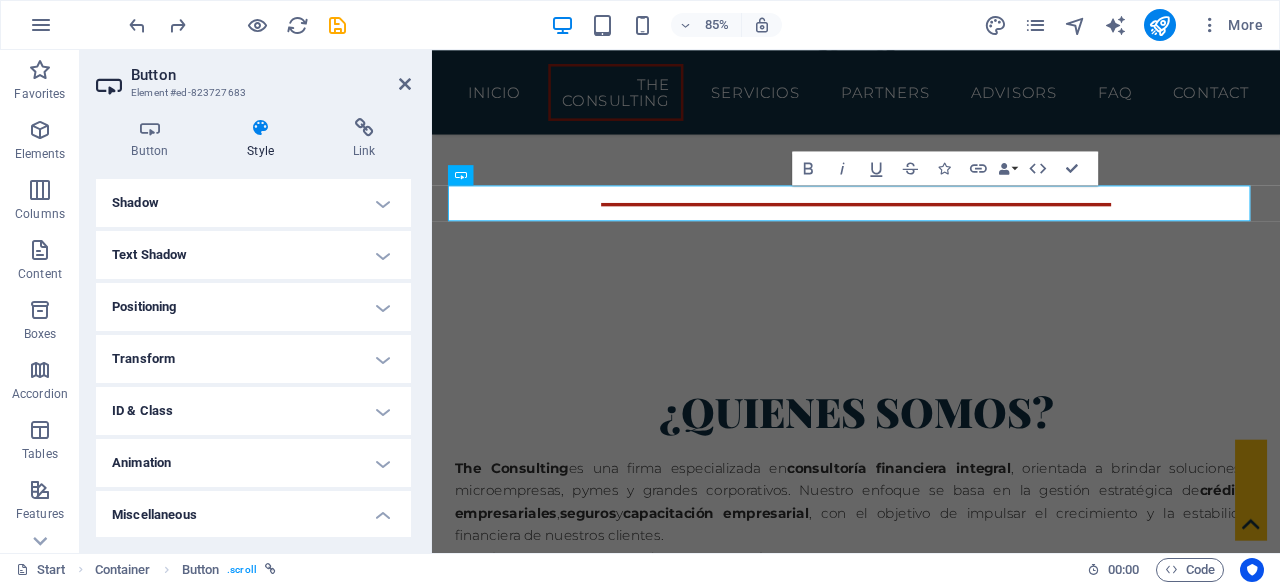 click on "Miscellaneous" at bounding box center (253, 509) 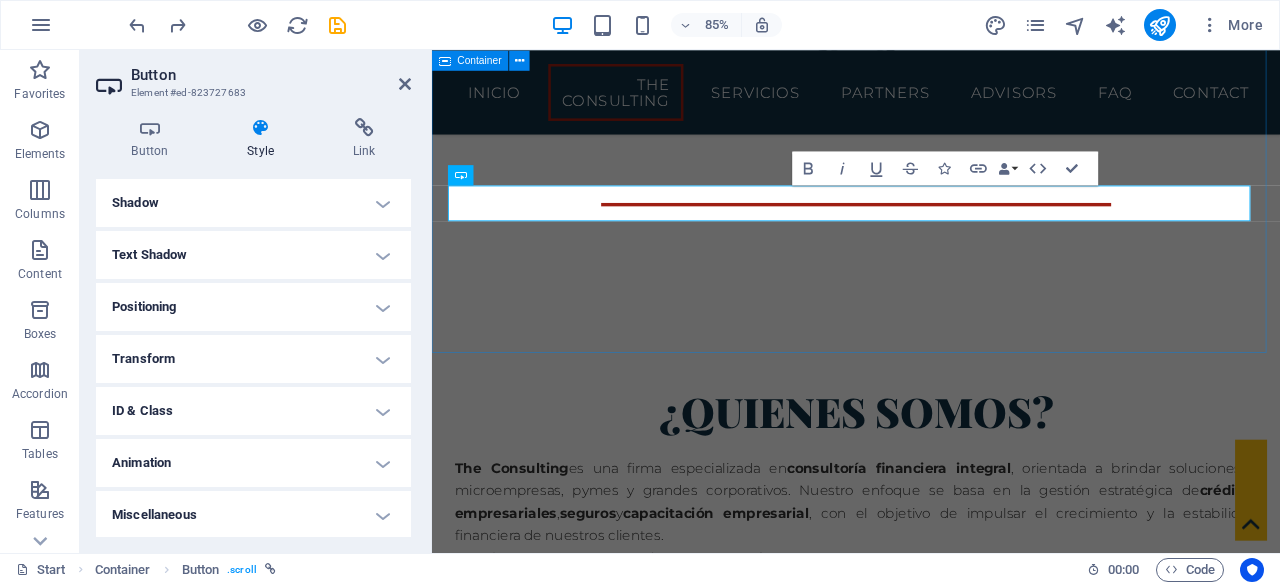scroll, scrollTop: 826, scrollLeft: 0, axis: vertical 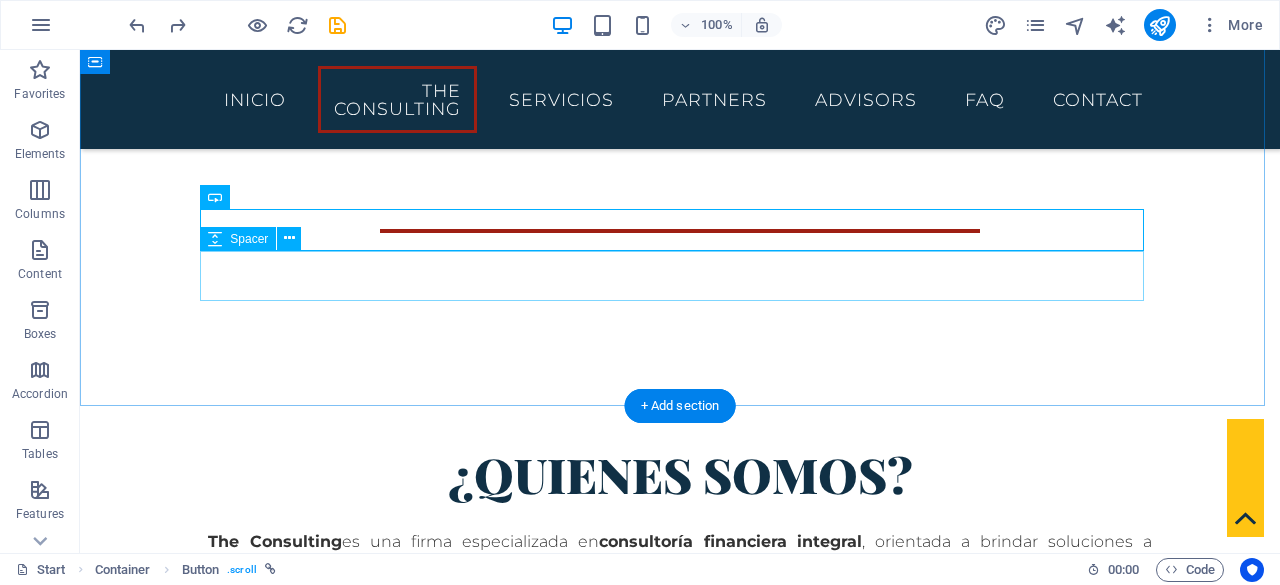 click at bounding box center [680, 1134] 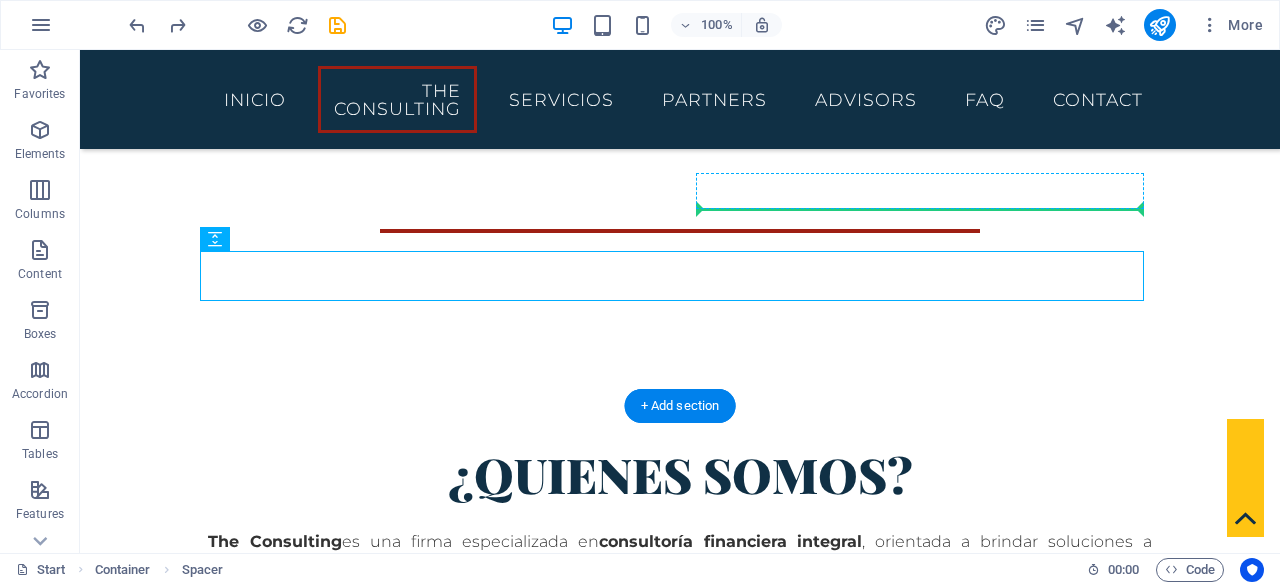 drag, startPoint x: 316, startPoint y: 286, endPoint x: 770, endPoint y: 209, distance: 460.48343 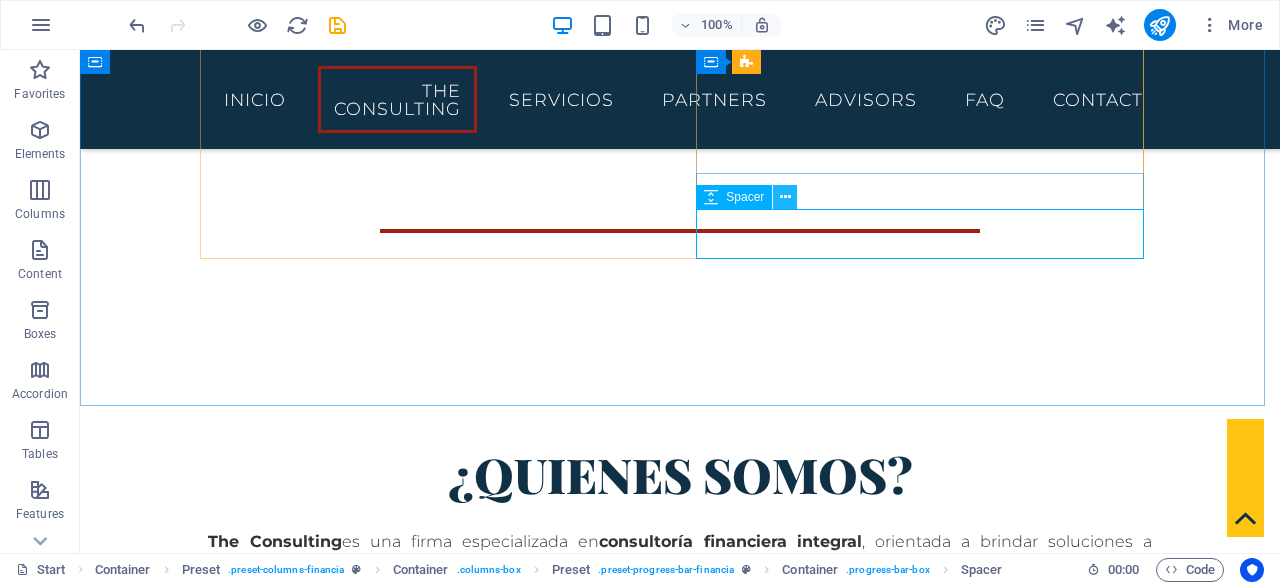 click at bounding box center [785, 197] 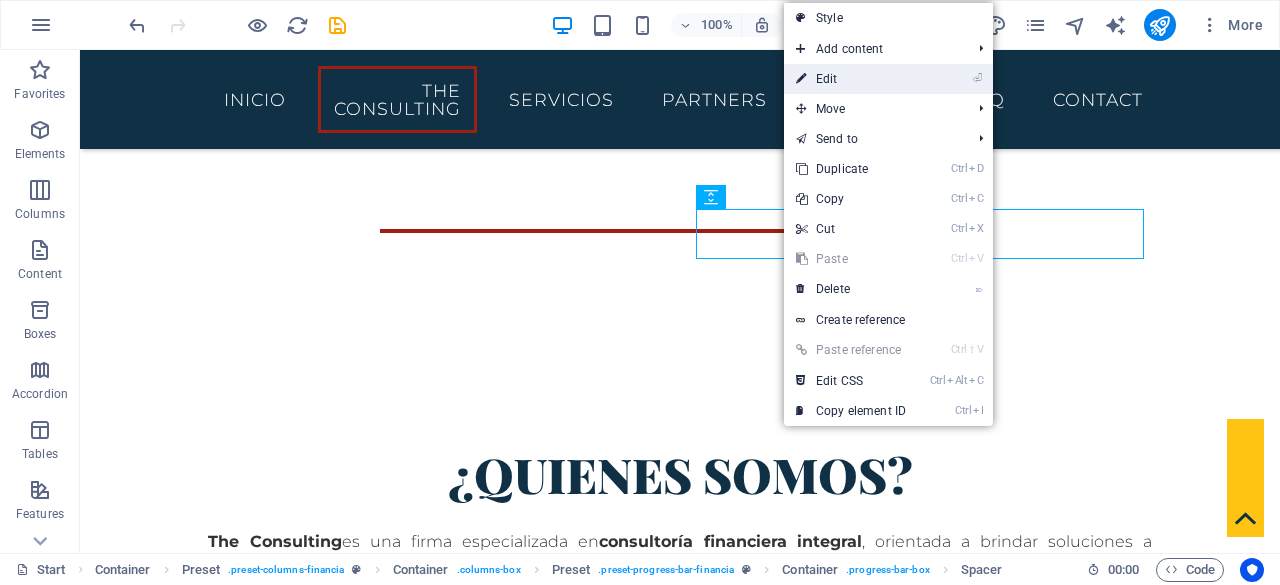 drag, startPoint x: 812, startPoint y: 85, endPoint x: 447, endPoint y: 41, distance: 367.6425 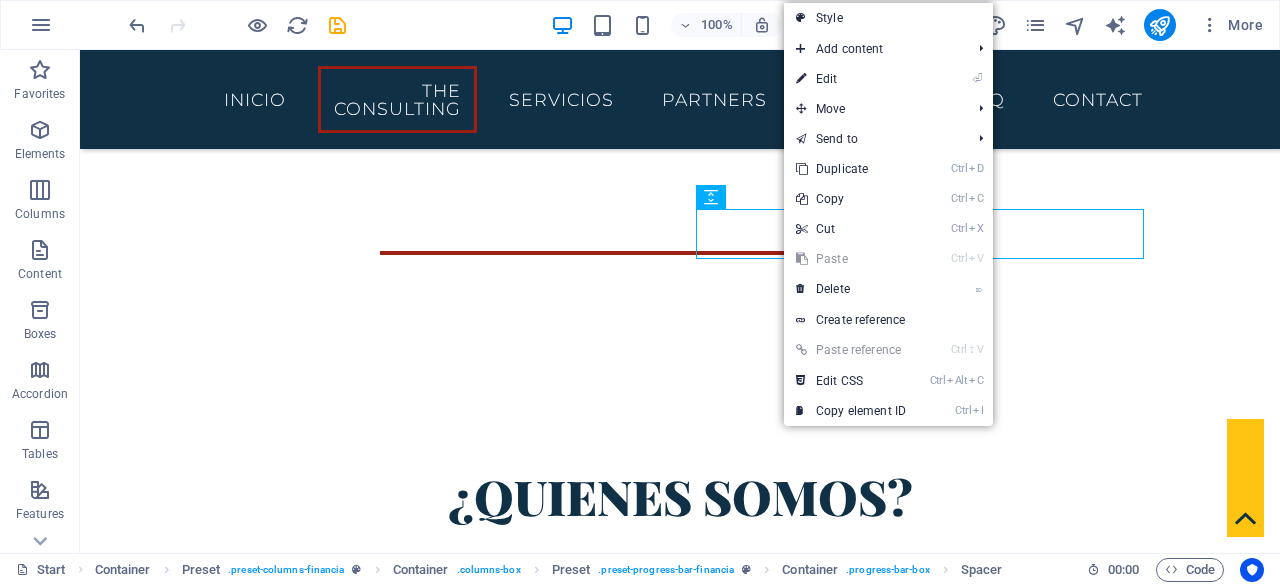 scroll, scrollTop: 848, scrollLeft: 0, axis: vertical 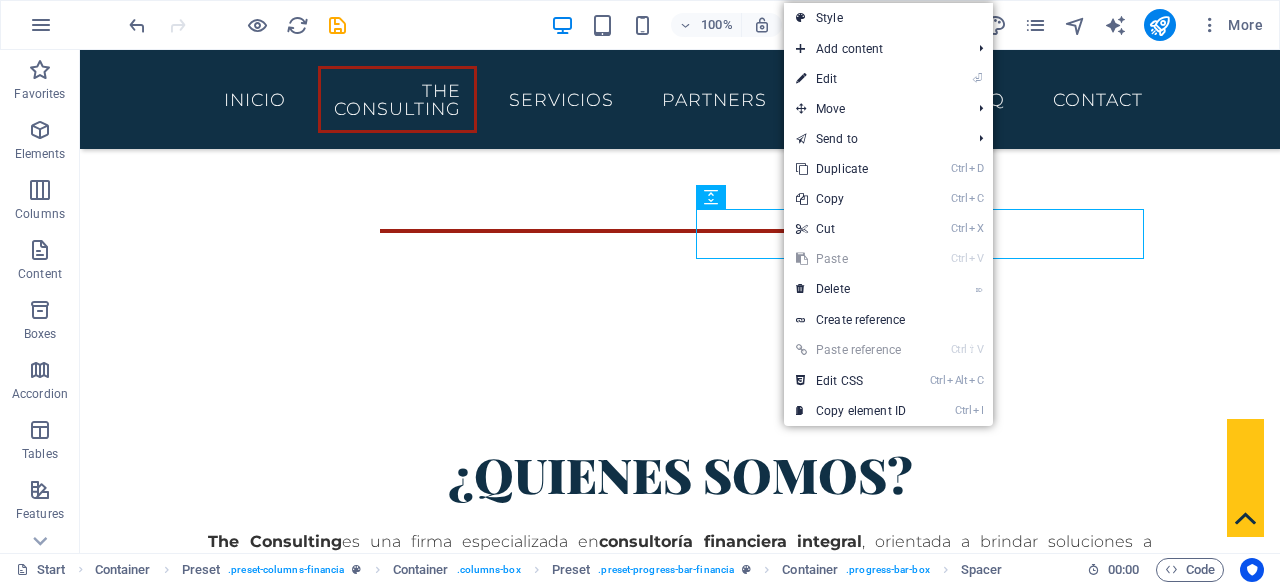 click on "Inicio The Consulting Servicios Partners Advisors FAQ Contact" at bounding box center (680, 99) 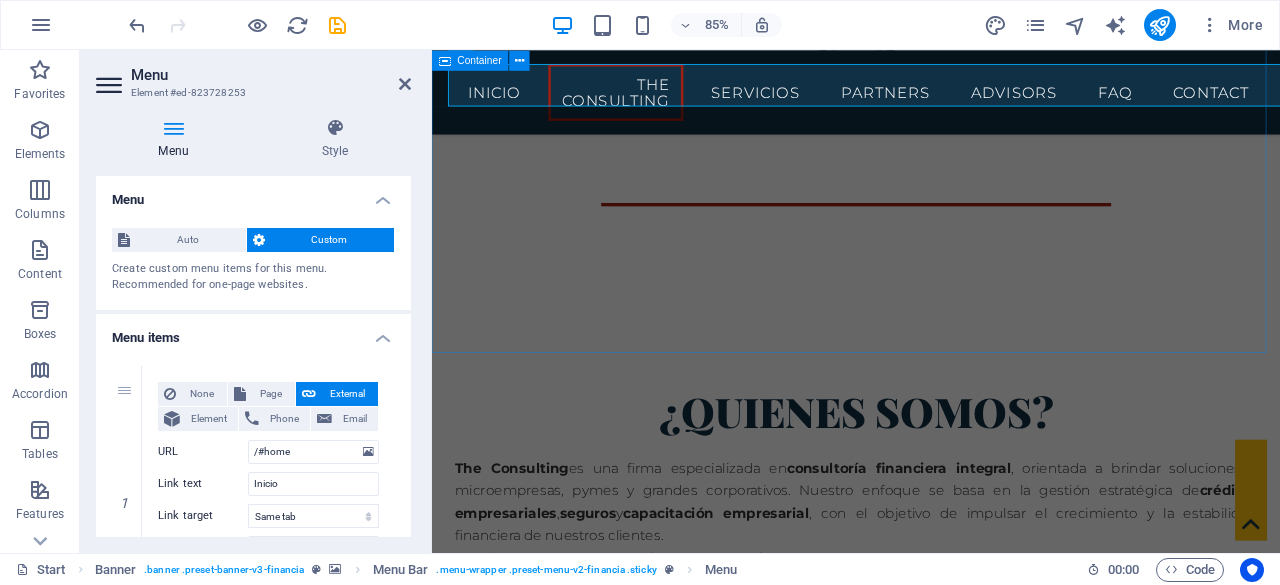 click on "¿quienes somos? The Consulting  es una firma especializada en  consultoría financiera integral , orientada a brindar soluciones a microempresas, pymes y grandes corporativos. Nuestro enfoque se basa en la gestión estratégica de  créditos empresariales ,  seguros  y  capacitación empresarial , con el objetivo de impulsar el crecimiento y la estabilidad financiera de nuestros clientes. Impulsamos  tu crecimiento, fortalecemos  tu futuro . Strategy Planning  80%
Investment Planning  100%
Consulting Service  70%
Stock Trading  85%
Tax Planning 60%
Contacto" at bounding box center (931, 814) 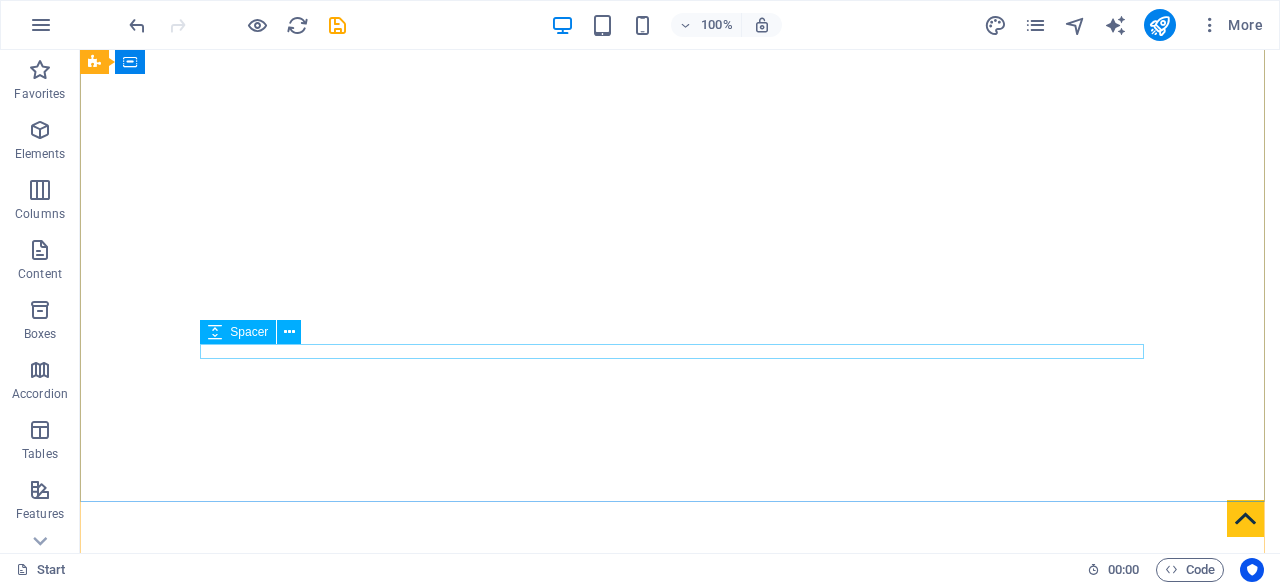 scroll, scrollTop: 120, scrollLeft: 0, axis: vertical 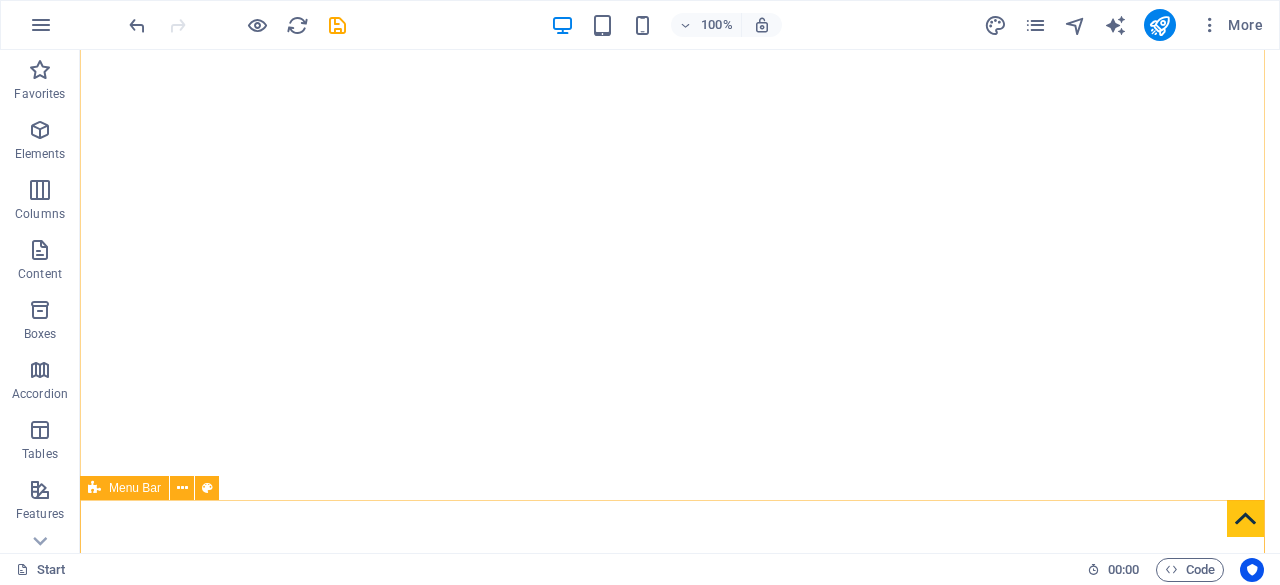 click on "Inicio The Consulting Servicios Partners Advisors FAQ Contact" at bounding box center [680, 1119] 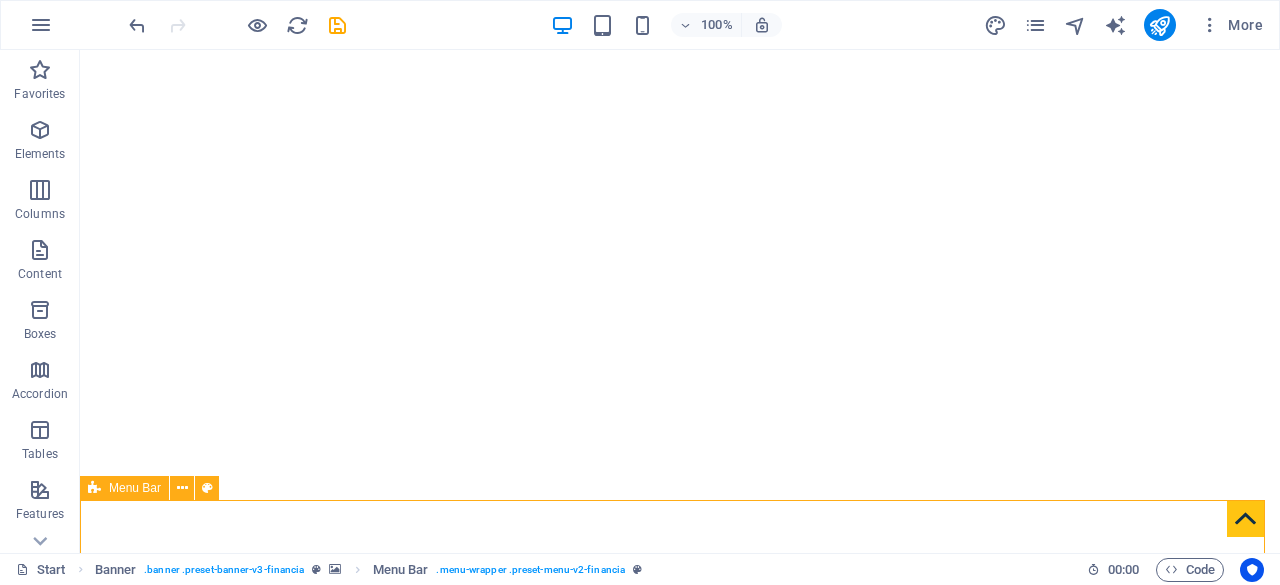 click on "Inicio The Consulting Servicios Partners Advisors FAQ Contact" at bounding box center (680, 1119) 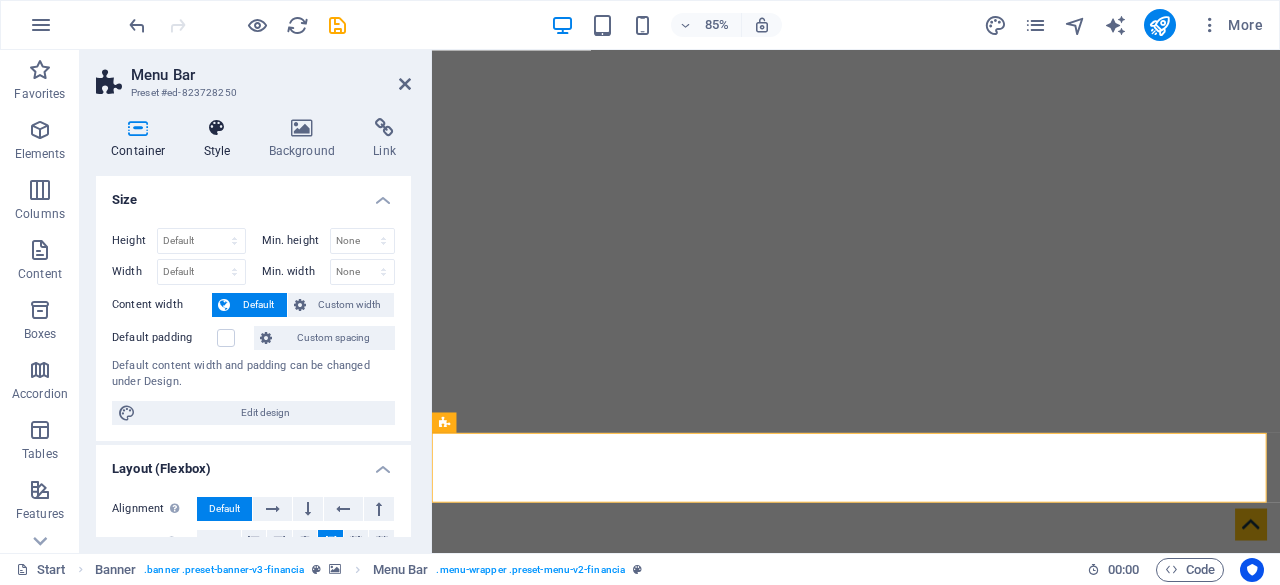 click on "Style" at bounding box center [221, 139] 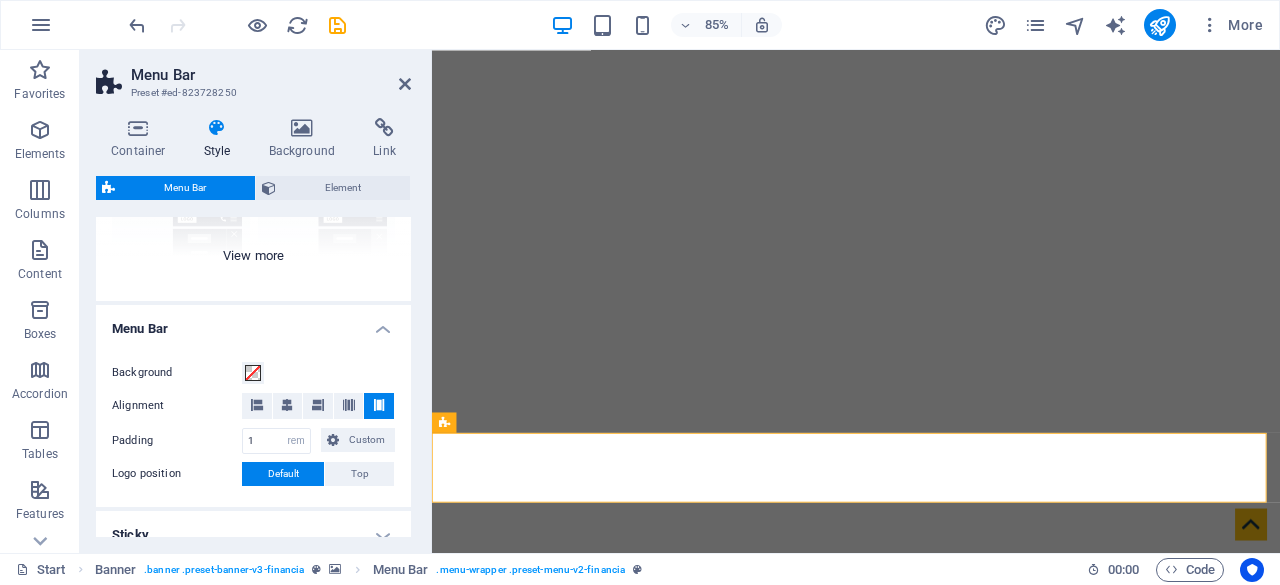 scroll, scrollTop: 250, scrollLeft: 0, axis: vertical 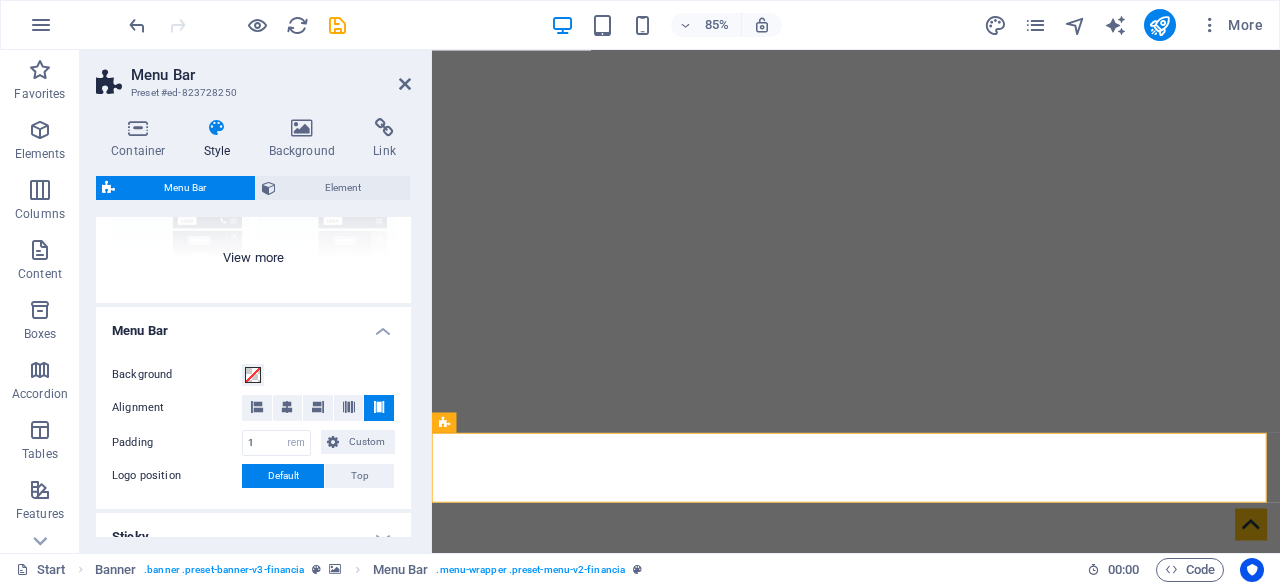 click on "Border Centered Default Fixed Loki Trigger Wide XXL" at bounding box center (253, 153) 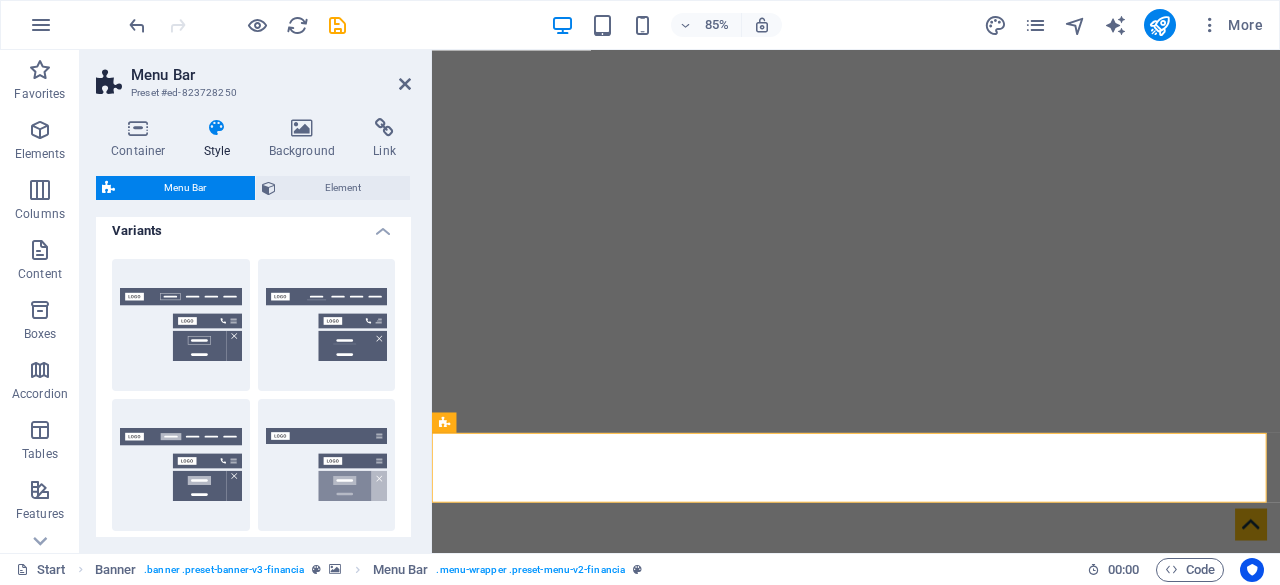 scroll, scrollTop: 0, scrollLeft: 0, axis: both 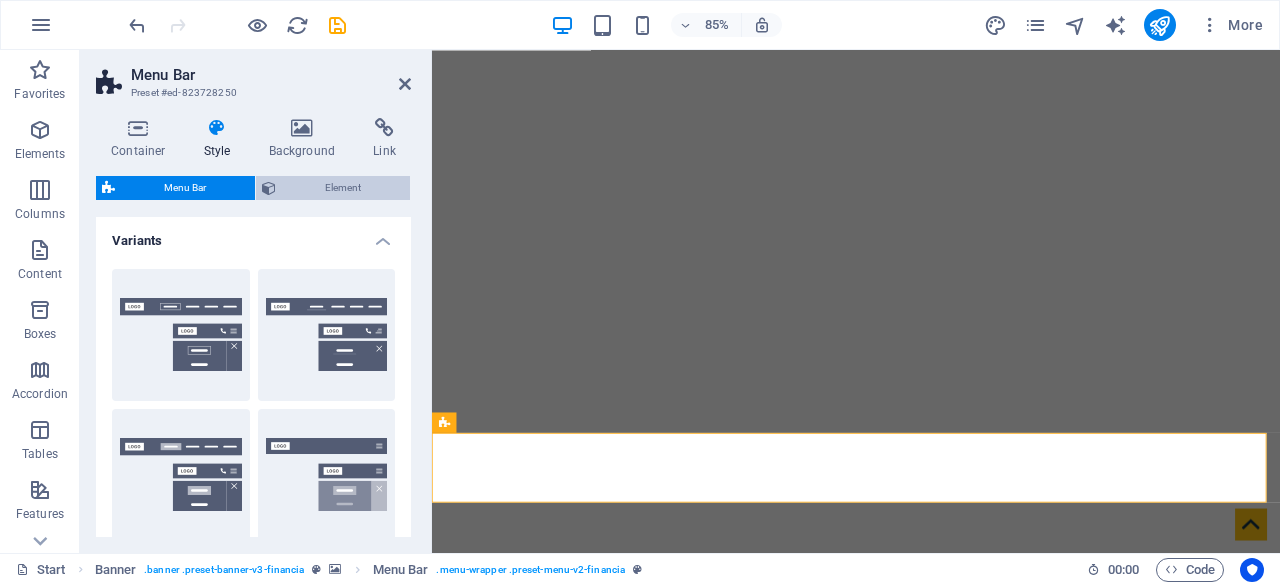 click on "Element" at bounding box center [343, 188] 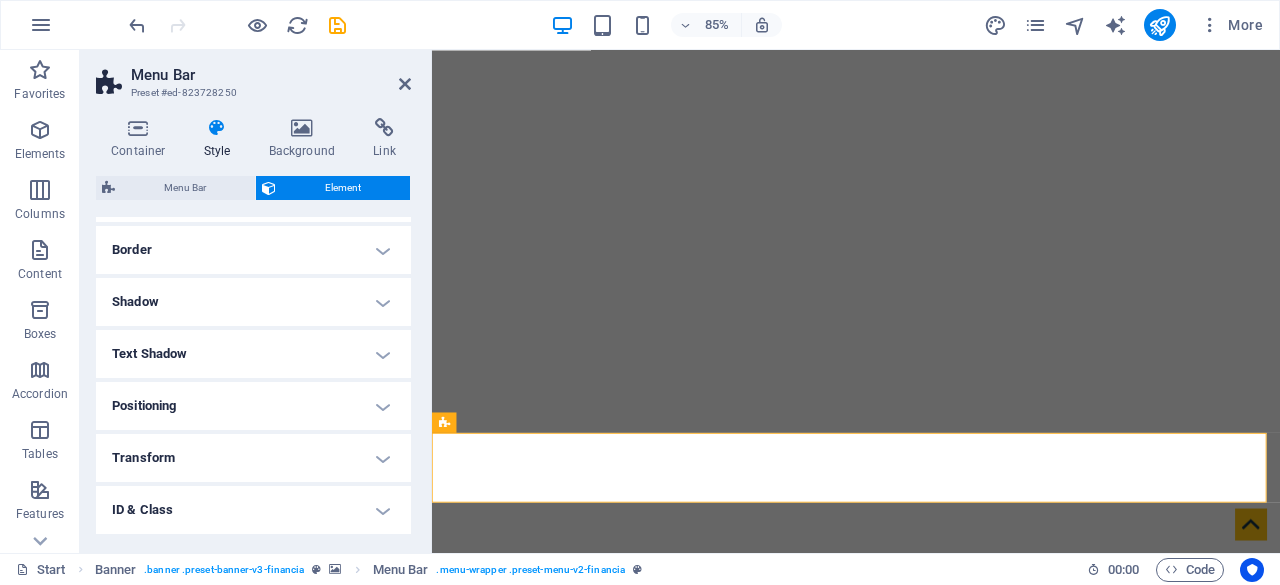 scroll, scrollTop: 524, scrollLeft: 0, axis: vertical 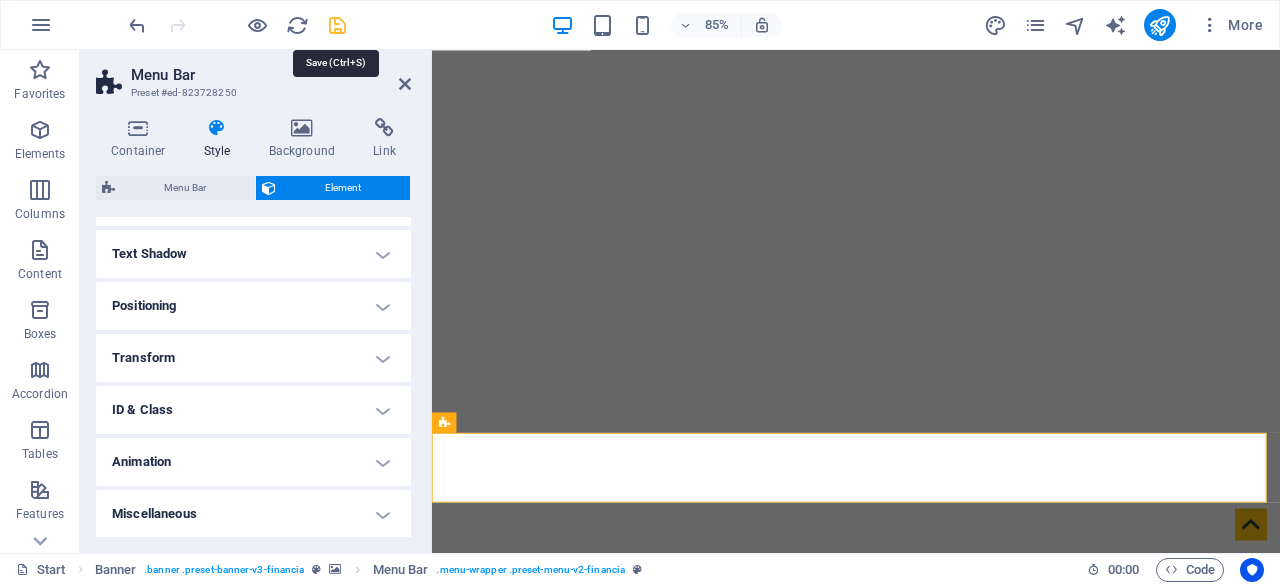 click at bounding box center [337, 25] 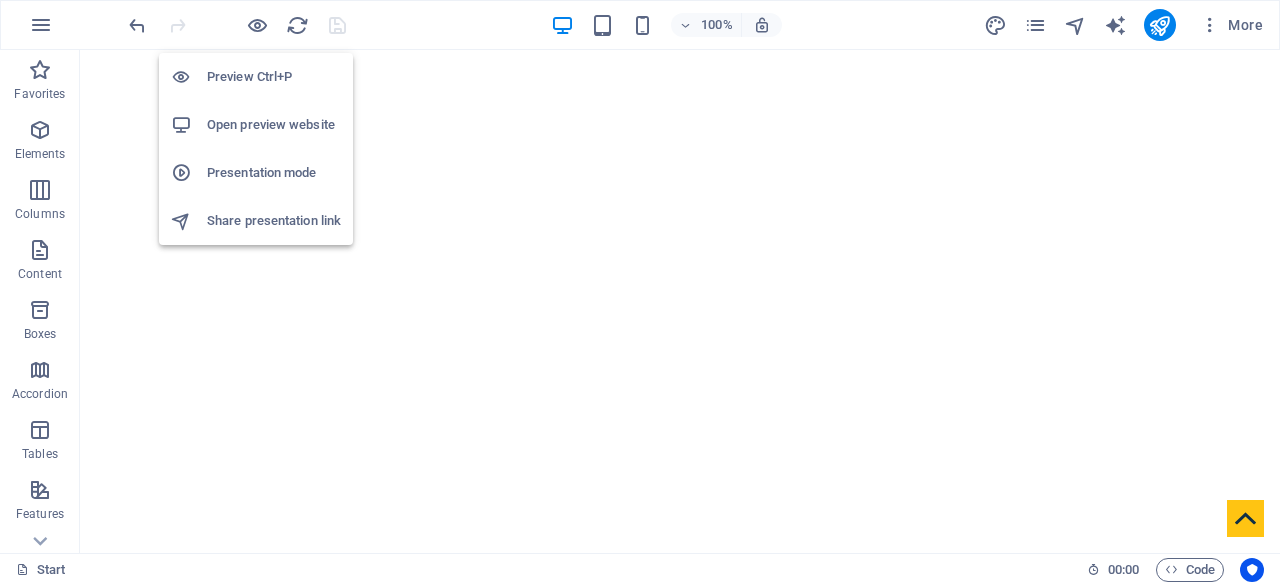 click on "Open preview website" at bounding box center [274, 125] 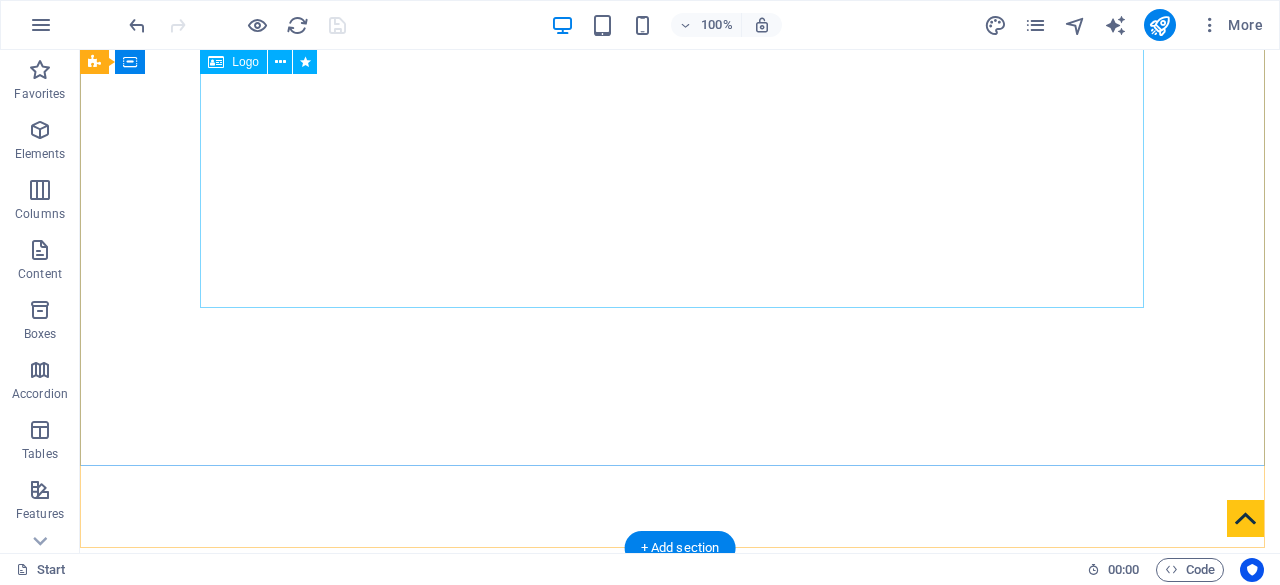 scroll, scrollTop: 154, scrollLeft: 0, axis: vertical 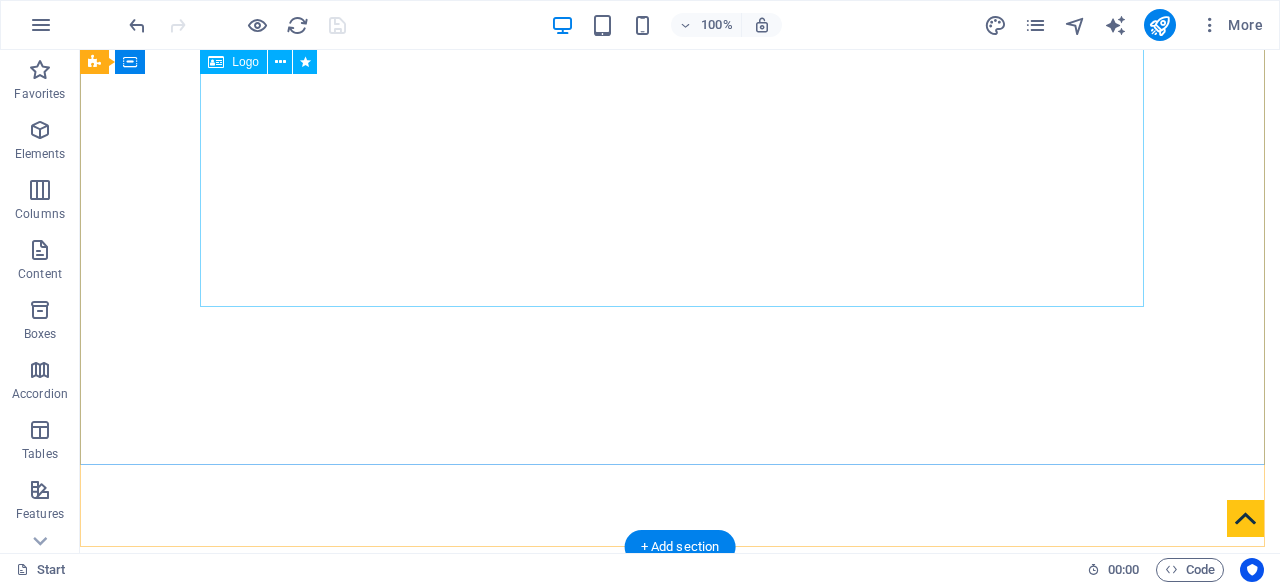click at bounding box center [680, 810] 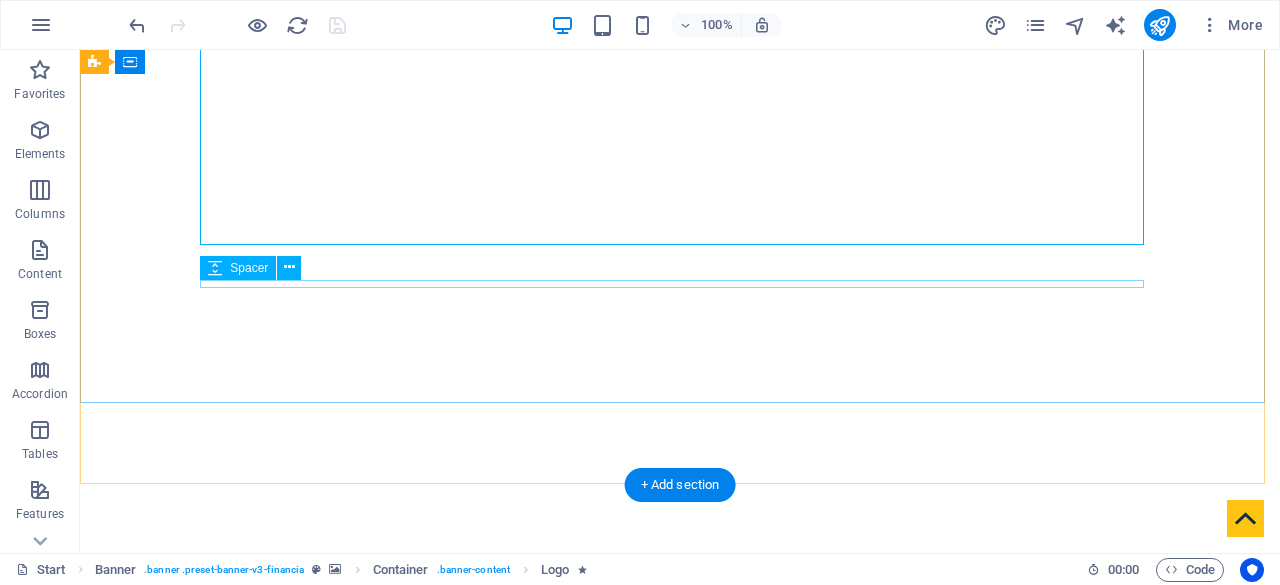 scroll, scrollTop: 219, scrollLeft: 0, axis: vertical 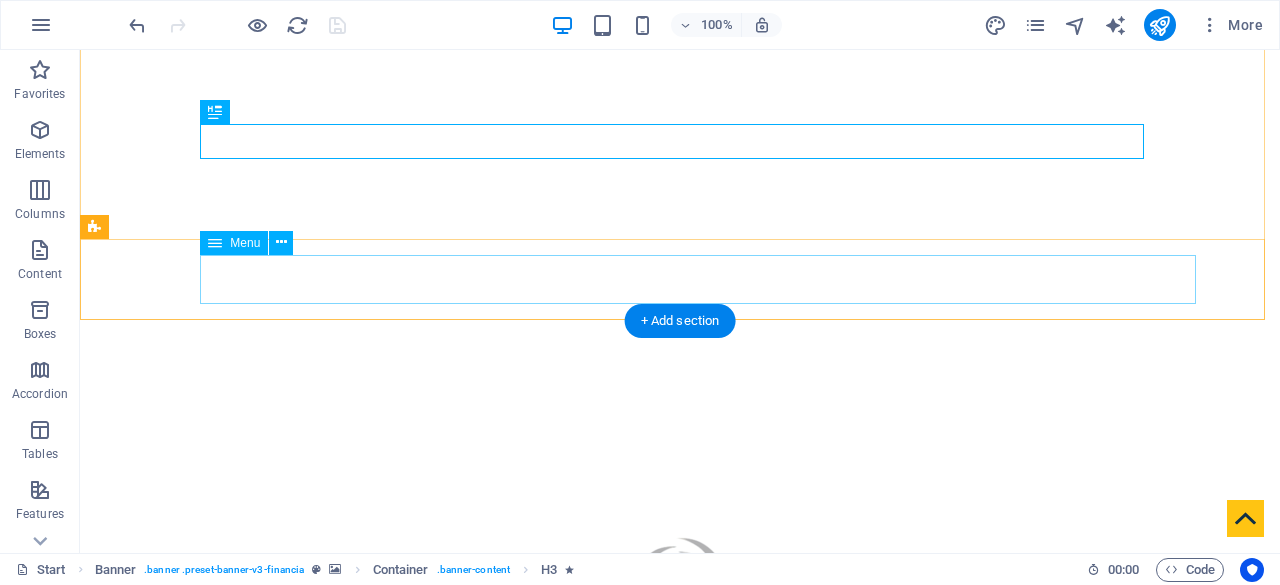 click on "Inicio The Consulting Servicios Partners Advisors FAQ Contact" at bounding box center [680, 940] 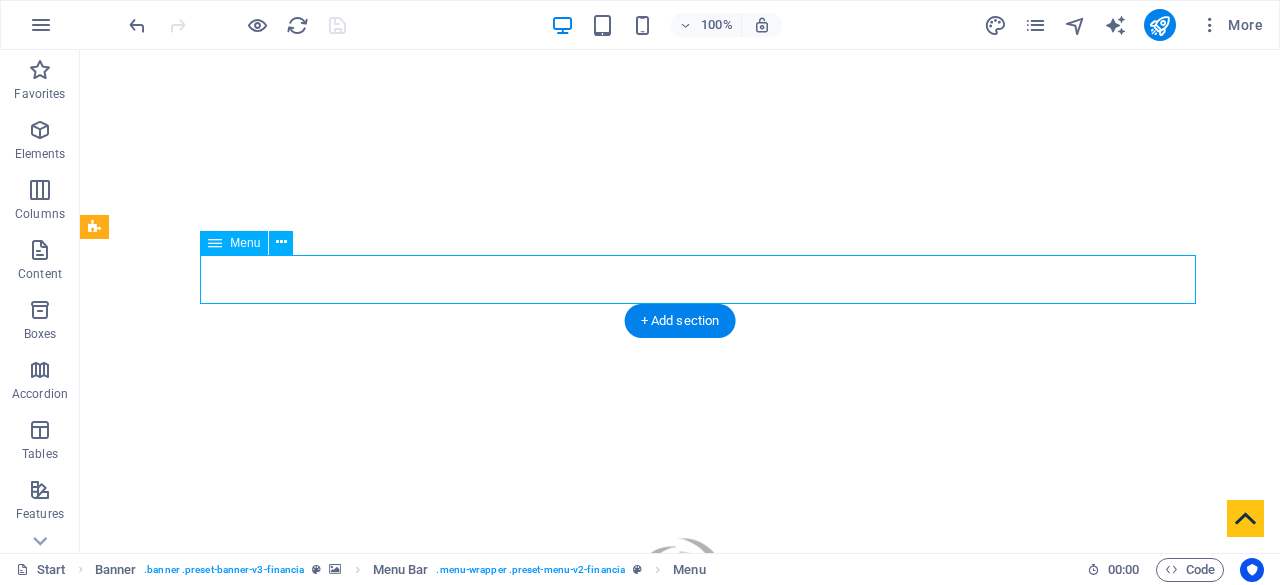 click on "Inicio The Consulting Servicios Partners Advisors FAQ Contact" at bounding box center (680, 940) 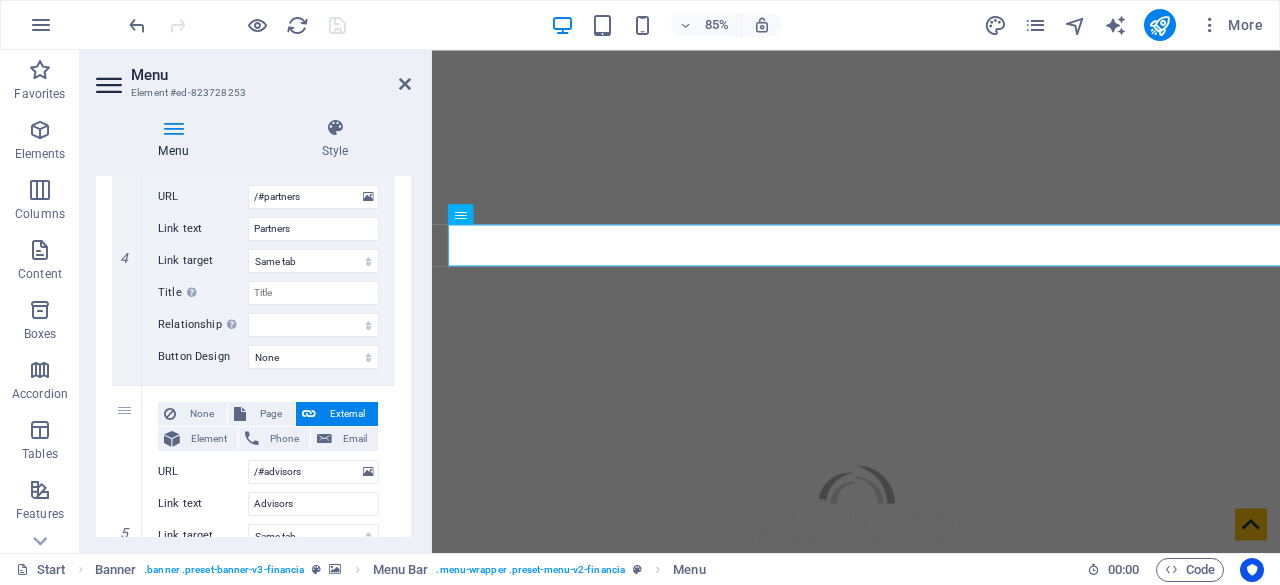 scroll, scrollTop: 1121, scrollLeft: 0, axis: vertical 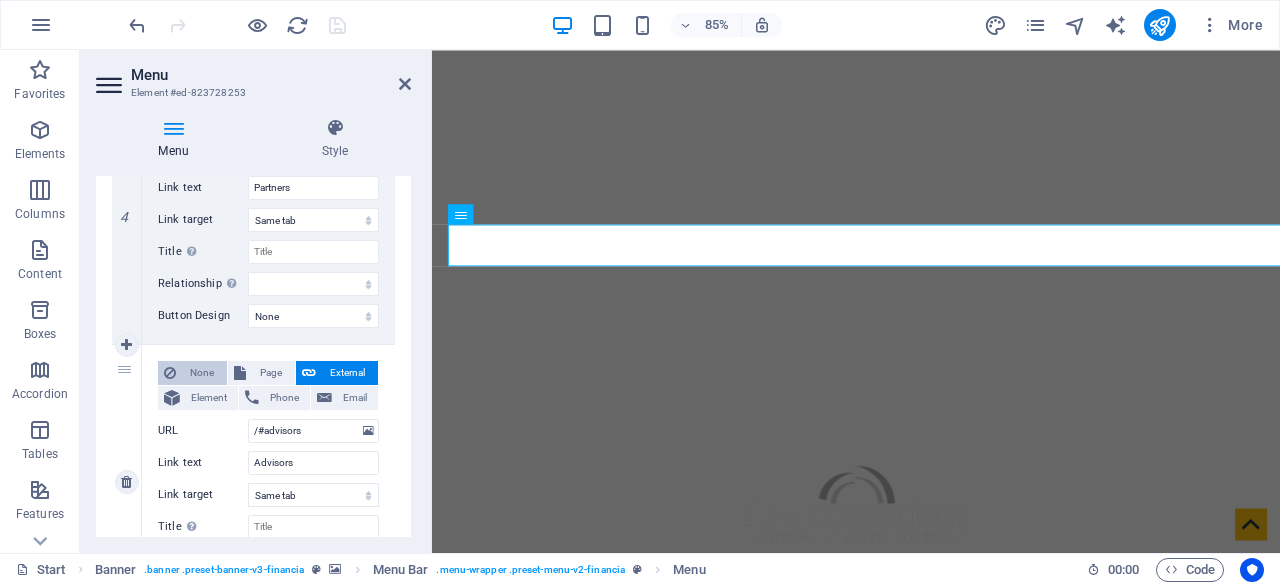 click at bounding box center (170, 373) 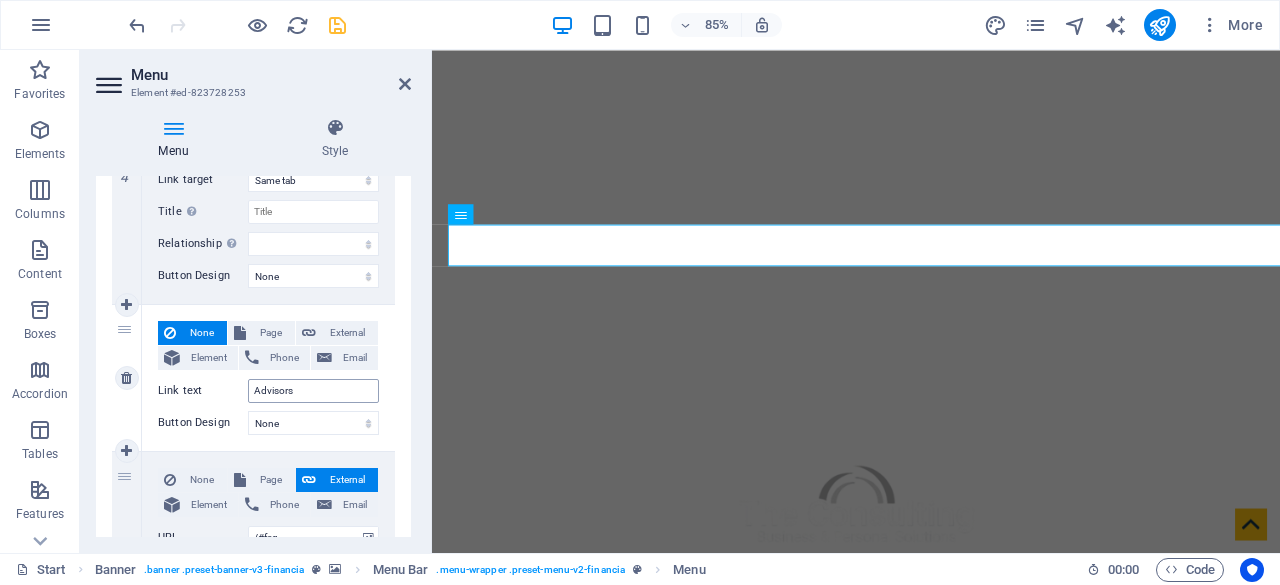 scroll, scrollTop: 1162, scrollLeft: 0, axis: vertical 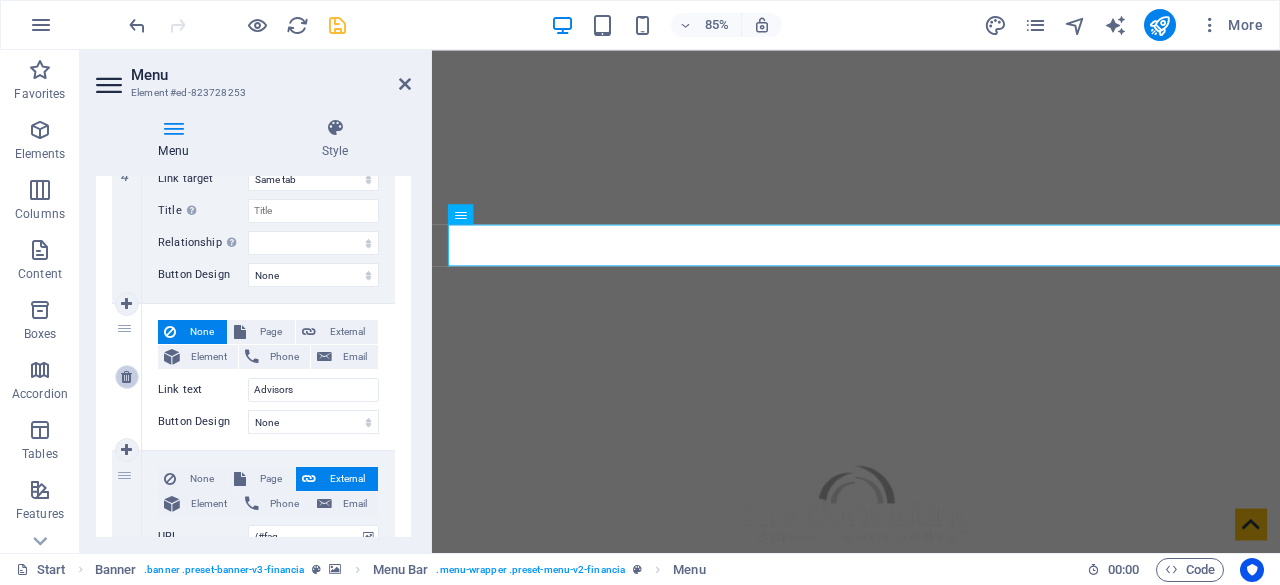 click at bounding box center [126, 377] 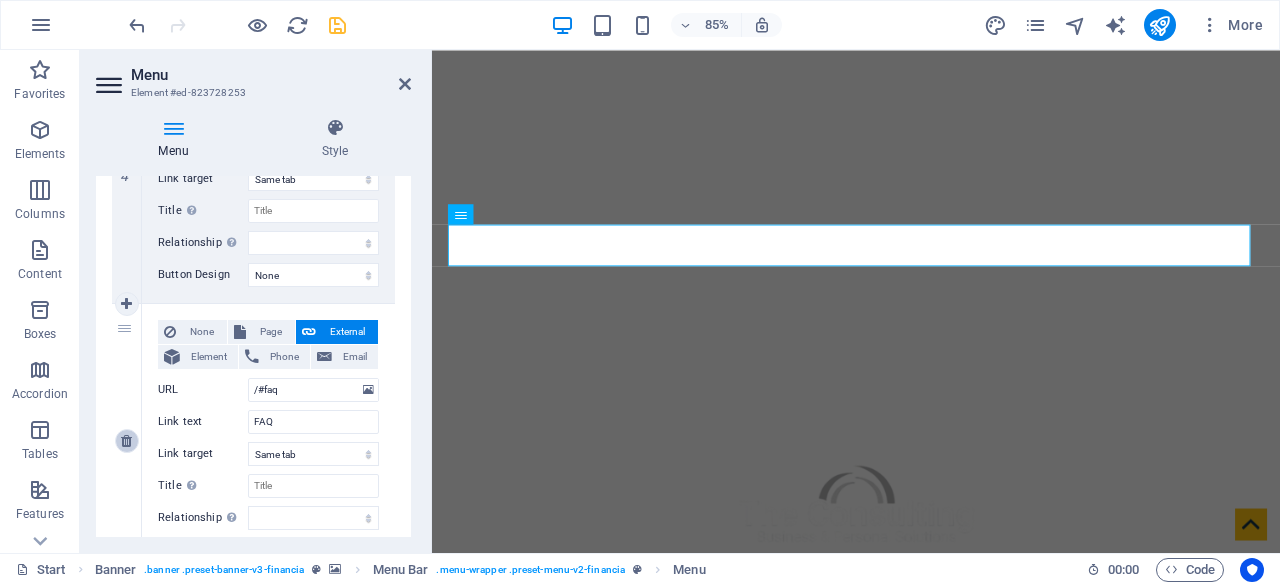 click at bounding box center [126, 441] 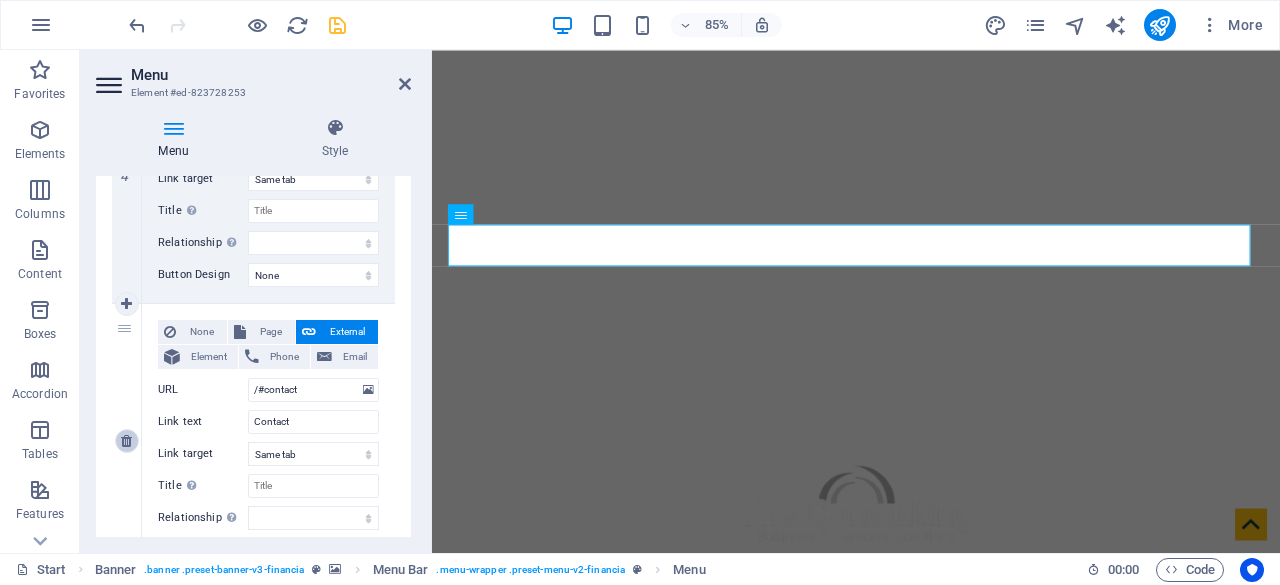 click at bounding box center (126, 441) 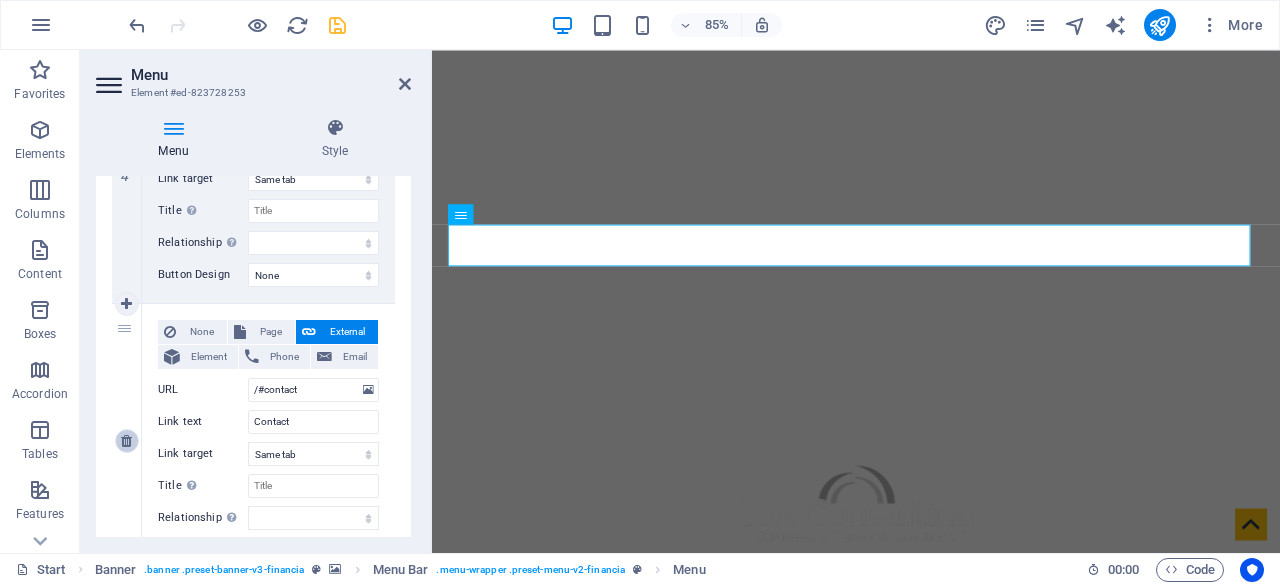 scroll, scrollTop: 982, scrollLeft: 0, axis: vertical 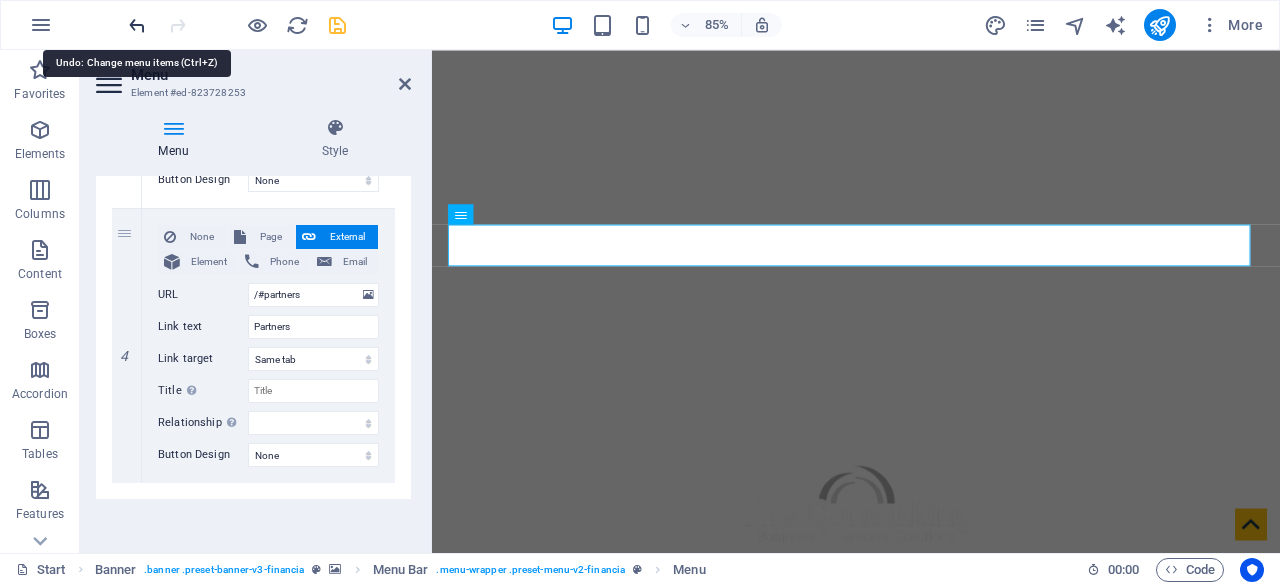 click at bounding box center [137, 25] 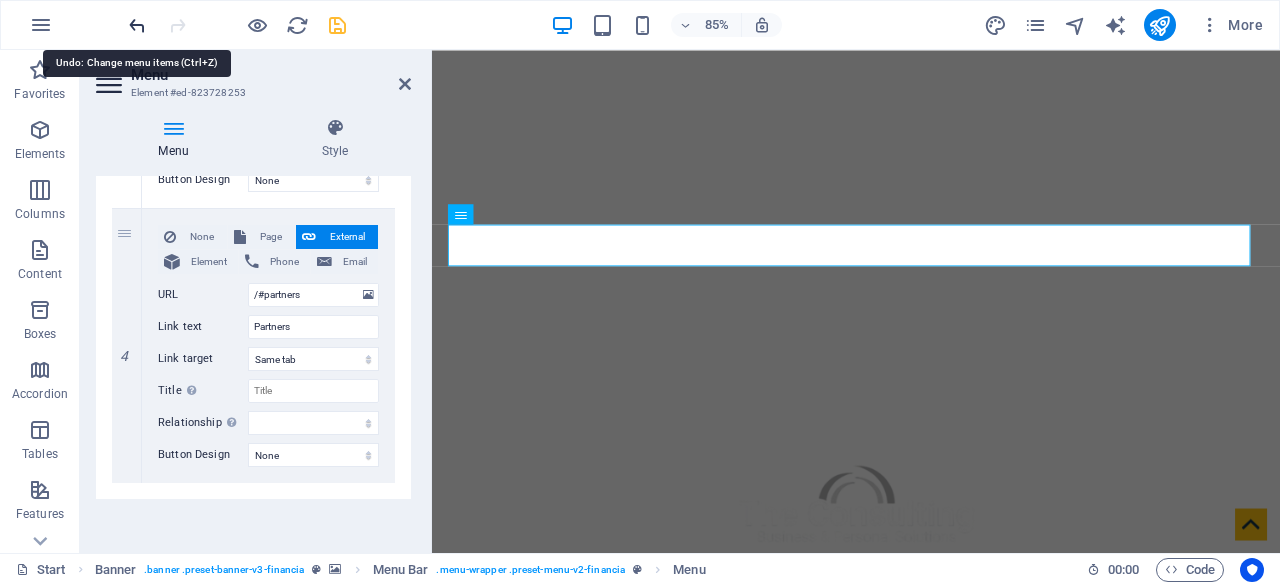 select 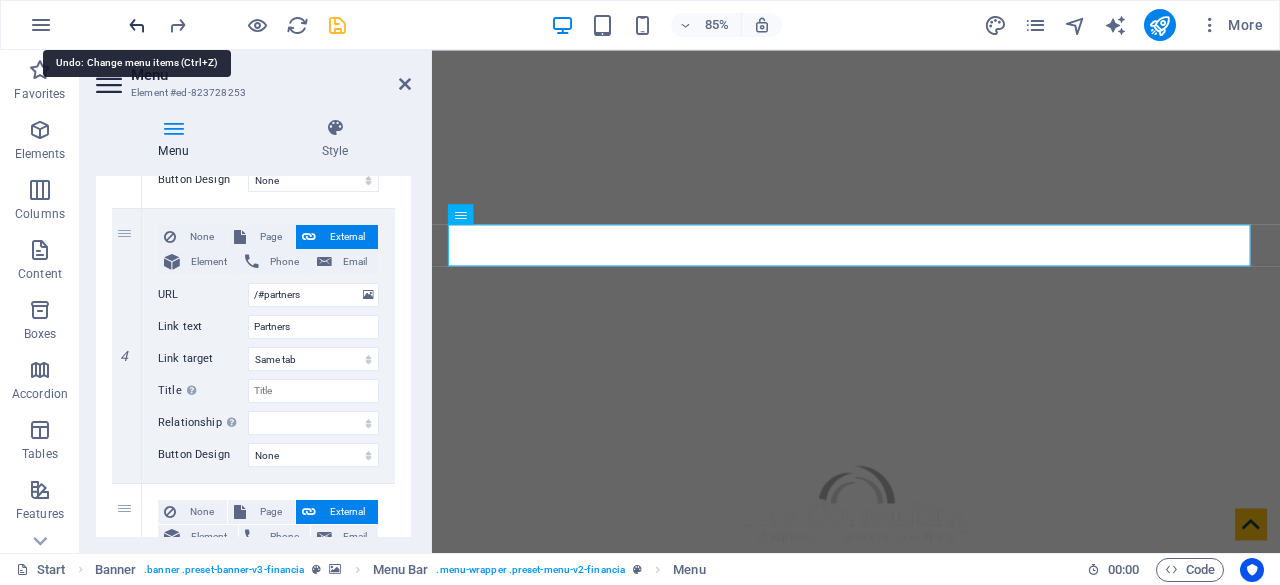click at bounding box center [137, 25] 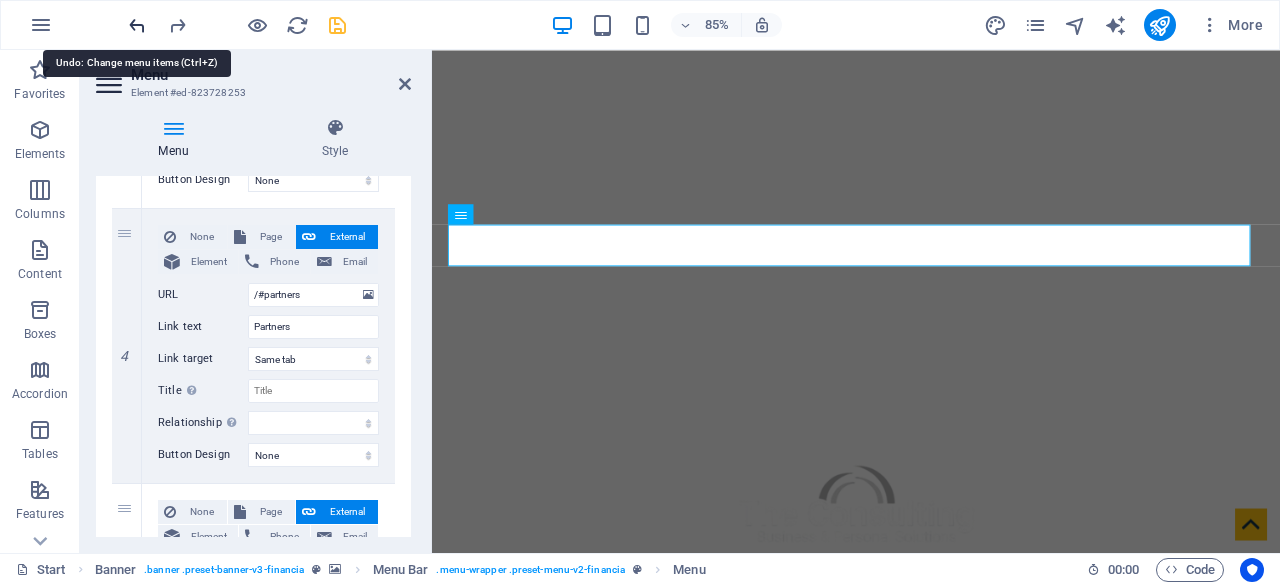 select 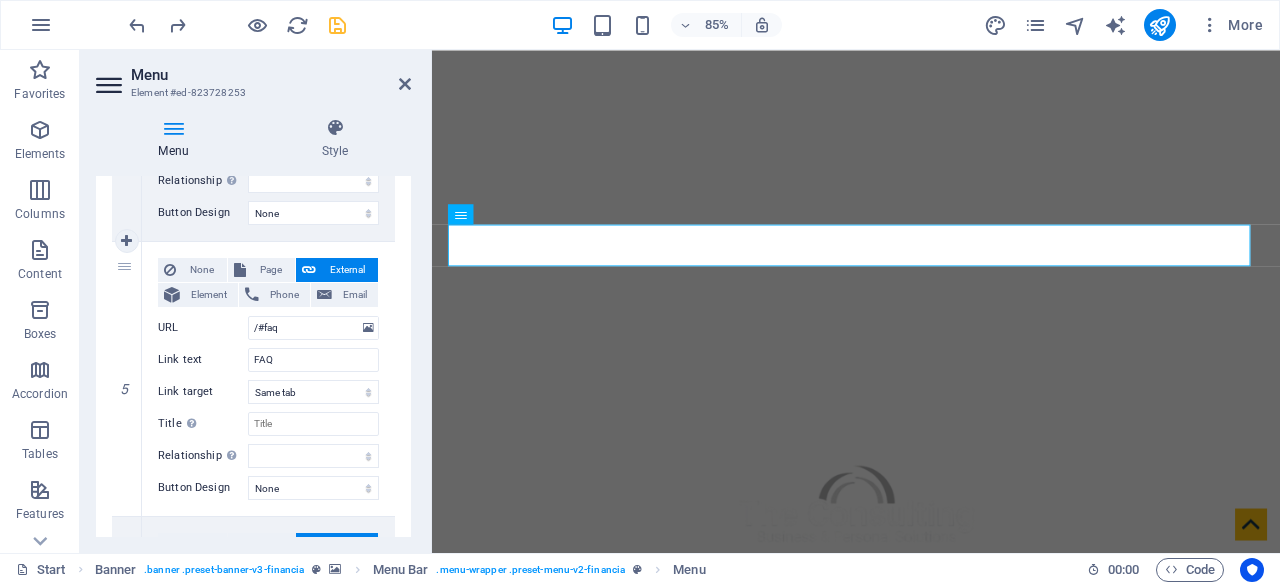 scroll, scrollTop: 1224, scrollLeft: 0, axis: vertical 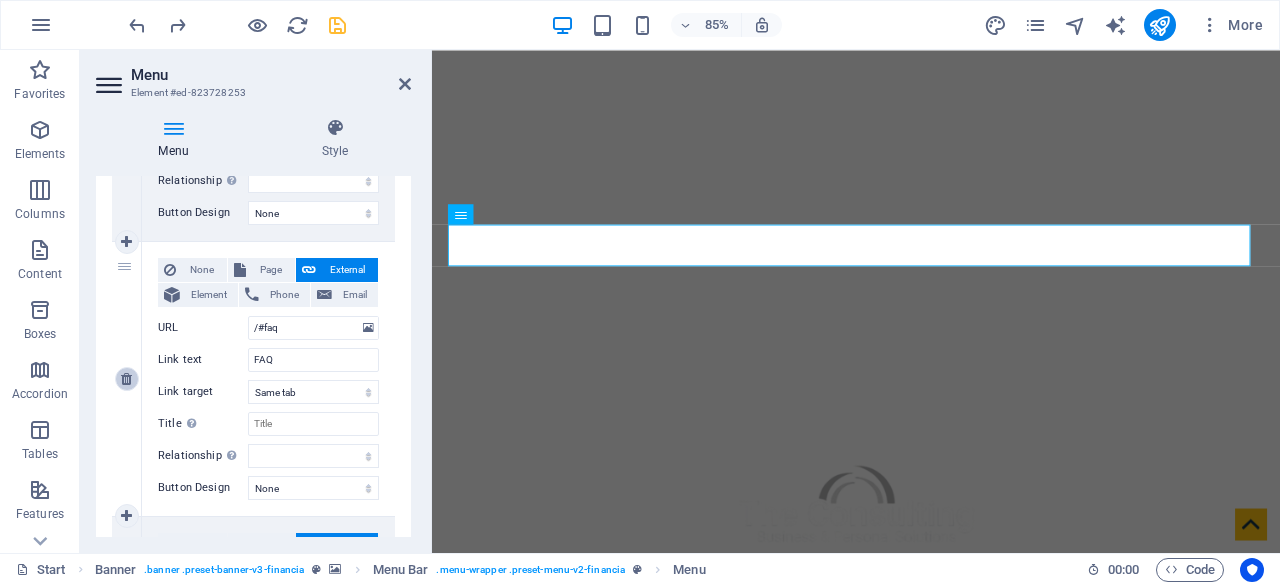 click at bounding box center (127, 379) 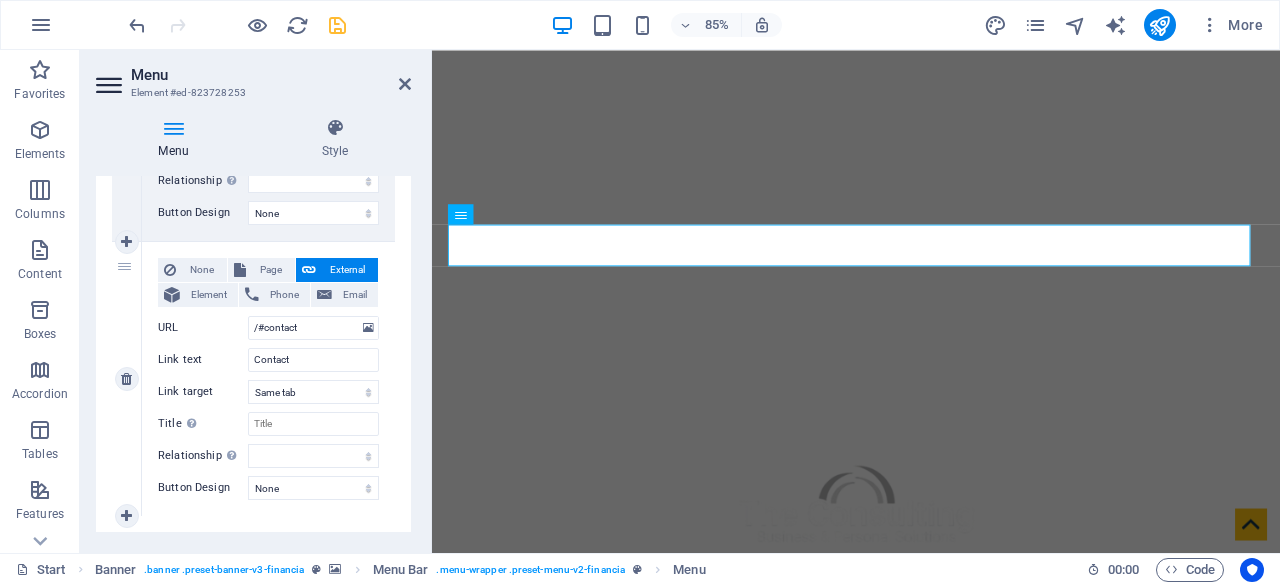 scroll, scrollTop: 1257, scrollLeft: 0, axis: vertical 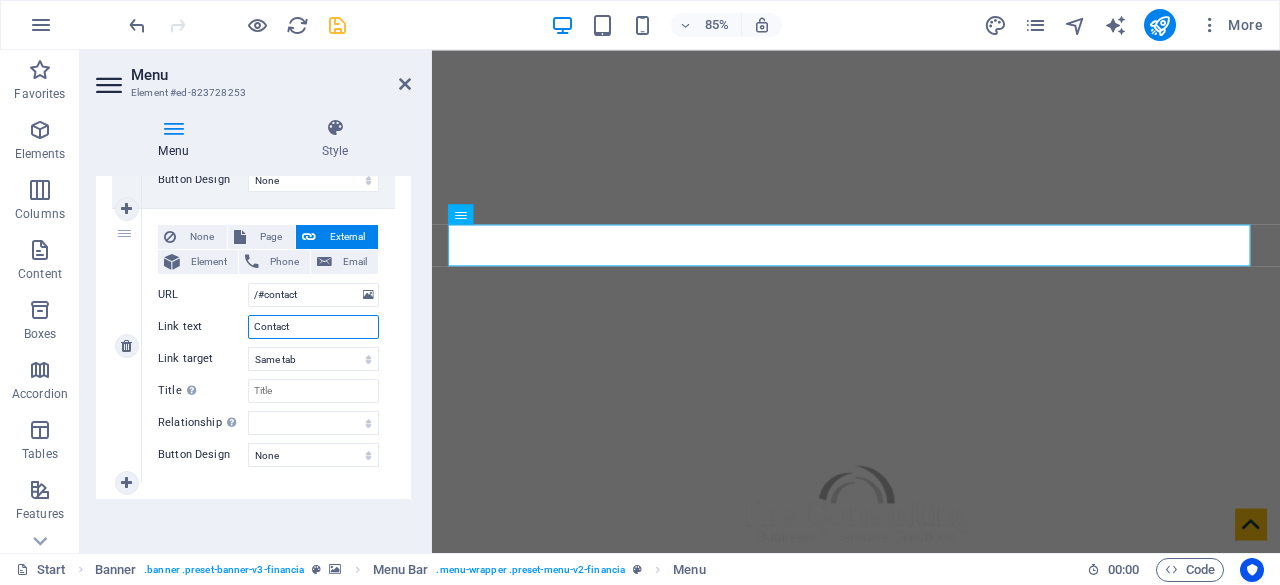 click on "Contact" at bounding box center (313, 327) 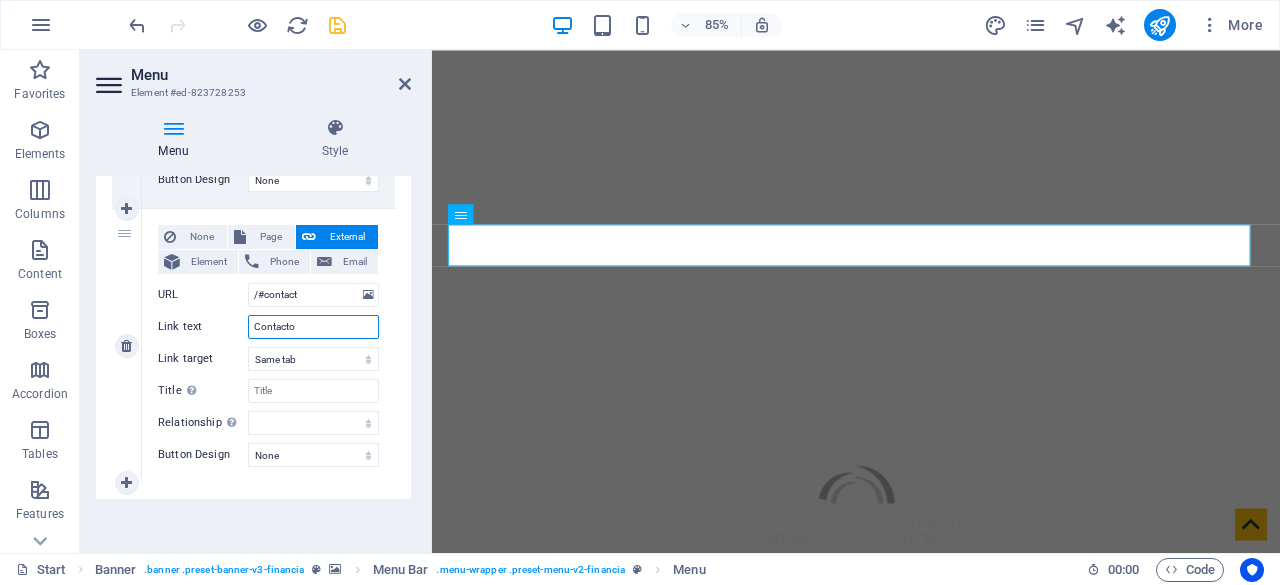 select 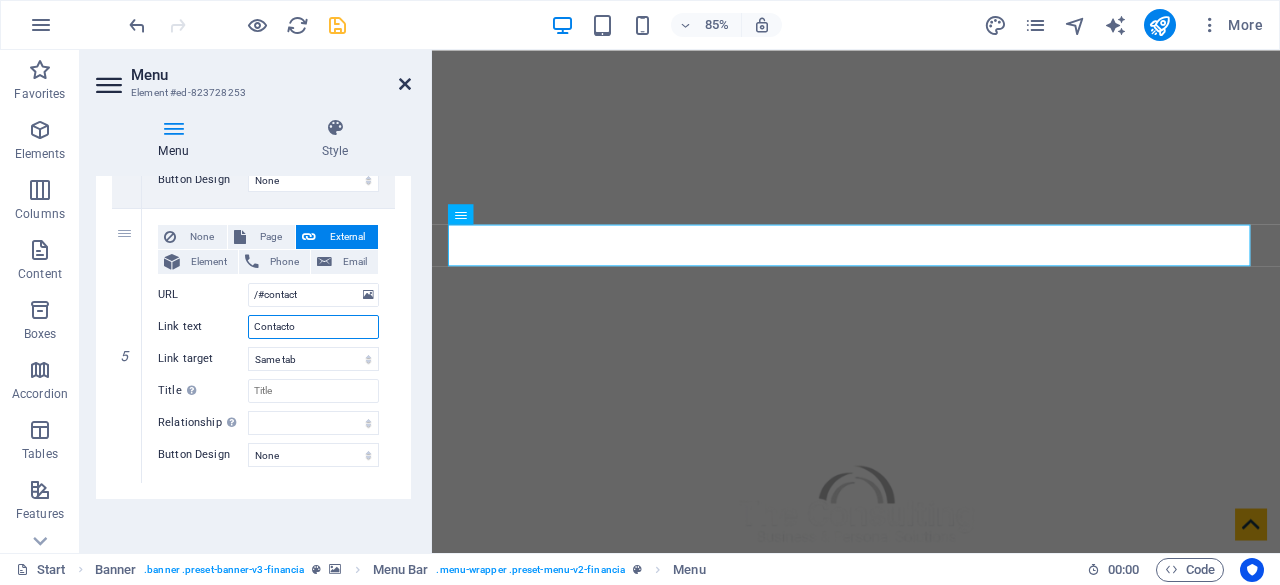 type on "Contacto" 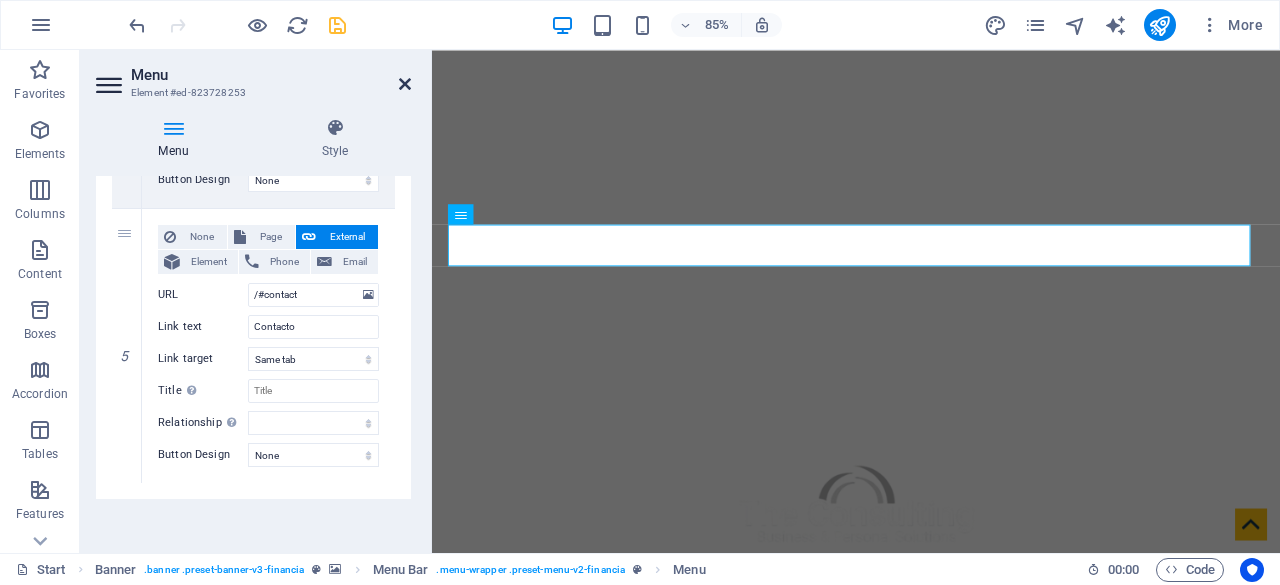 drag, startPoint x: 404, startPoint y: 81, endPoint x: 324, endPoint y: 31, distance: 94.33981 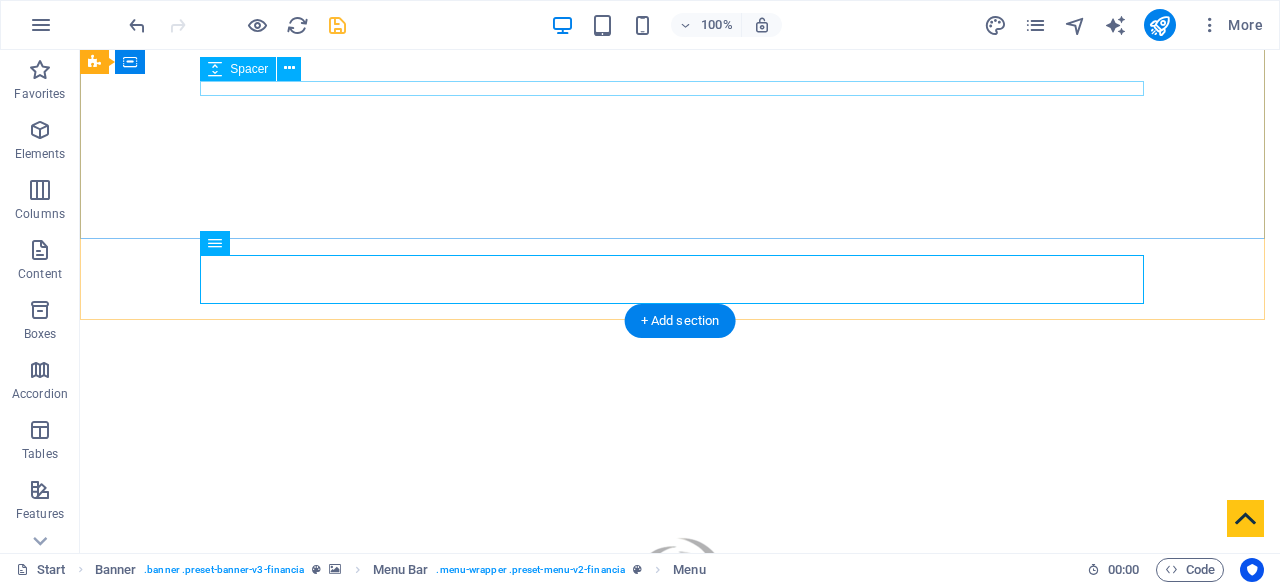 click at bounding box center (680, 740) 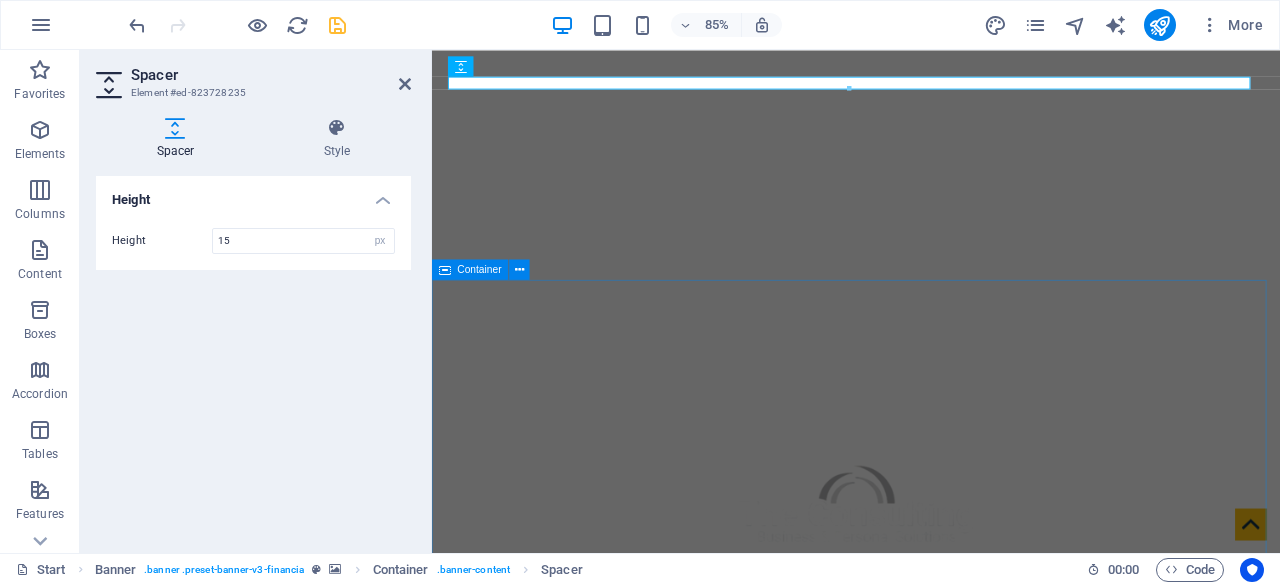 click on "¿quienes somos? The Consulting  es una firma especializada en  consultoría financiera integral , orientada a brindar soluciones a microempresas, pymes y grandes corporativos. Nuestro enfoque se basa en la gestión estratégica de  créditos empresariales ,  seguros  y  capacitación empresarial , con el objetivo de impulsar el crecimiento y la estabilidad financiera de nuestros clientes. Impulsamos  tu crecimiento, fortalecemos  tu futuro . Strategy Planning  80%
Investment Planning  100%
Consulting Service  70%
Stock Trading  85%
Tax Planning 60%
Contacto" at bounding box center [931, 1423] 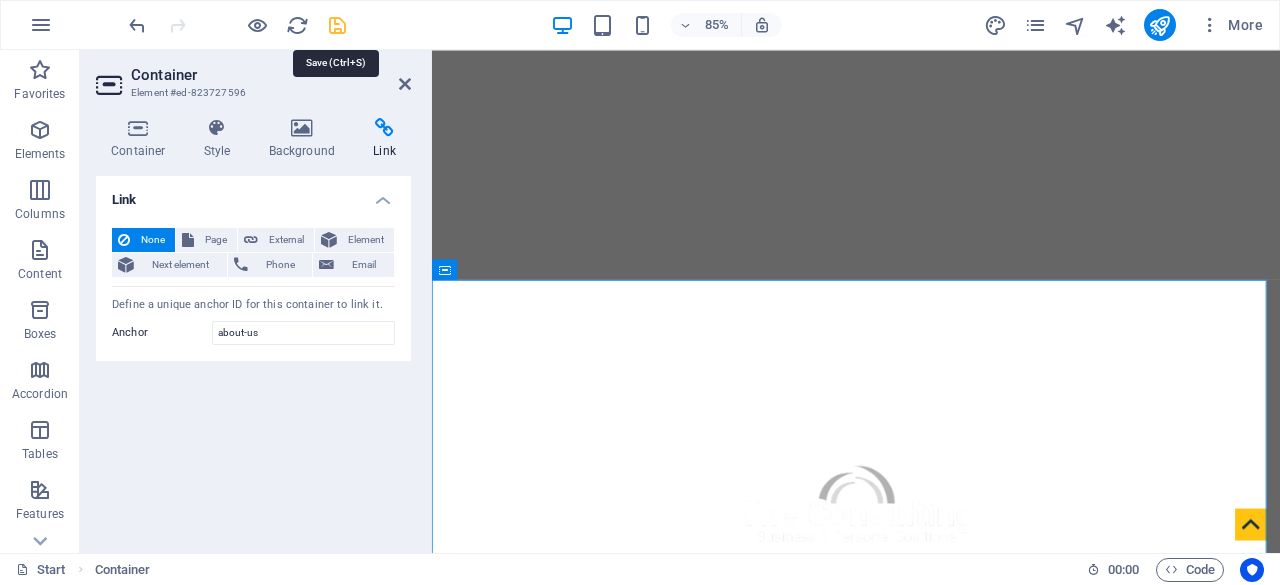 click at bounding box center (337, 25) 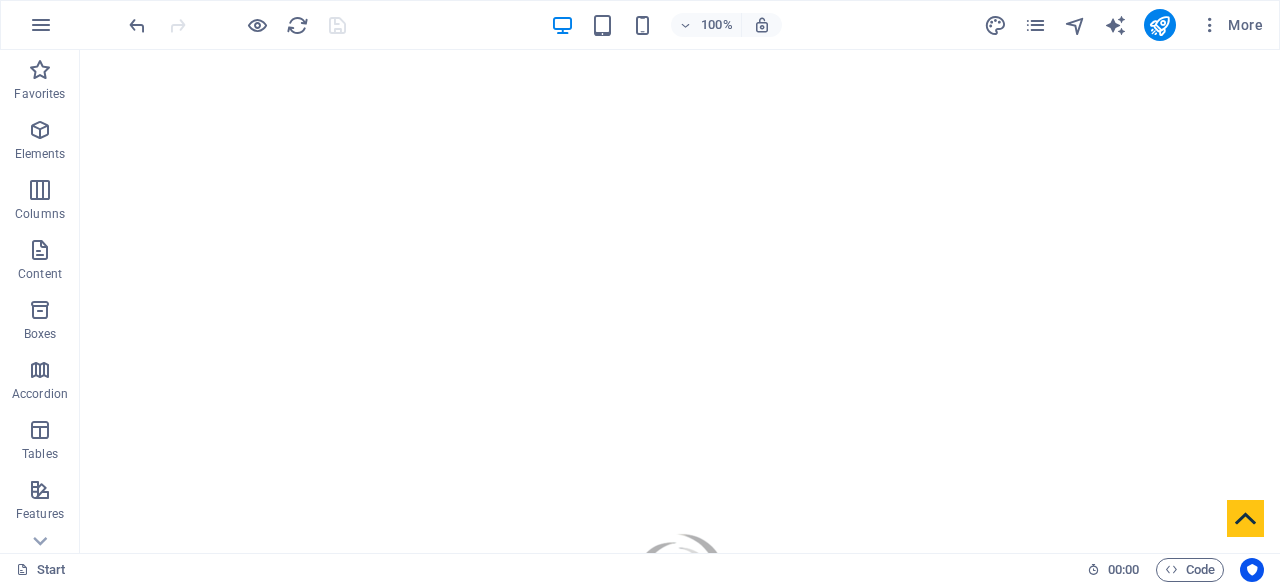 drag, startPoint x: 418, startPoint y: 71, endPoint x: 1009, endPoint y: 297, distance: 632.73773 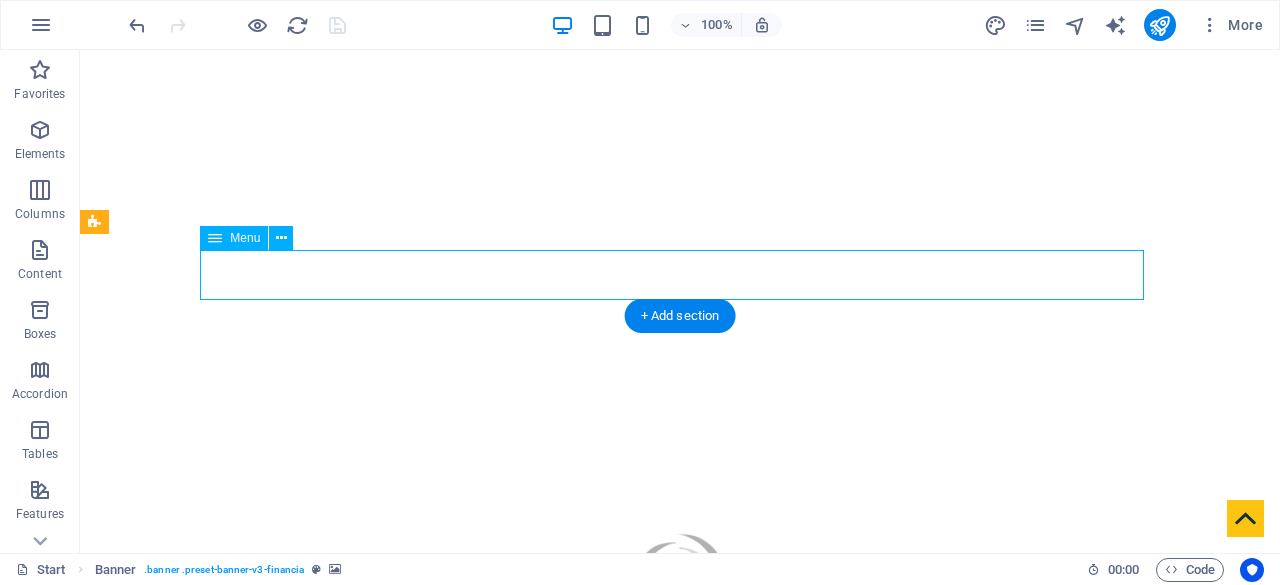 scroll, scrollTop: 386, scrollLeft: 0, axis: vertical 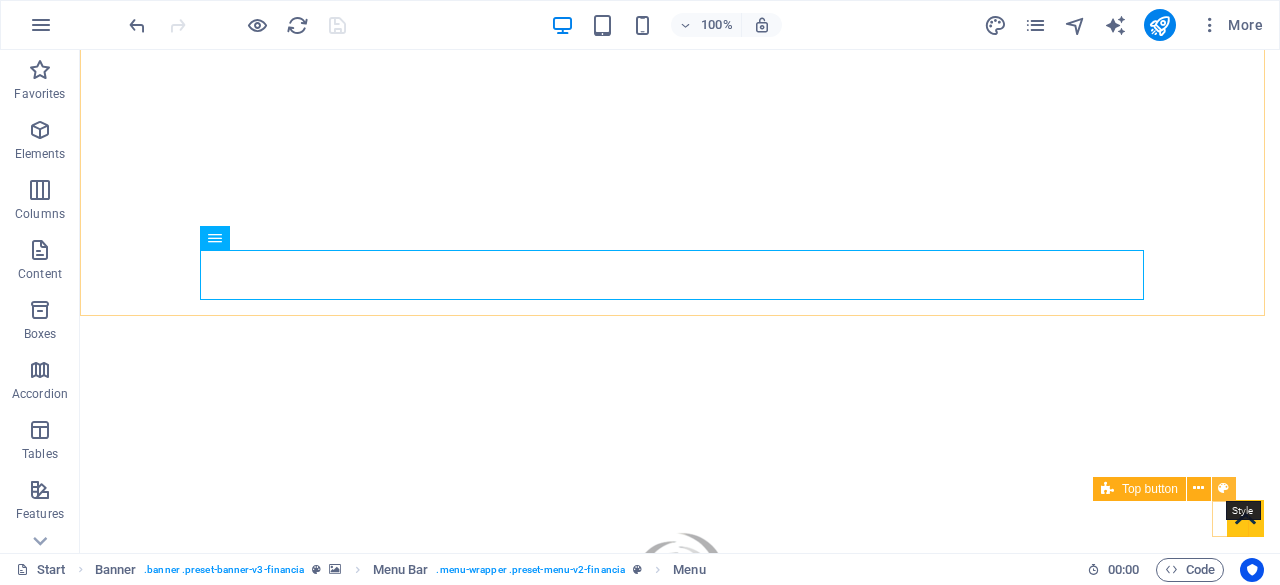 click at bounding box center (1223, 488) 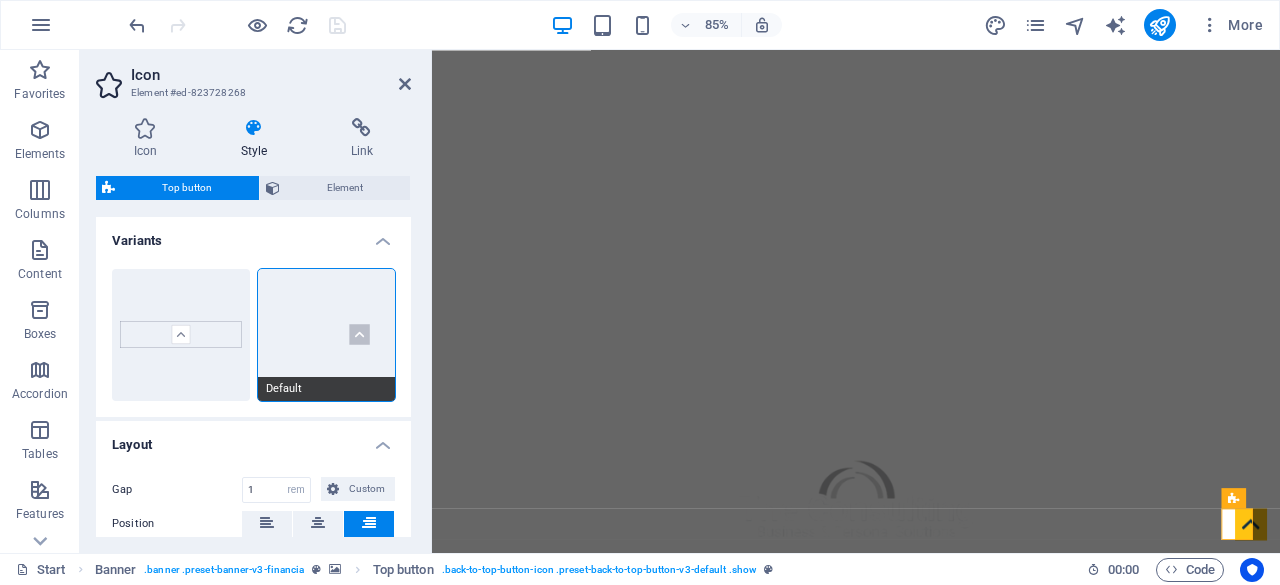 scroll, scrollTop: 150, scrollLeft: 0, axis: vertical 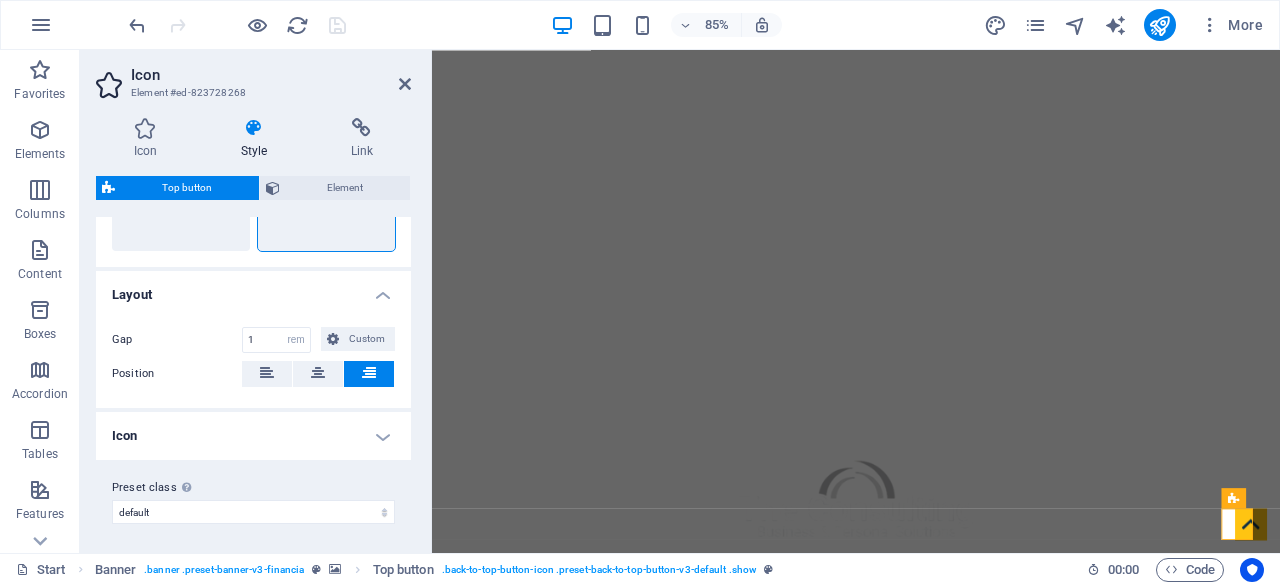 click on "Icon" at bounding box center (253, 436) 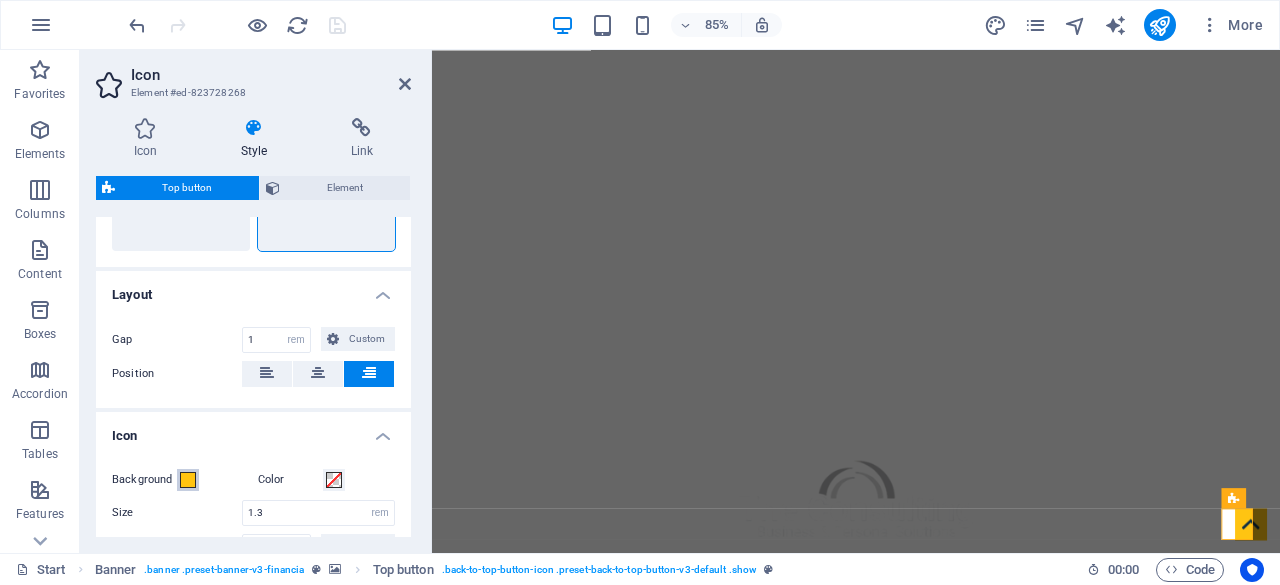 click at bounding box center [188, 480] 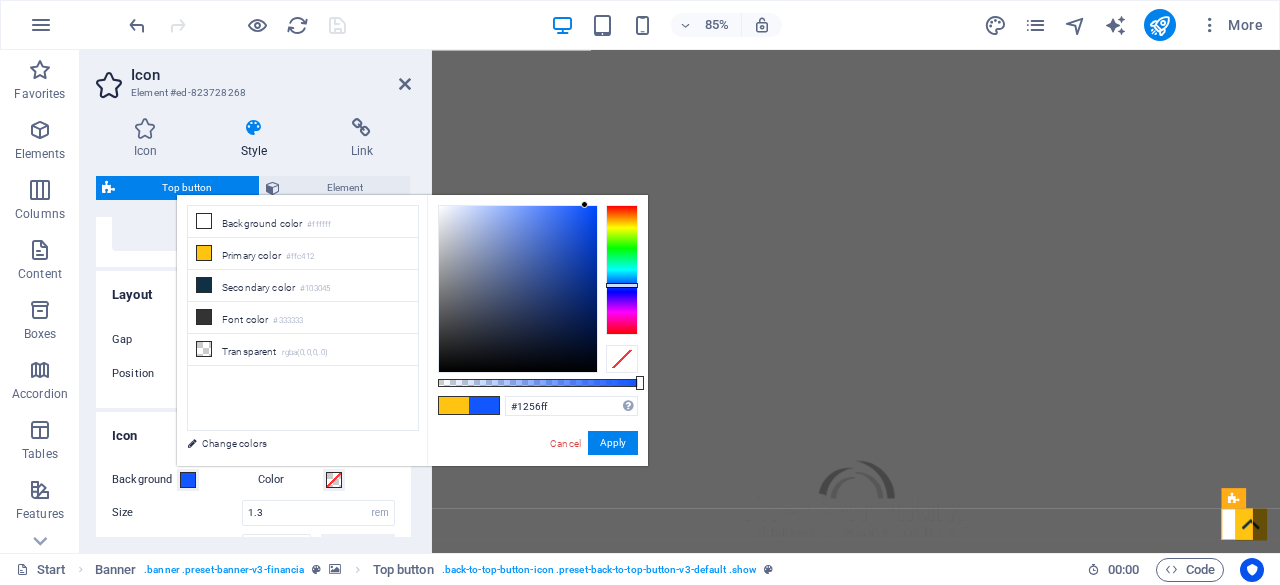 click at bounding box center [622, 270] 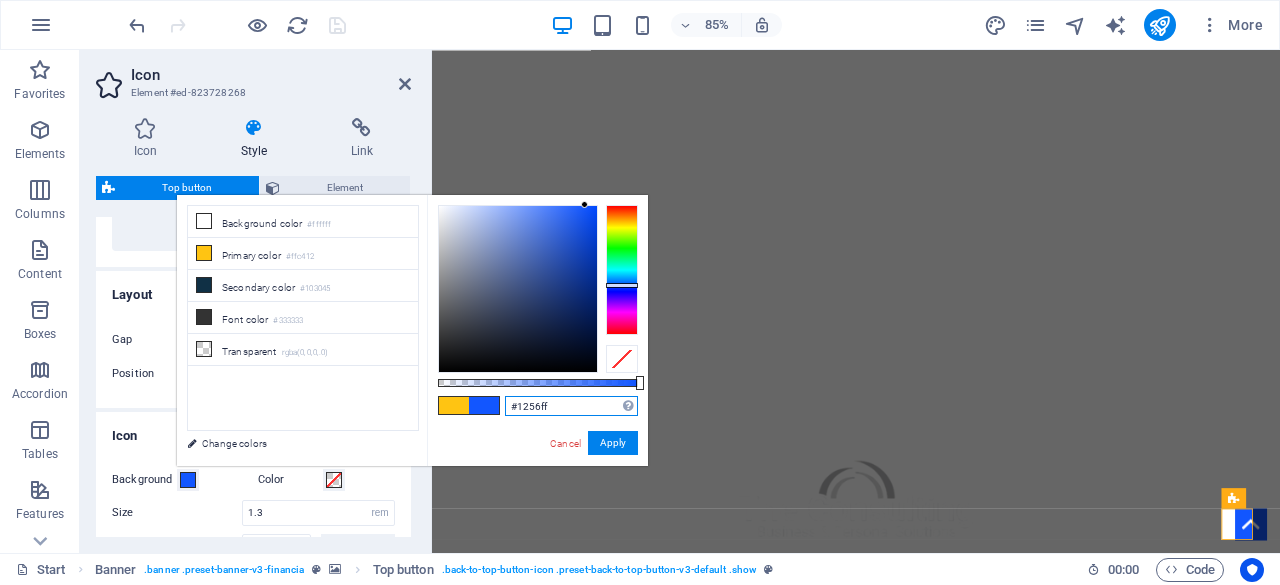 click on "#1256ff" at bounding box center [571, 406] 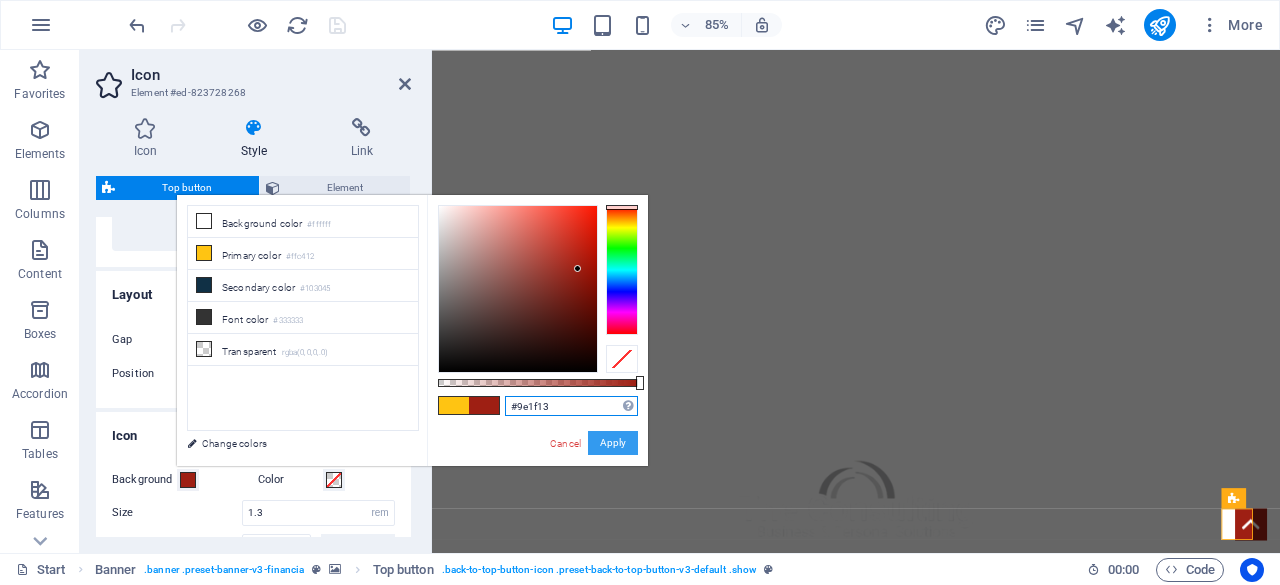 type on "#9e1f13" 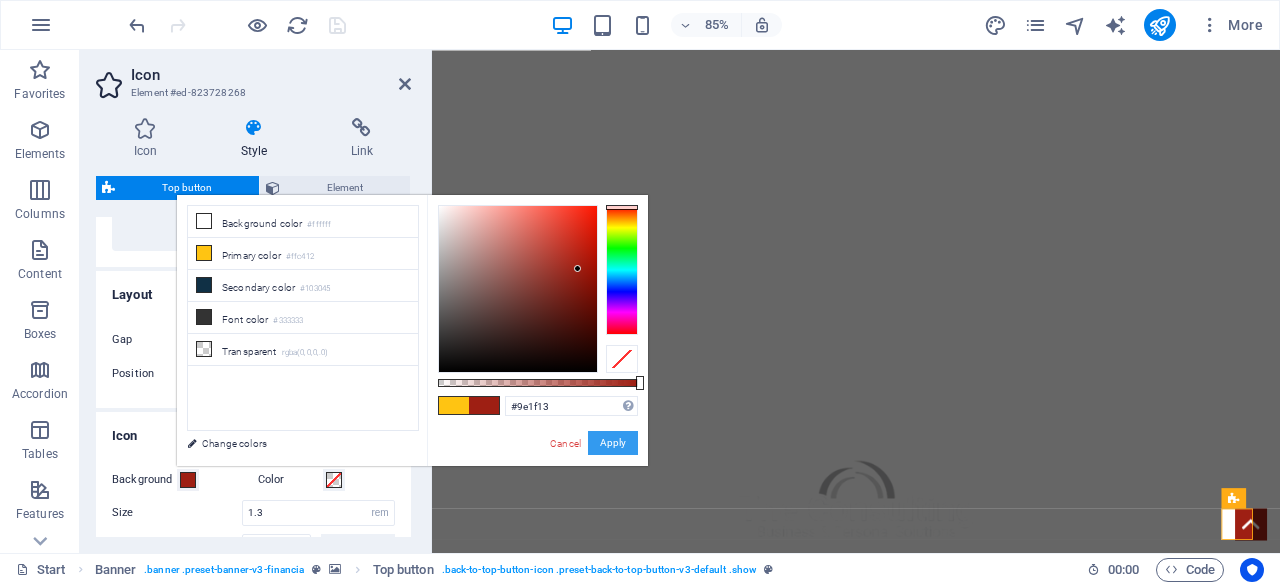 click on "Apply" at bounding box center [613, 443] 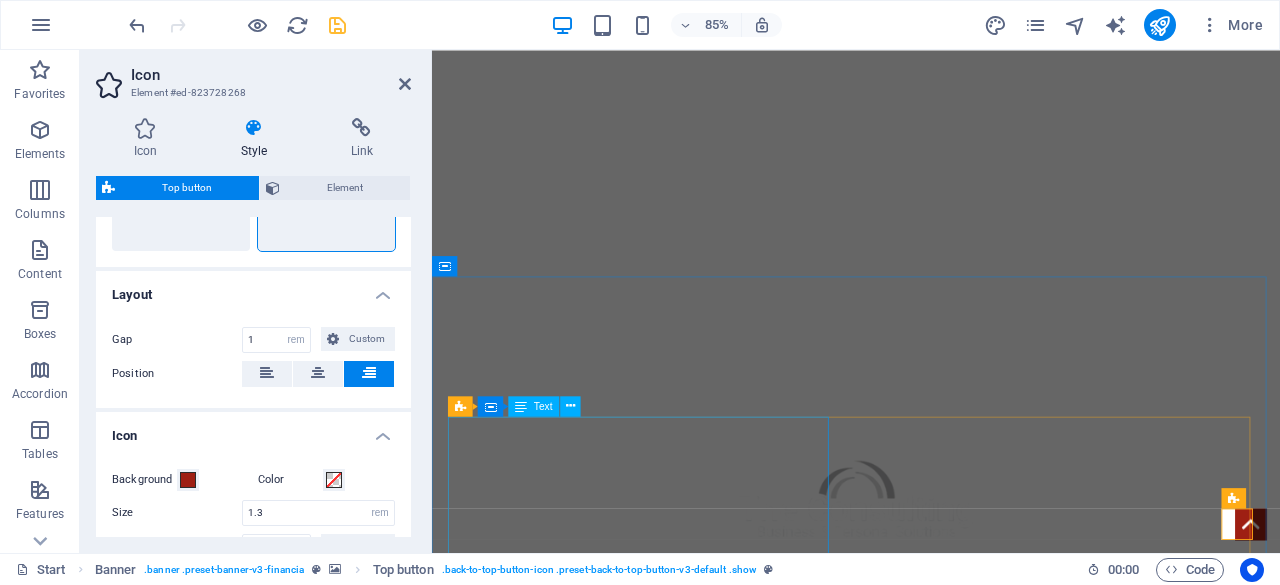 drag, startPoint x: 1043, startPoint y: 497, endPoint x: 642, endPoint y: 517, distance: 401.49844 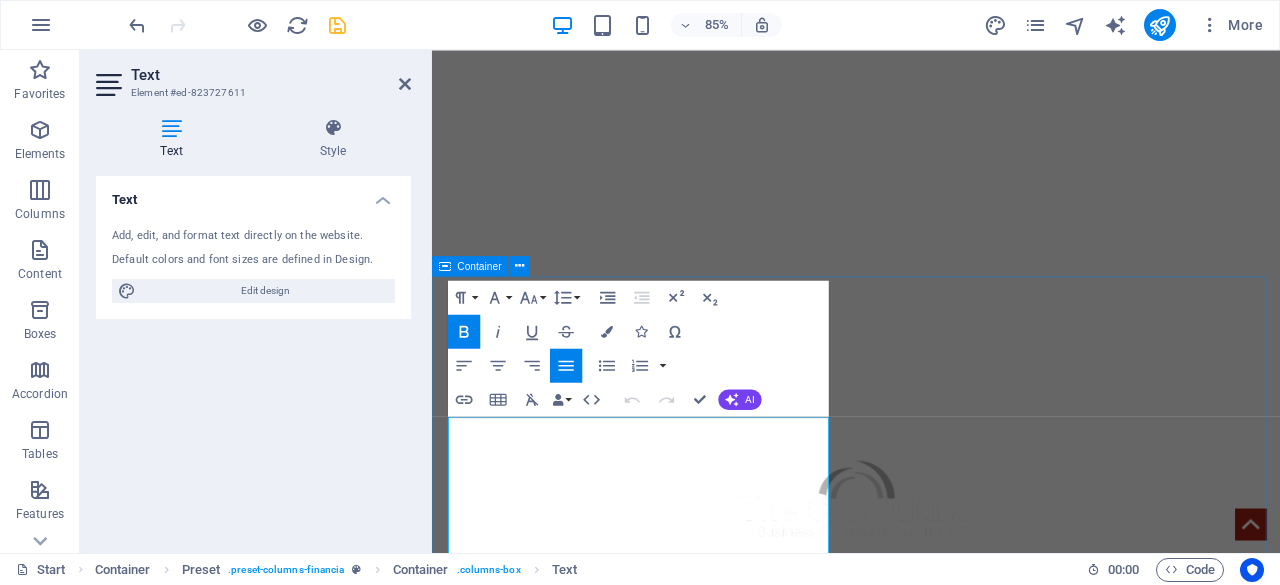 click on "¿quienes somos? The Consulting  es una firma especializada en  consultoría financiera integral , orientada a brindar soluciones a microempresas, pymes y grandes corporativos. Nuestro enfoque se basa en la gestión estratégica de  créditos empresariales ,  seguros  y  capacitación empresarial , con el objetivo de impulsar el crecimiento y la estabilidad financiera de nuestros clientes. Impulsamos  tu crecimiento, fortalecemos  tu futuro . Strategy Planning  80%
Investment Planning  100%
Consulting Service  70%
Stock Trading  85%
Tax Planning 60%
Contacto" at bounding box center (931, 1418) 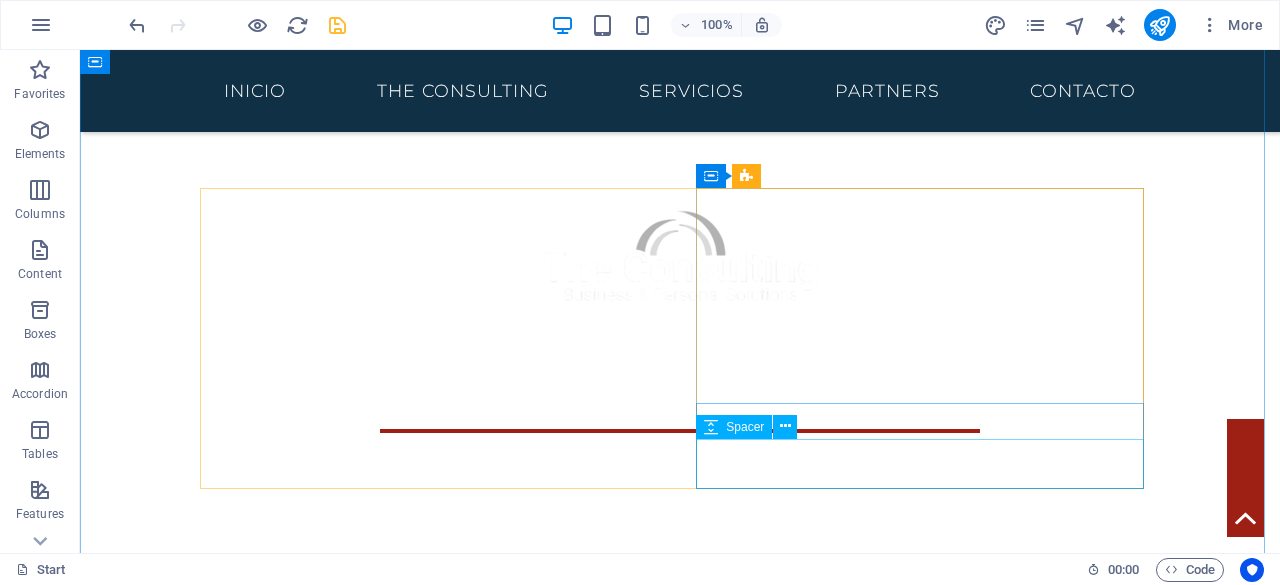 scroll, scrollTop: 594, scrollLeft: 0, axis: vertical 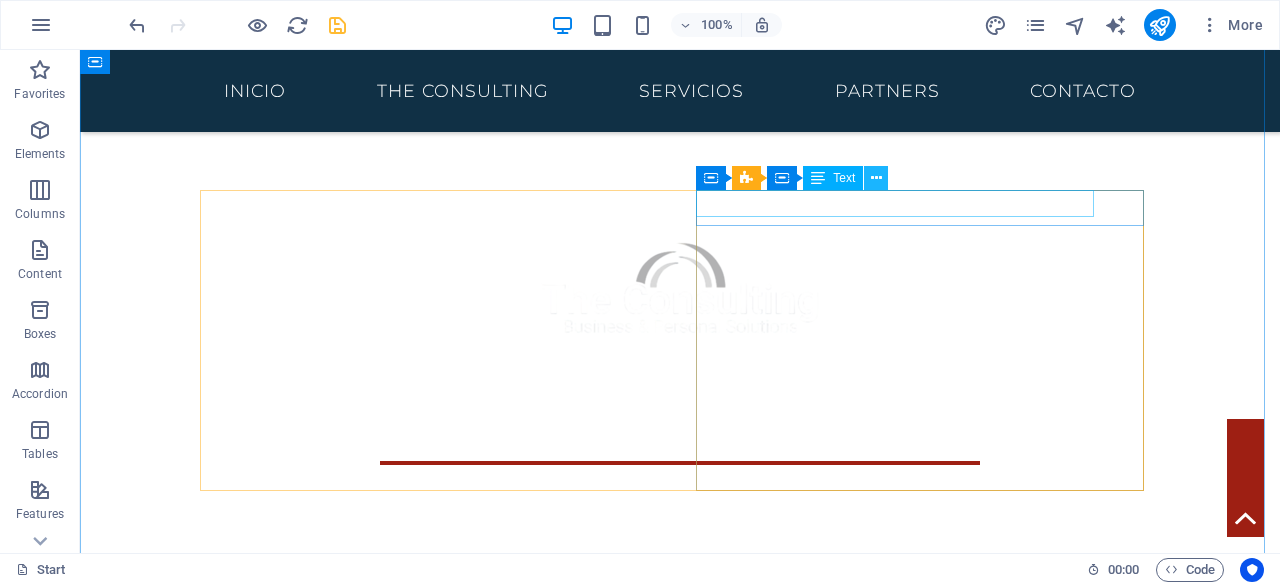 click at bounding box center [876, 178] 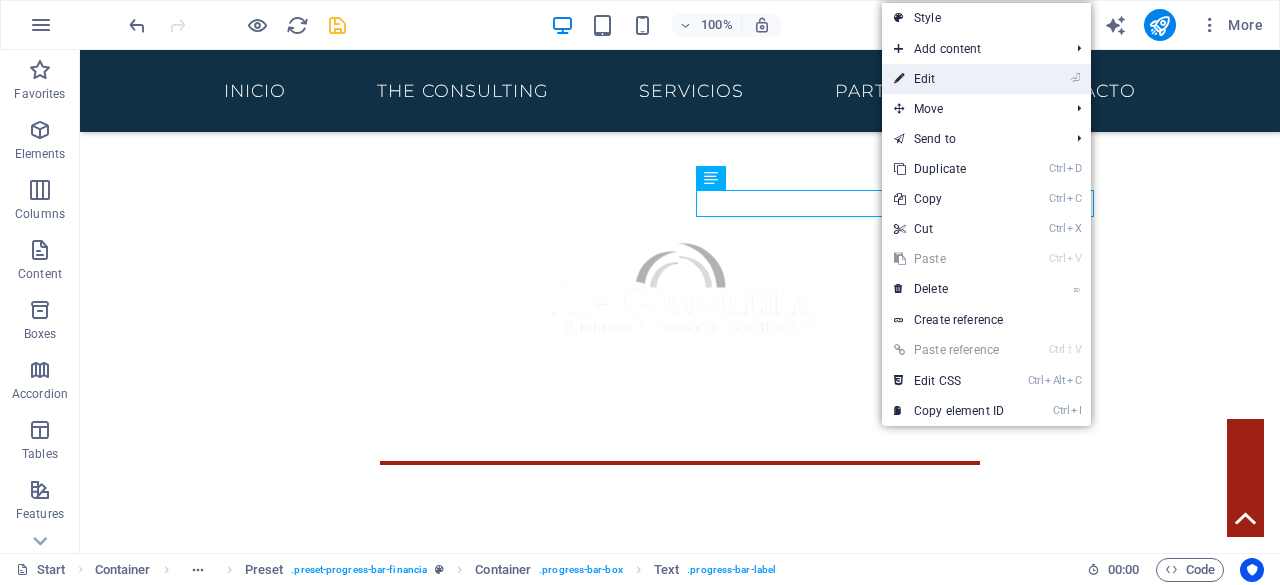 click on "⏎  Edit" at bounding box center (949, 79) 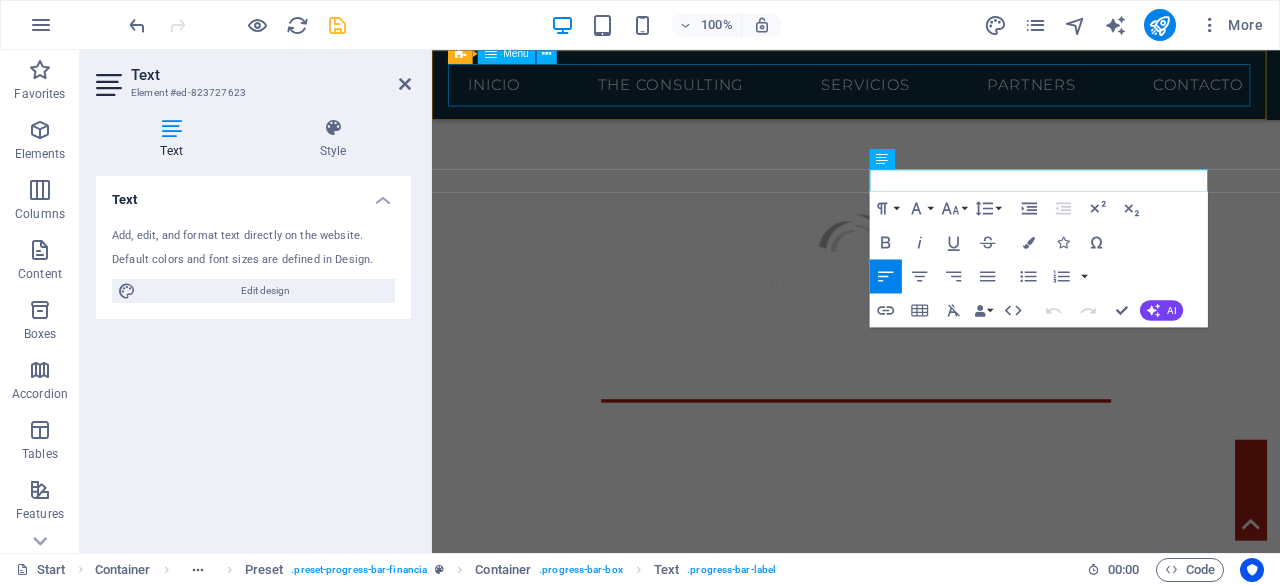 scroll, scrollTop: 616, scrollLeft: 0, axis: vertical 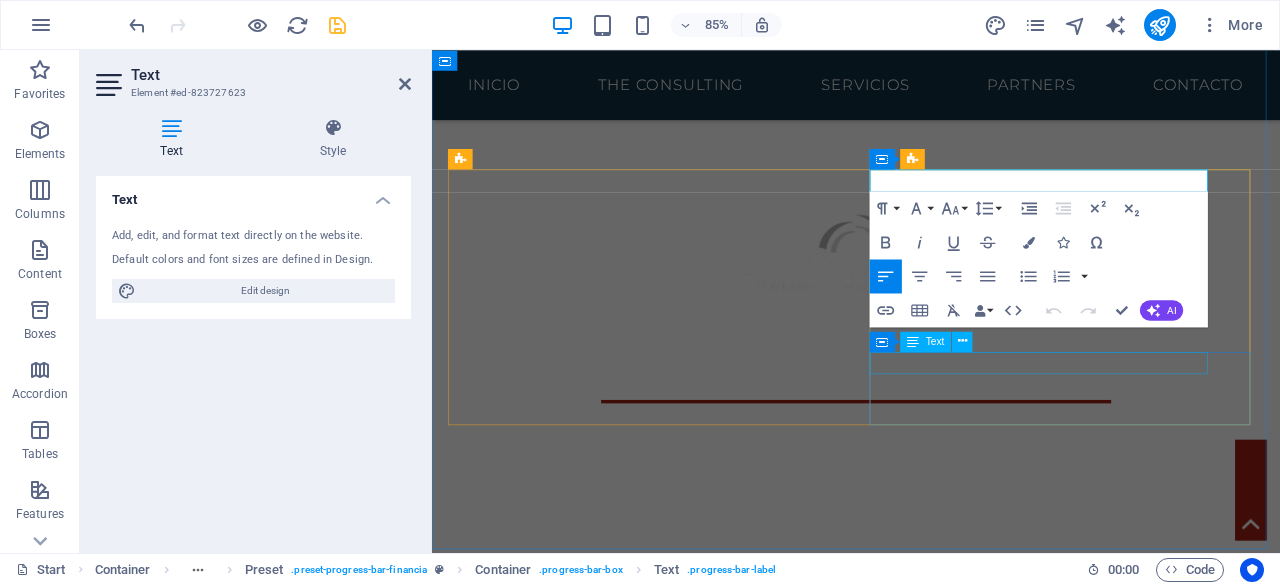 click on "Tax Planning" at bounding box center [931, 1250] 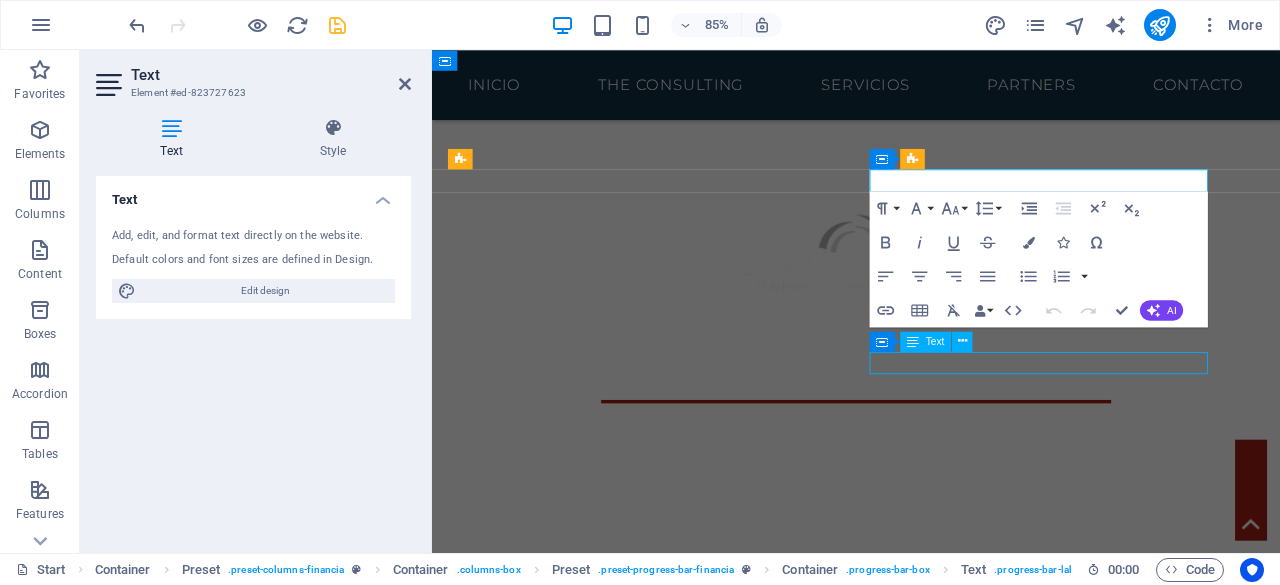 click on "Strategy Planning  80%
Investment Planning  100%
Consulting Service  70%
Stock Trading  85%
Tax Planning 60%" at bounding box center (931, 1133) 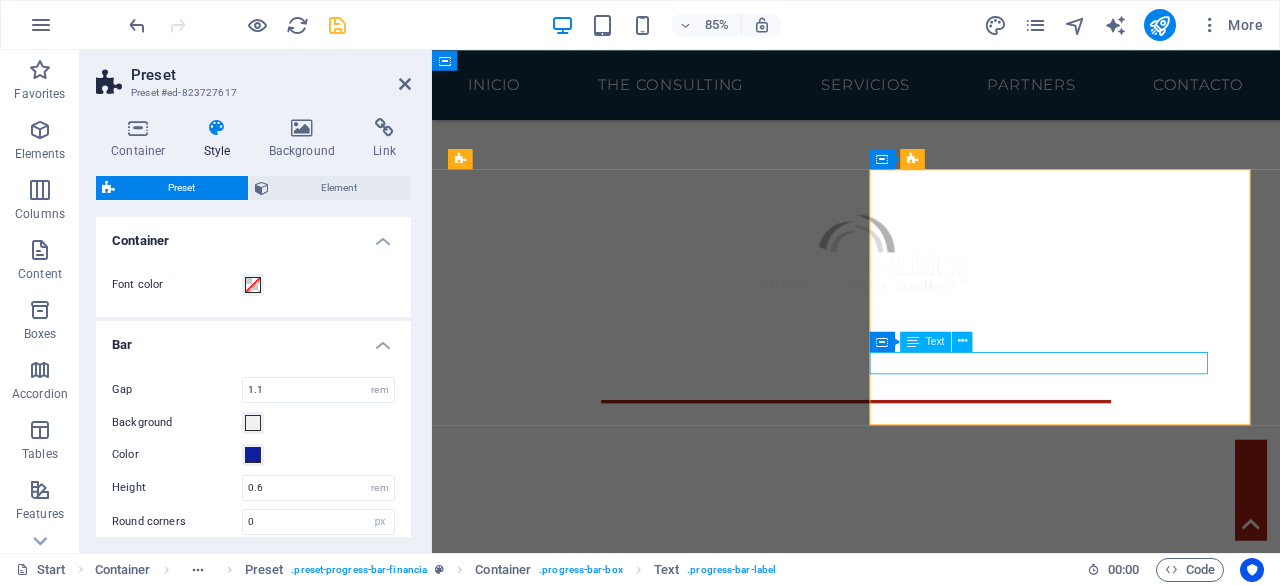click on "Tax Planning" at bounding box center [931, 1250] 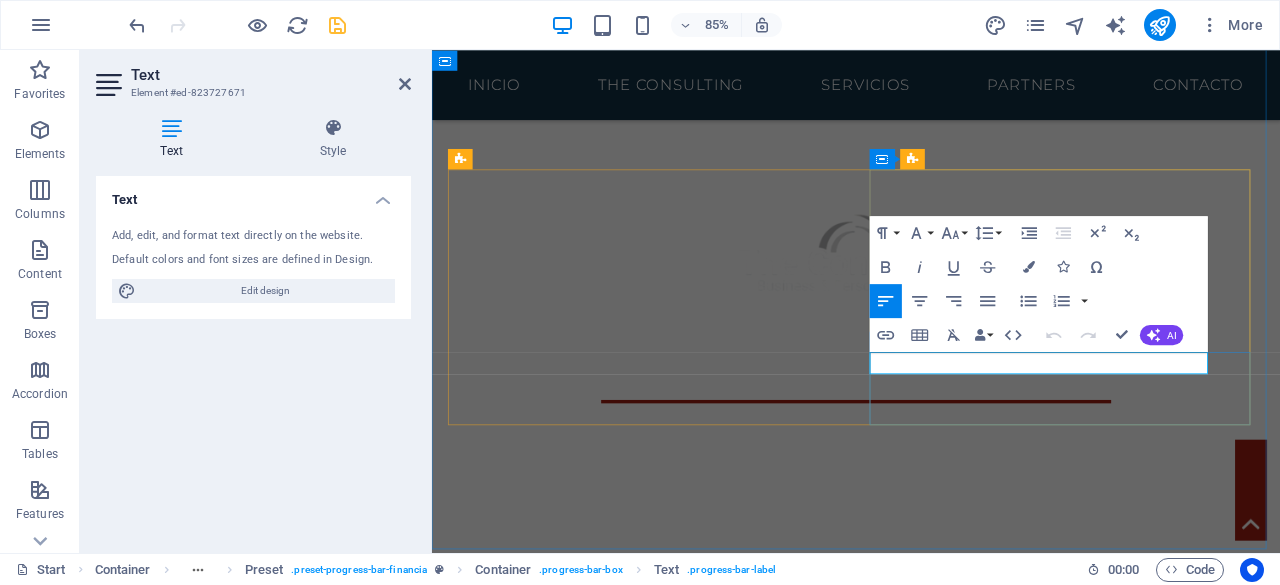 click on "Tax Planning" at bounding box center [931, 1250] 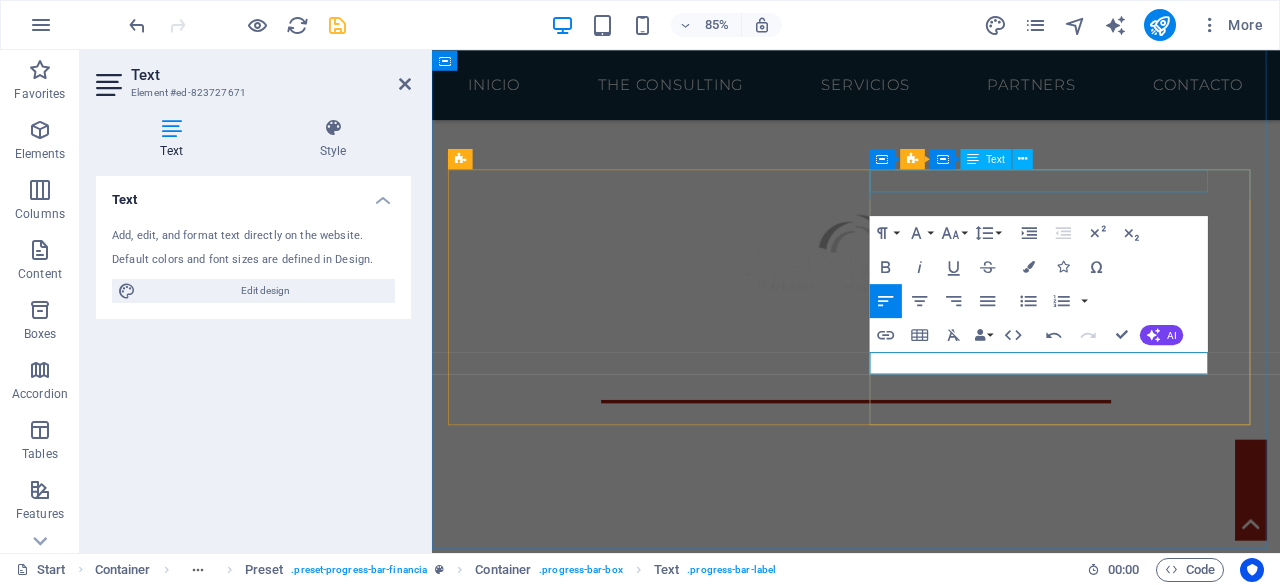 click on "Strategy Planning" at bounding box center (931, 930) 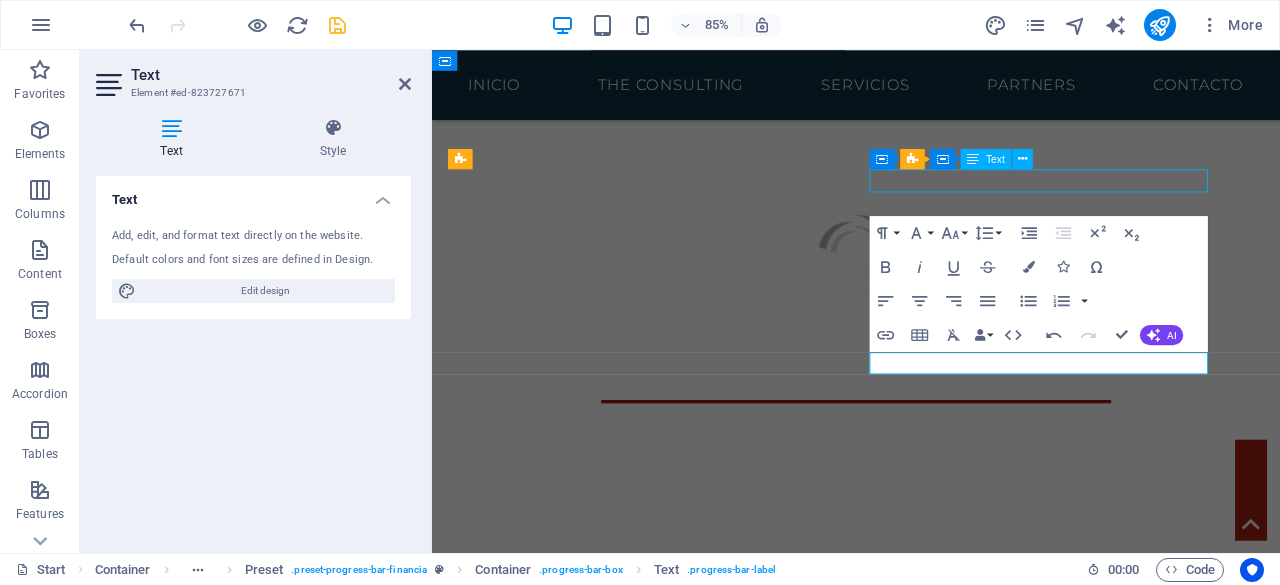 click on "Strategy Planning" at bounding box center [931, 930] 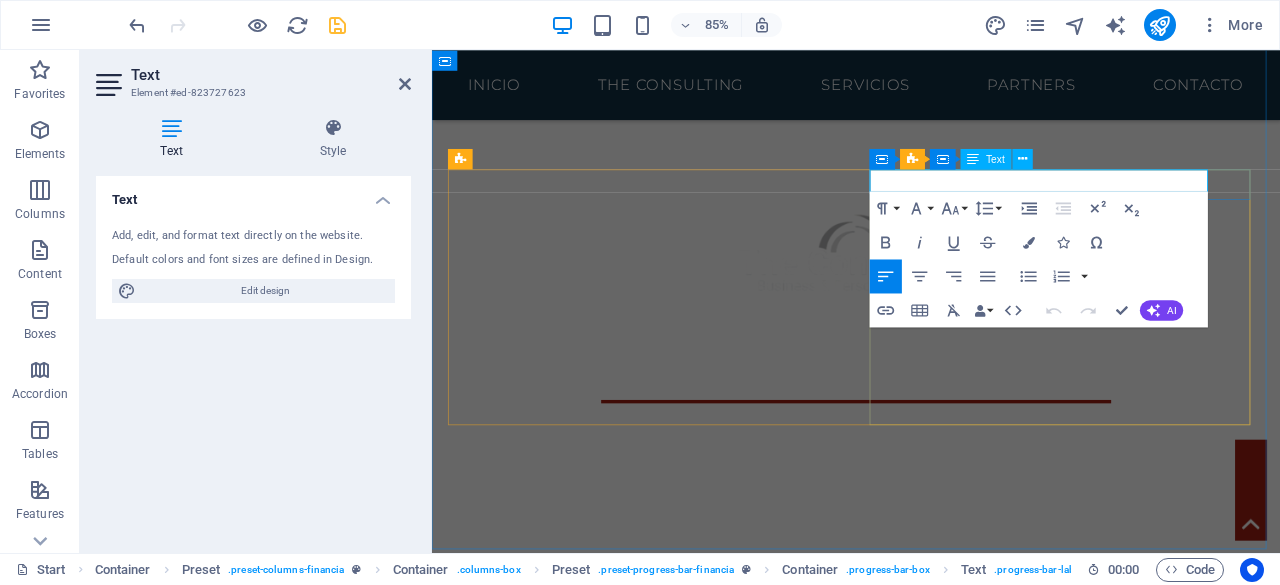 click on "Strategy Planning" at bounding box center (931, 930) 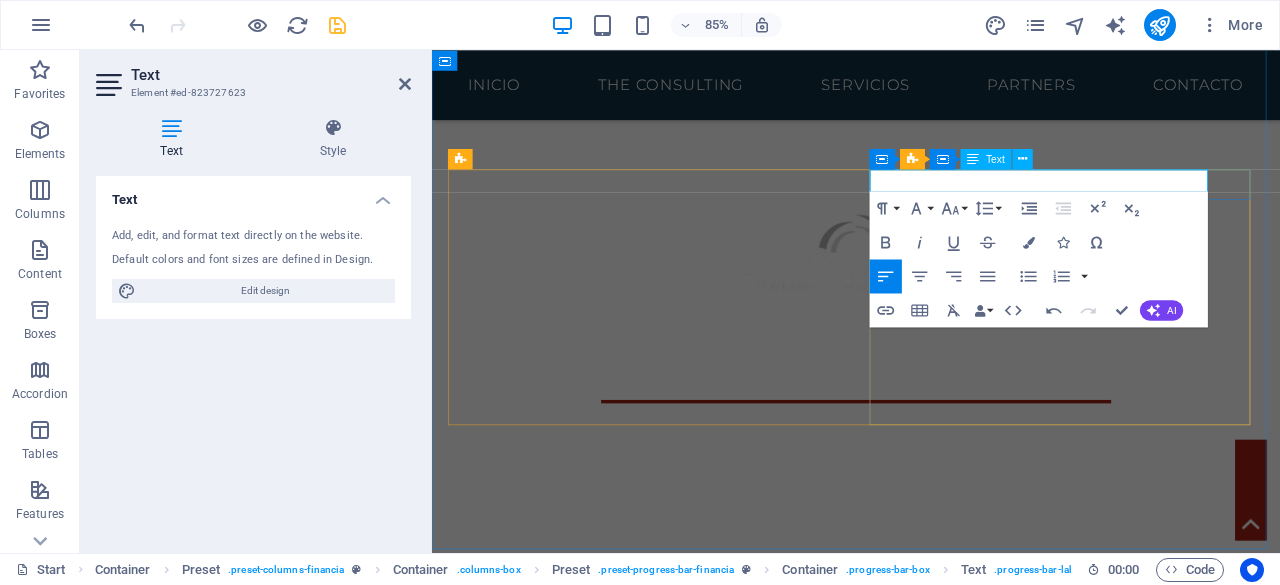 type 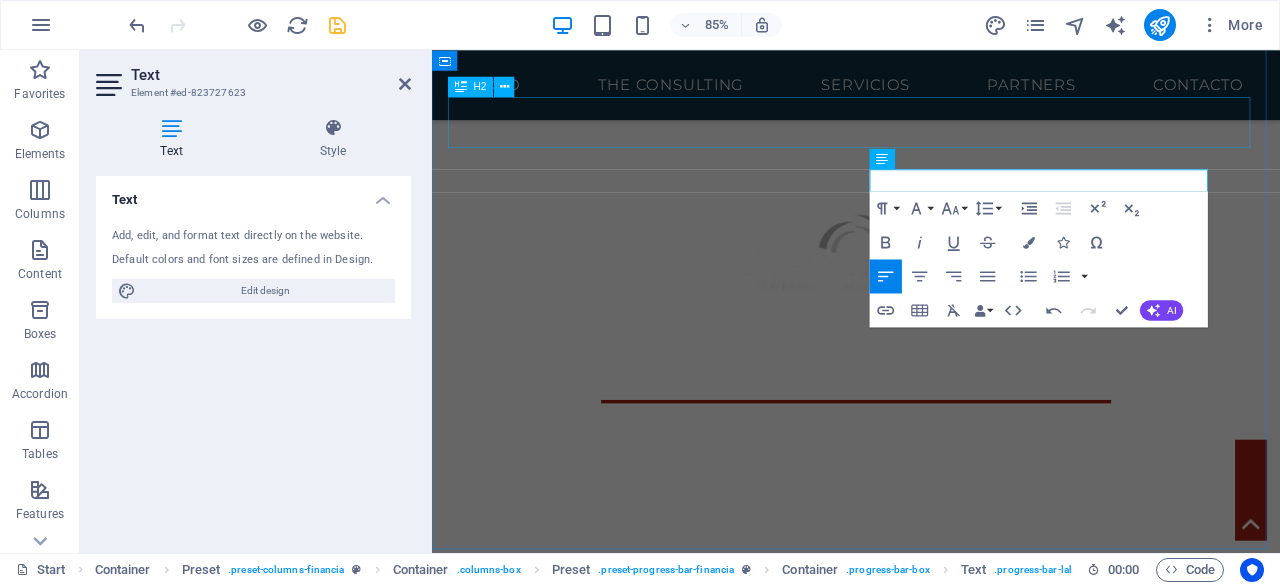 click on "¿quienes somos?" at bounding box center (931, 706) 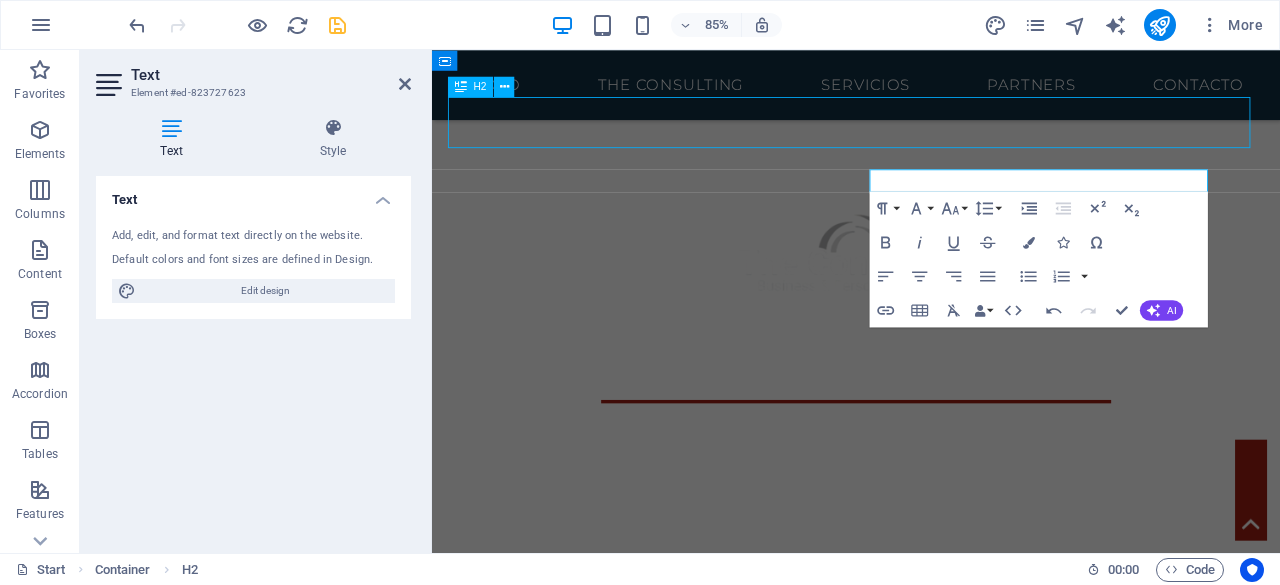 scroll, scrollTop: 594, scrollLeft: 0, axis: vertical 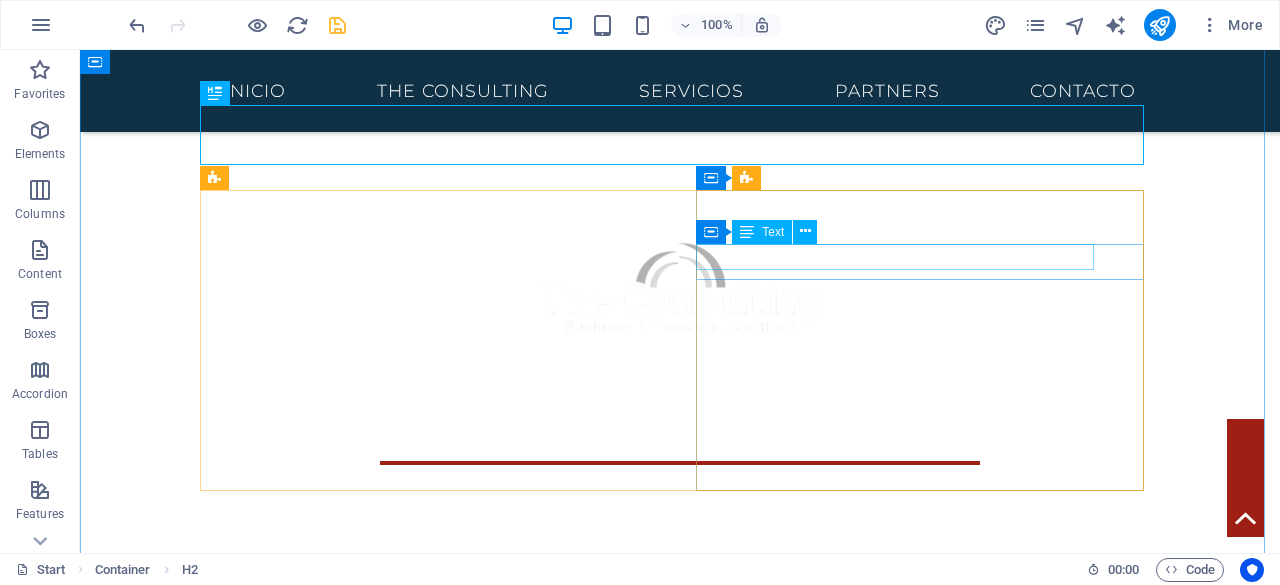 click on "Investment Planning" at bounding box center [680, 1010] 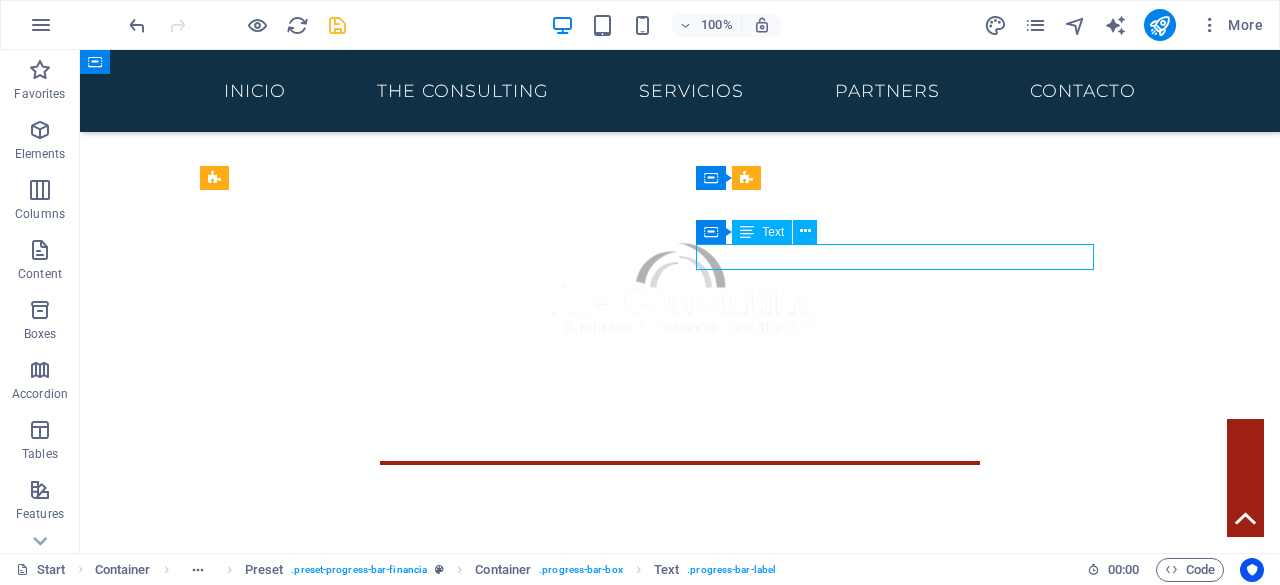click on "Investment Planning" at bounding box center [680, 1010] 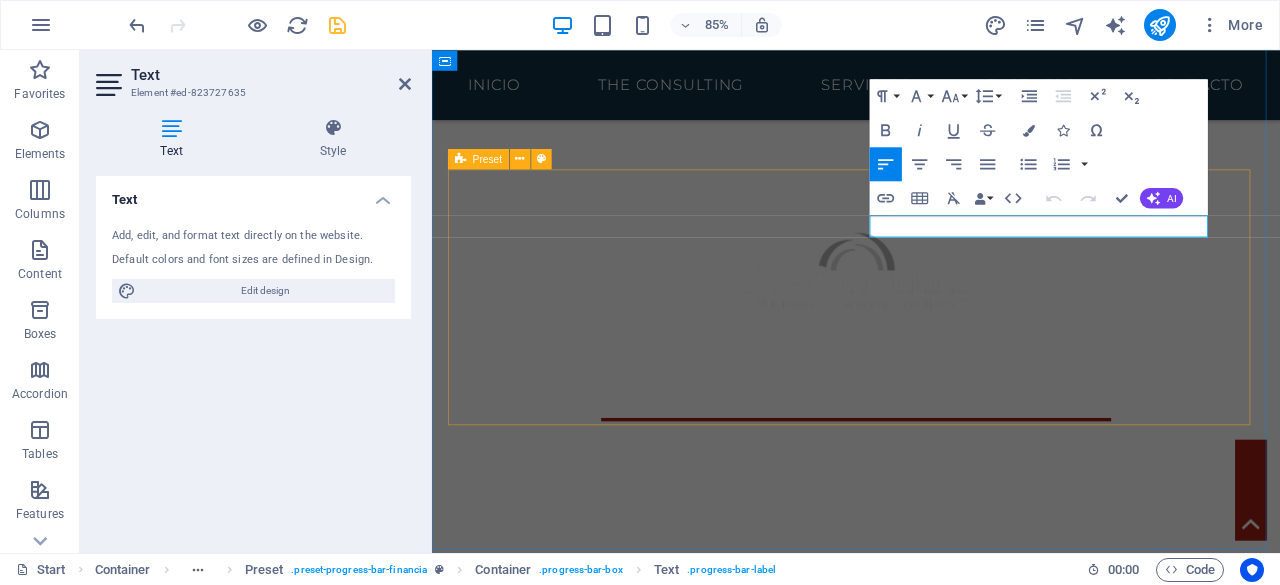 scroll, scrollTop: 616, scrollLeft: 0, axis: vertical 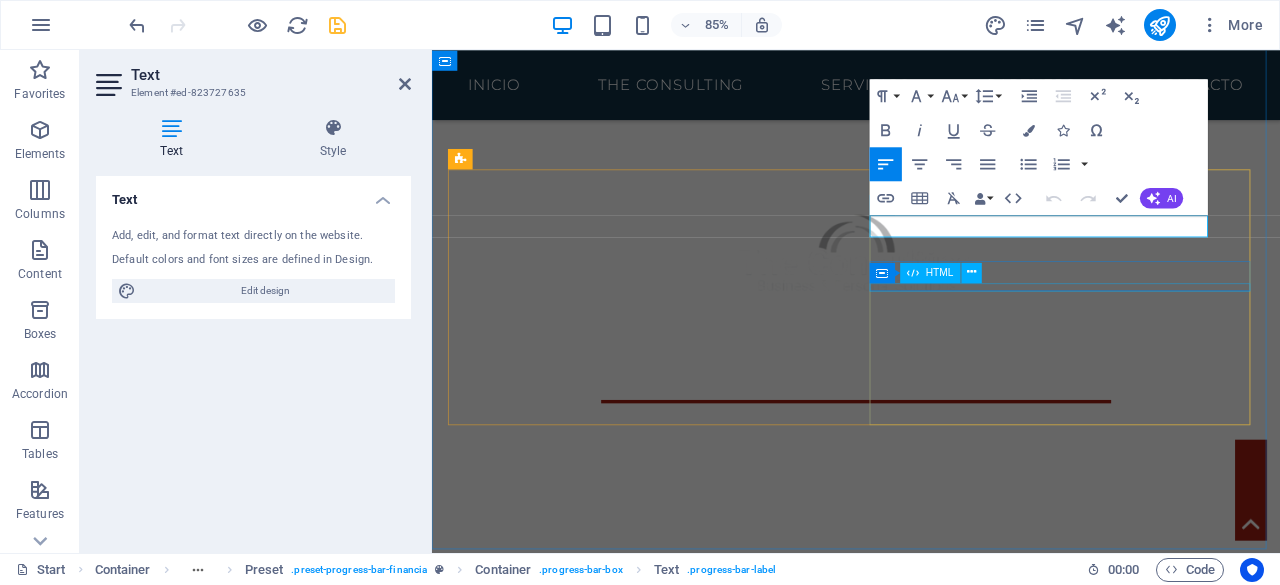 click on "Container   HTML" at bounding box center [931, 272] 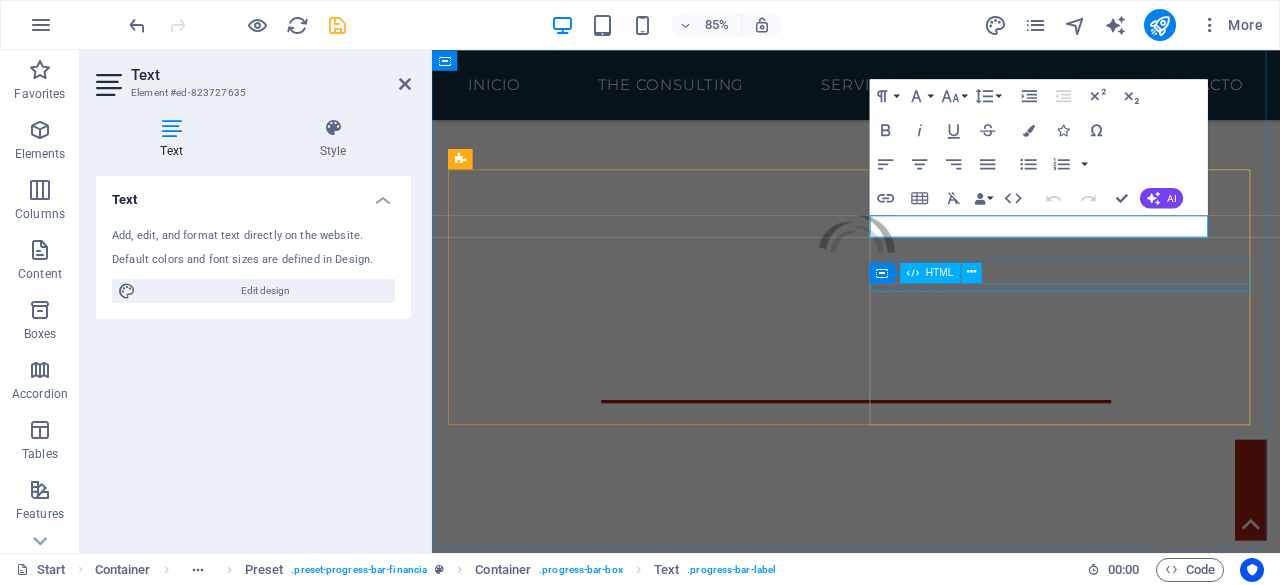 click on "Container   HTML" at bounding box center [931, 272] 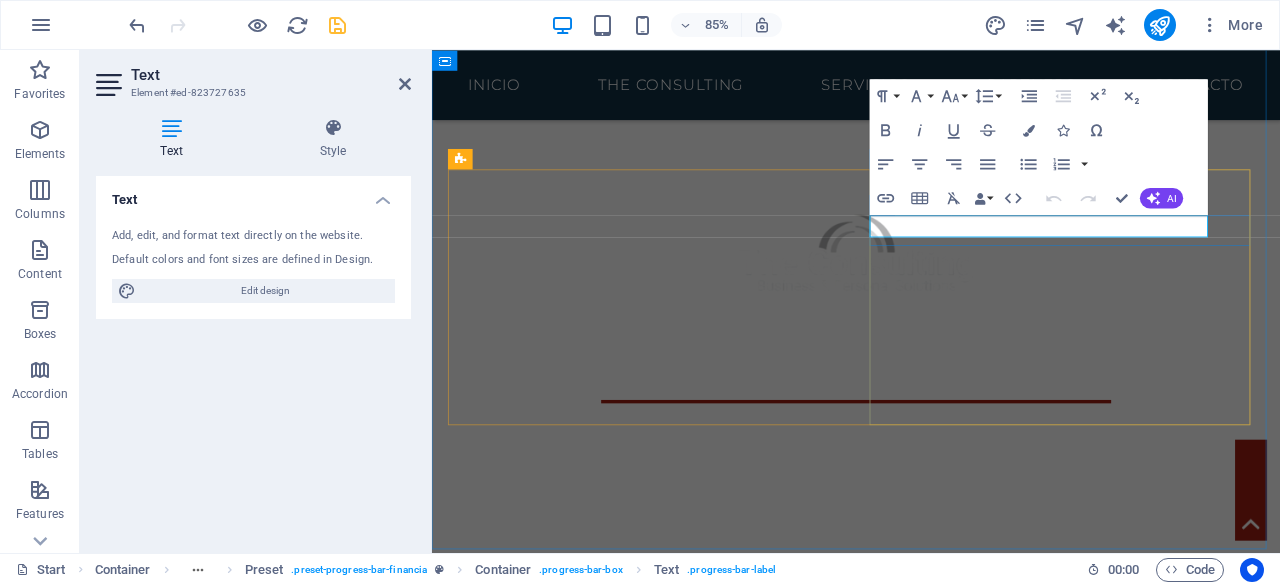 click on "Investment Planning" at bounding box center (931, 1010) 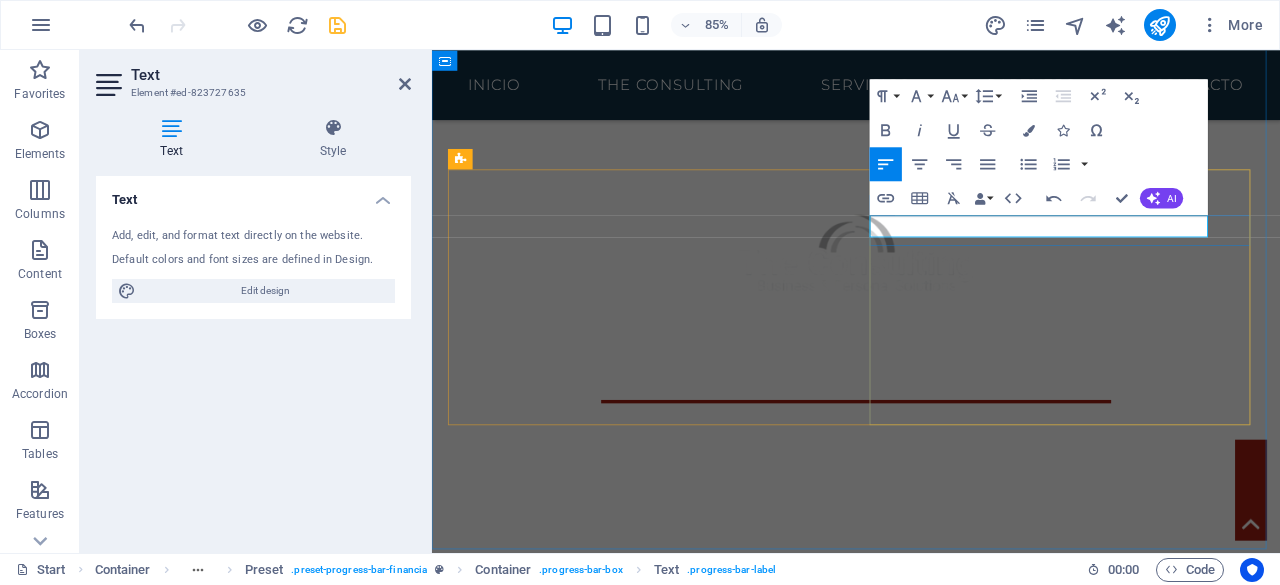 type 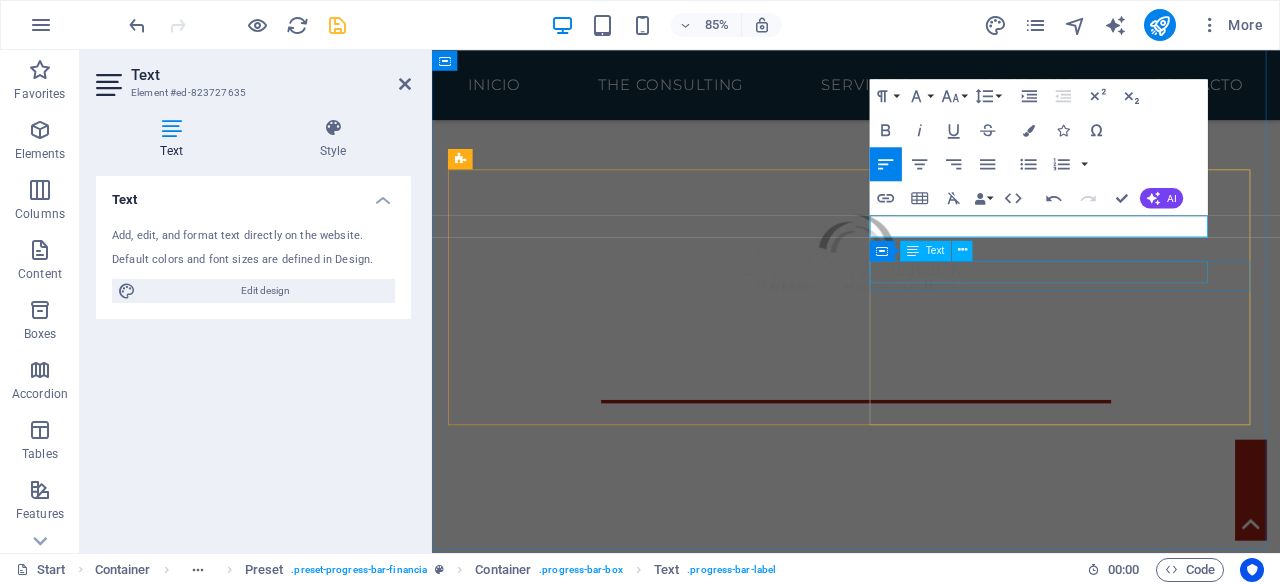 click on "Consulting Service" at bounding box center [931, 1090] 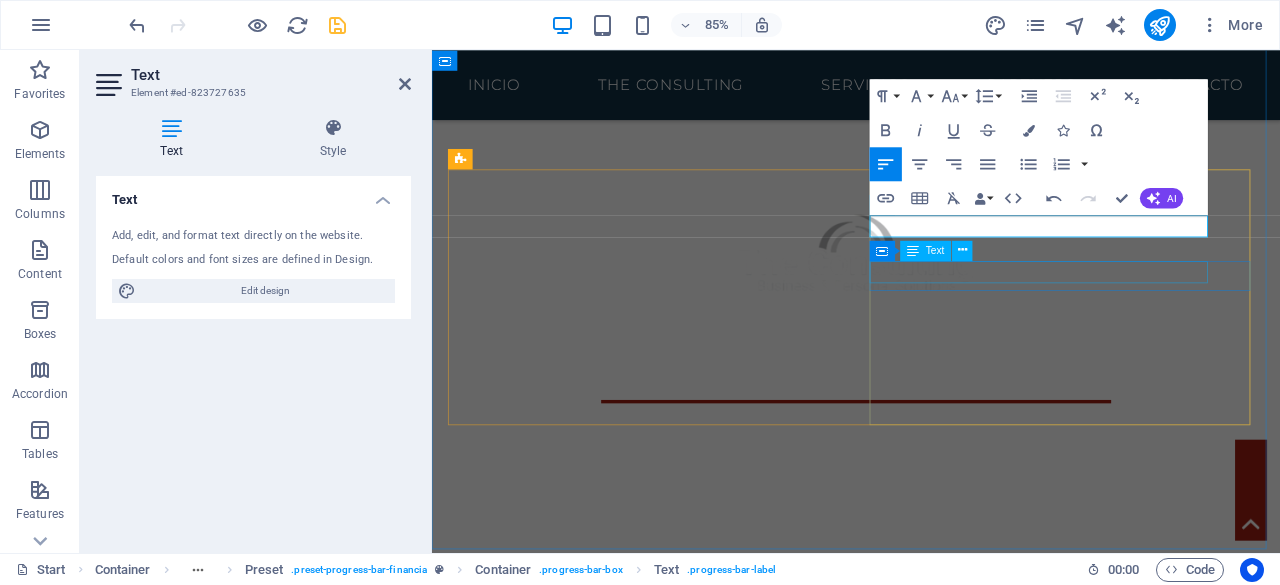 click on "Consulting Service" at bounding box center (931, 1090) 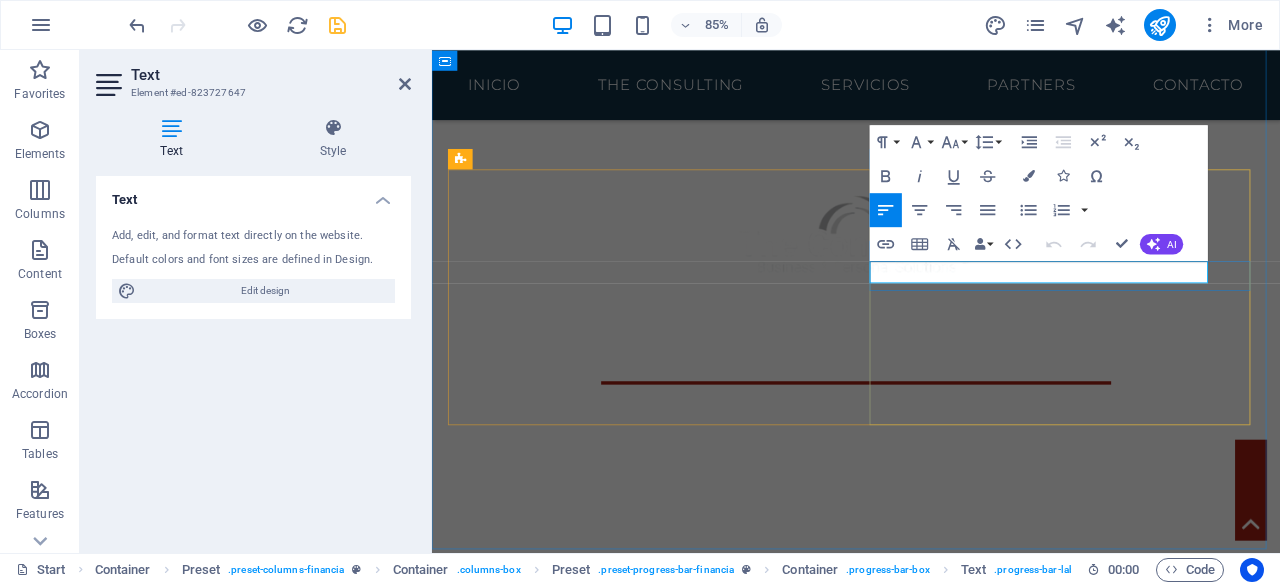click on "Consulting Service" at bounding box center (931, 1068) 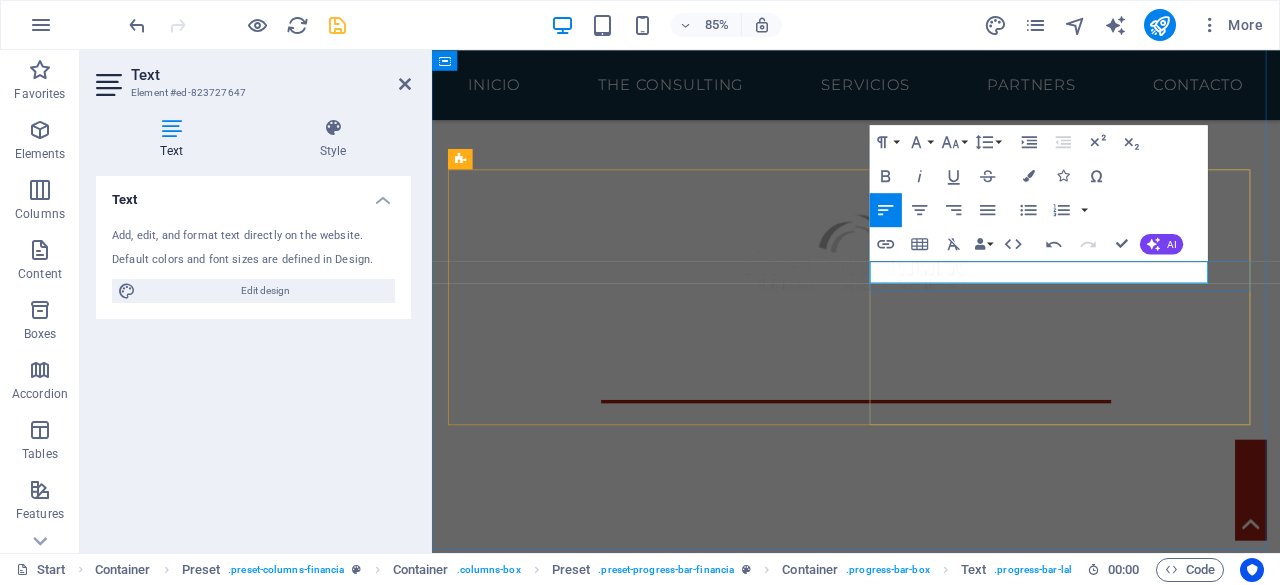 type 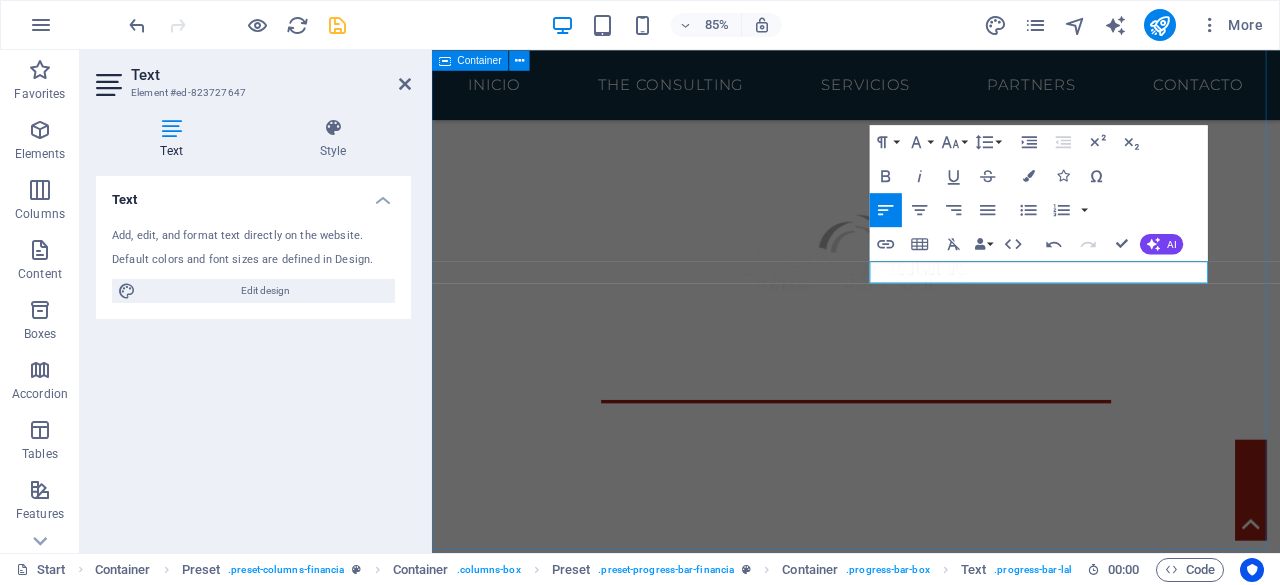 click on "¿quienes somos? The Consulting  es una firma especializada en  consultoría financiera integral , orientada a brindar soluciones a microempresas, pymes y grandes corporativos. Nuestro enfoque se basa en la gestión estratégica de  créditos empresariales ,  seguros  y  capacitación empresarial , con el objetivo de impulsar el crecimiento y la estabilidad financiera de nuestros clientes. Impulsamos  tu crecimiento, fortalecemos  tu futuro . Planeación Estratégica  80%
Crédito o Financiamiento  100%
Servicios de Consultoría   70%
Stock Trading  85%
Planeación Fiscal 60%
Contacto" at bounding box center (931, 1046) 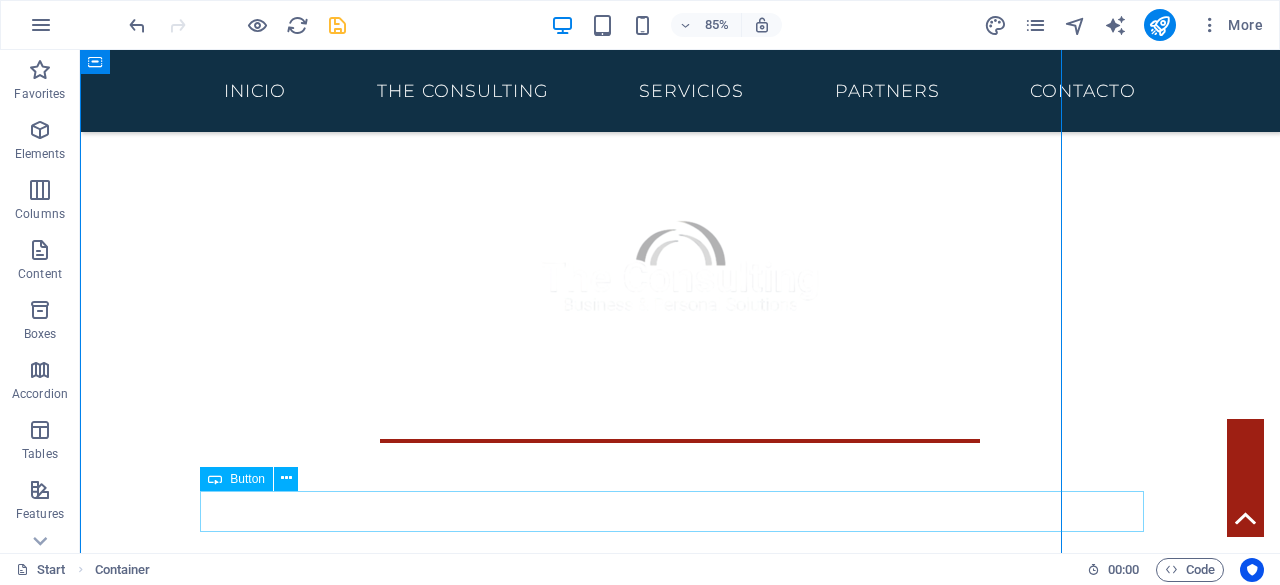scroll, scrollTop: 594, scrollLeft: 0, axis: vertical 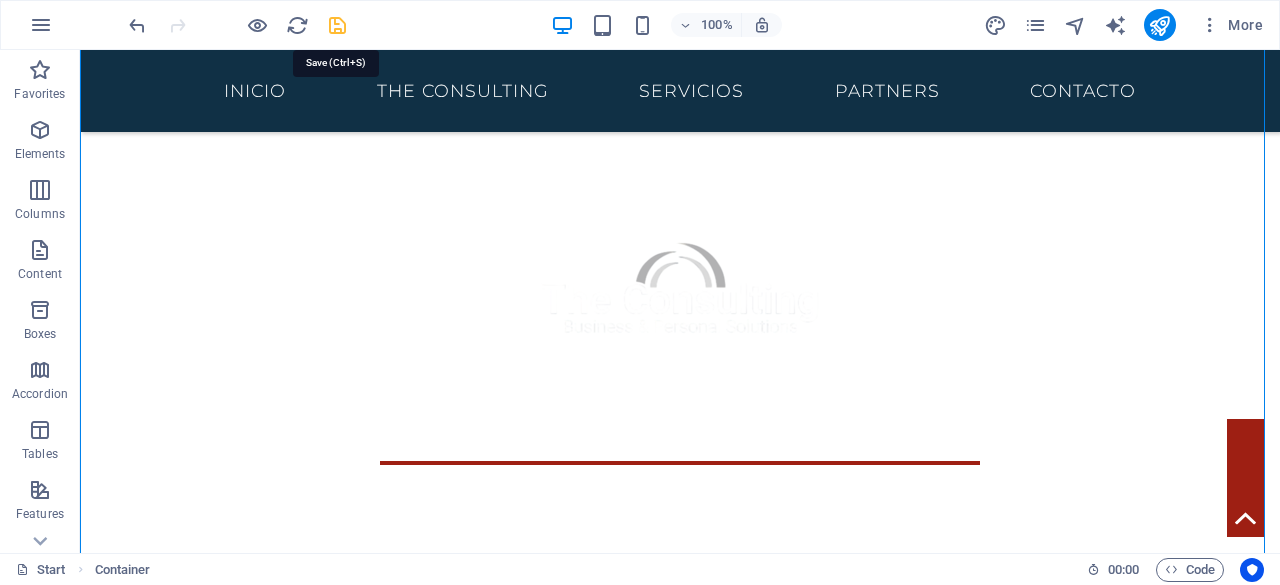 click at bounding box center (337, 25) 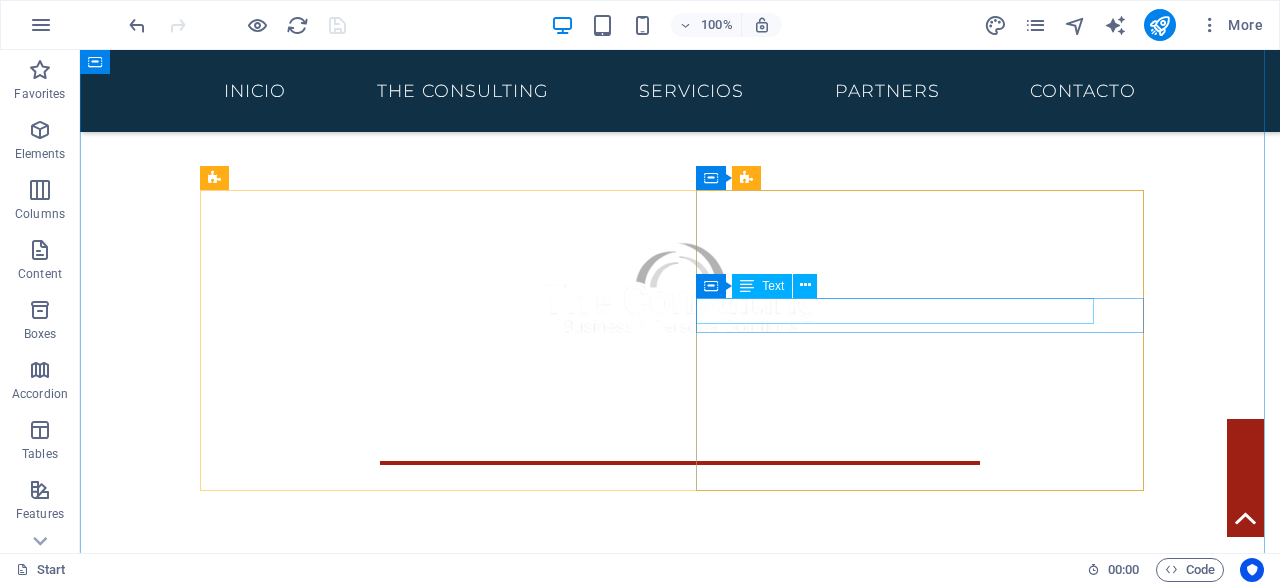 click on "Servicios de Consultoría" at bounding box center (680, 1090) 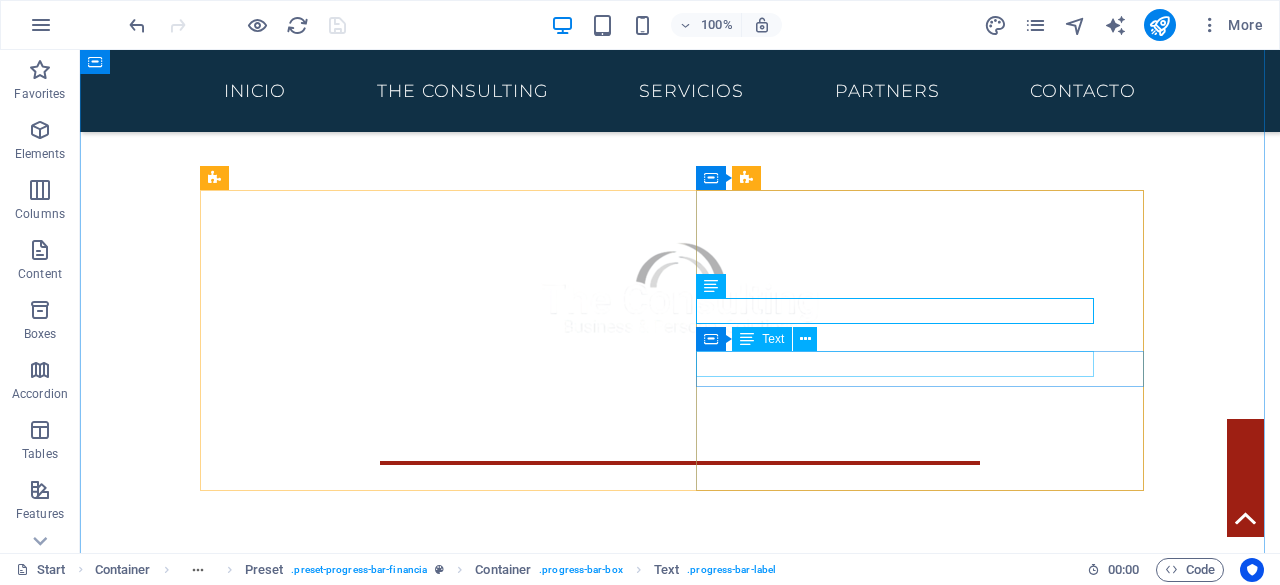 click on "Stock Trading" at bounding box center [680, 1170] 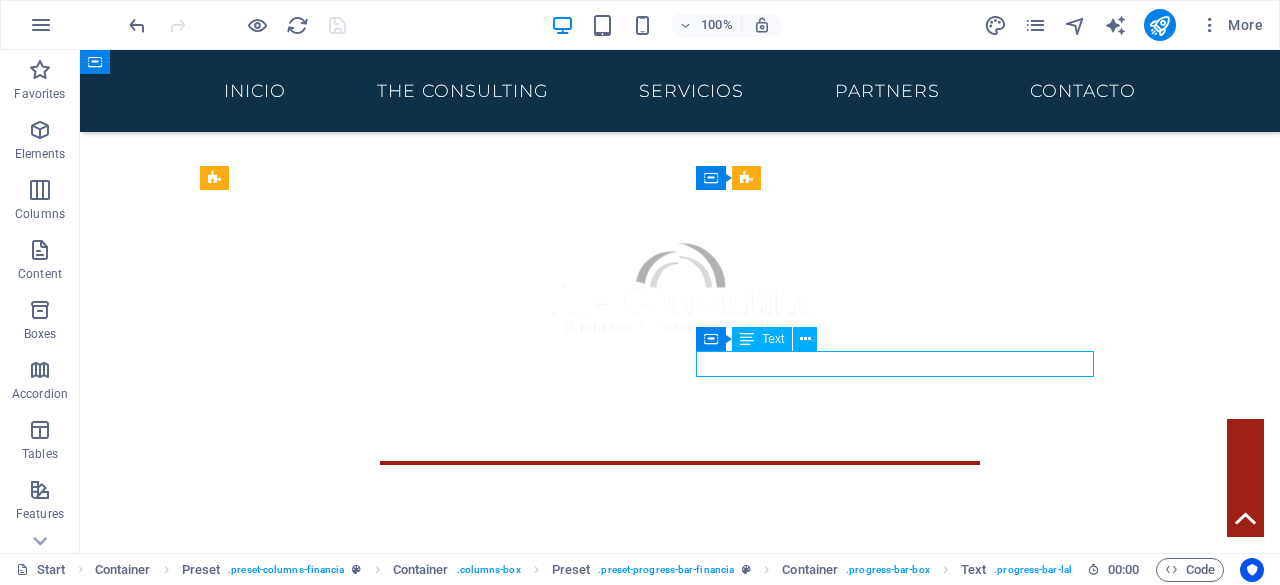 click on "Stock Trading" at bounding box center (680, 1170) 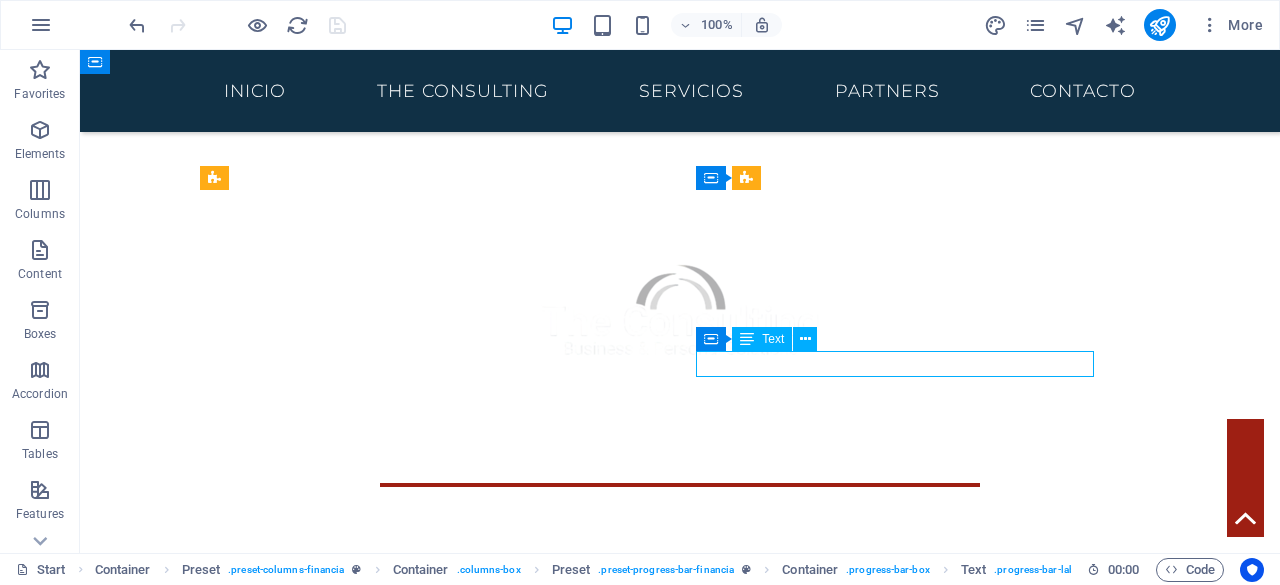 scroll, scrollTop: 616, scrollLeft: 0, axis: vertical 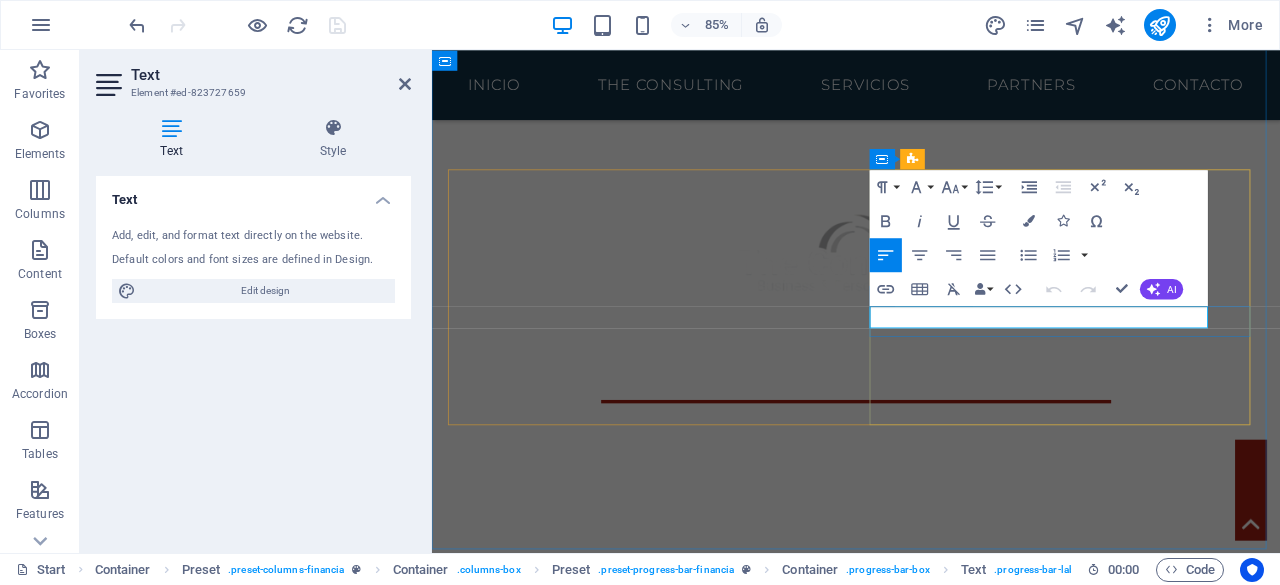click on "Stock Trading" at bounding box center (931, 1170) 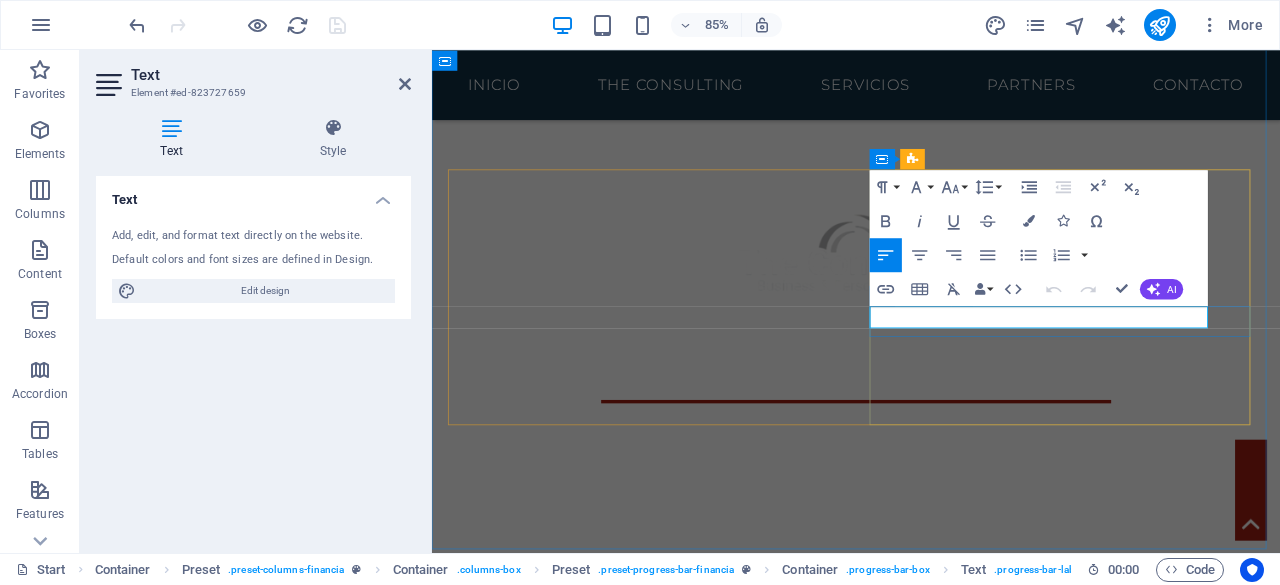 type 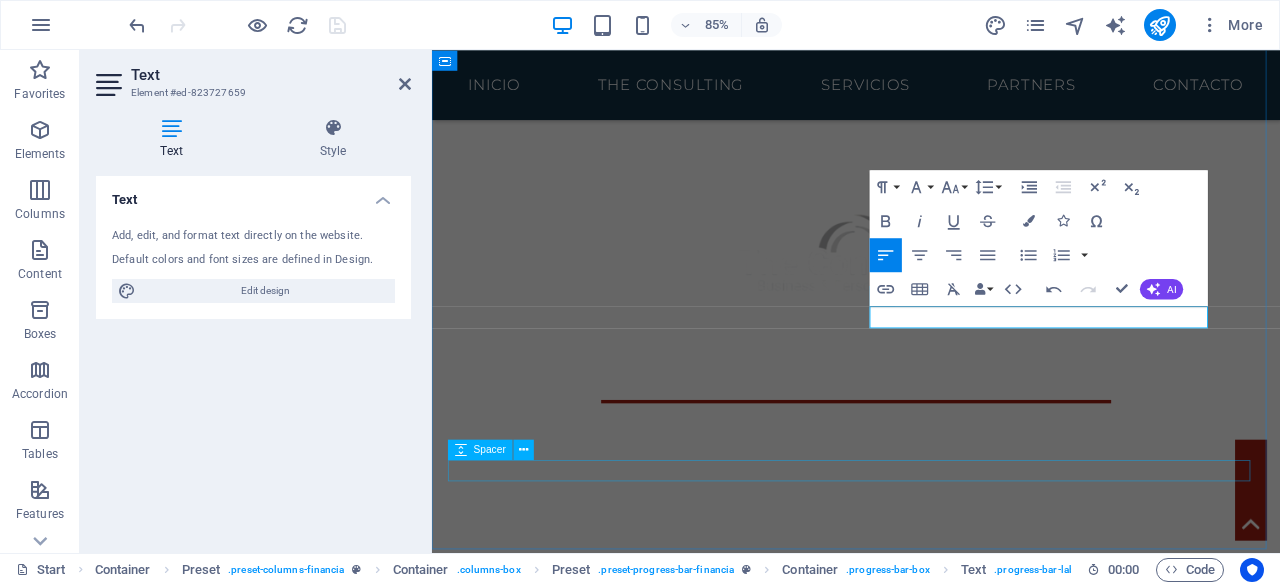 click at bounding box center (931, 1403) 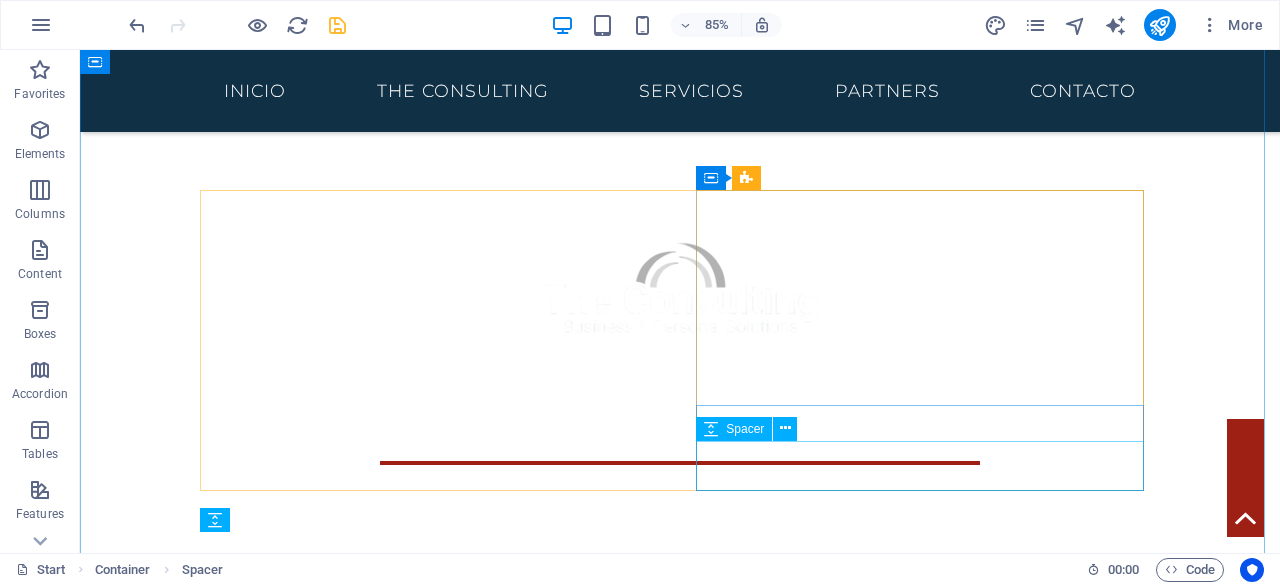 scroll, scrollTop: 594, scrollLeft: 0, axis: vertical 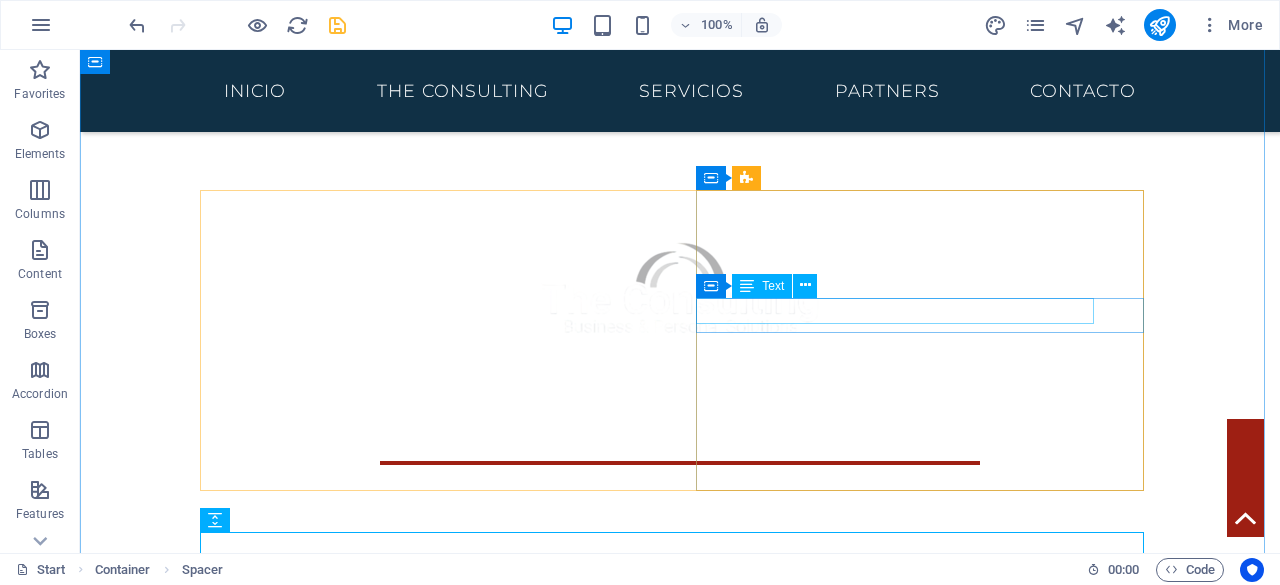 click on "Servicios de Consultoría" at bounding box center [680, 1090] 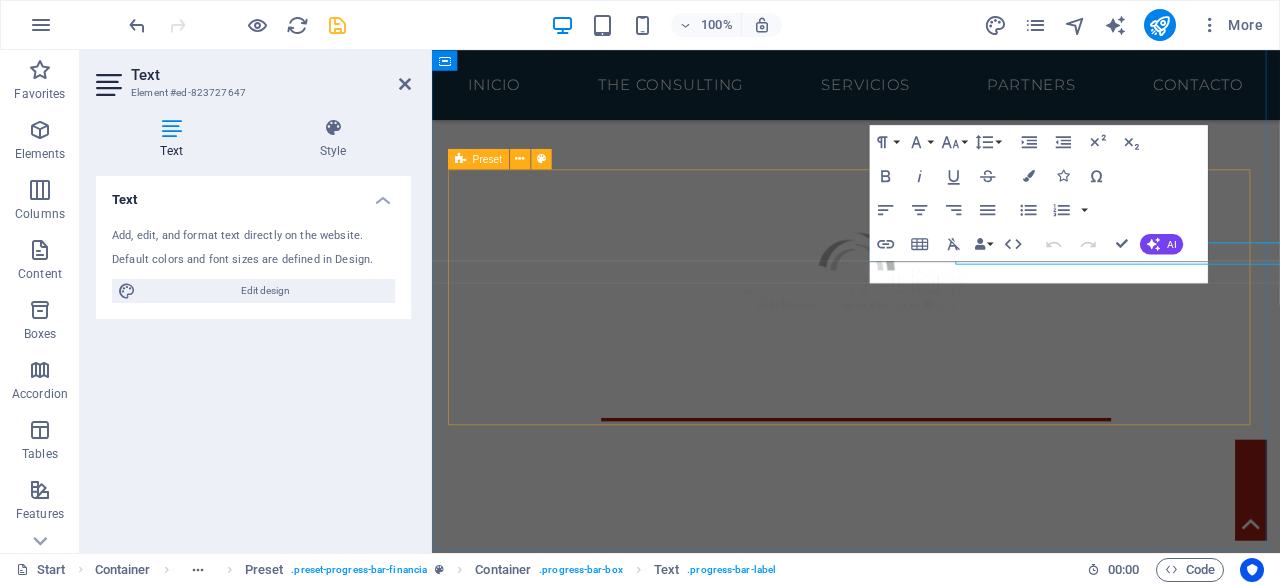 scroll, scrollTop: 616, scrollLeft: 0, axis: vertical 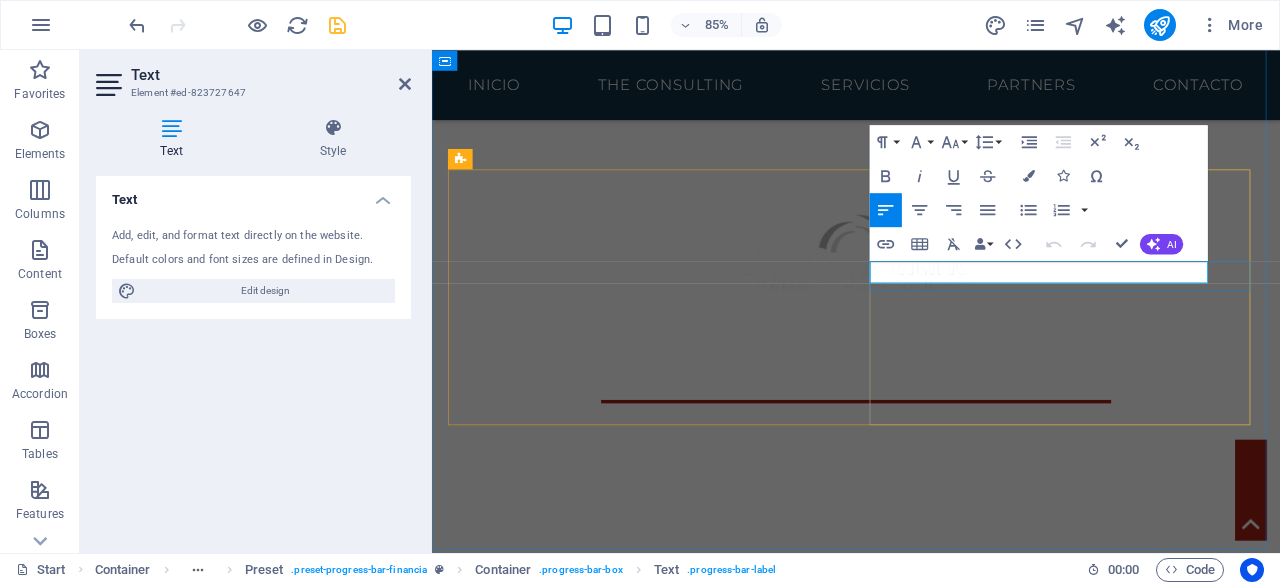 click on "Servicios de Consultoría" at bounding box center [931, 1090] 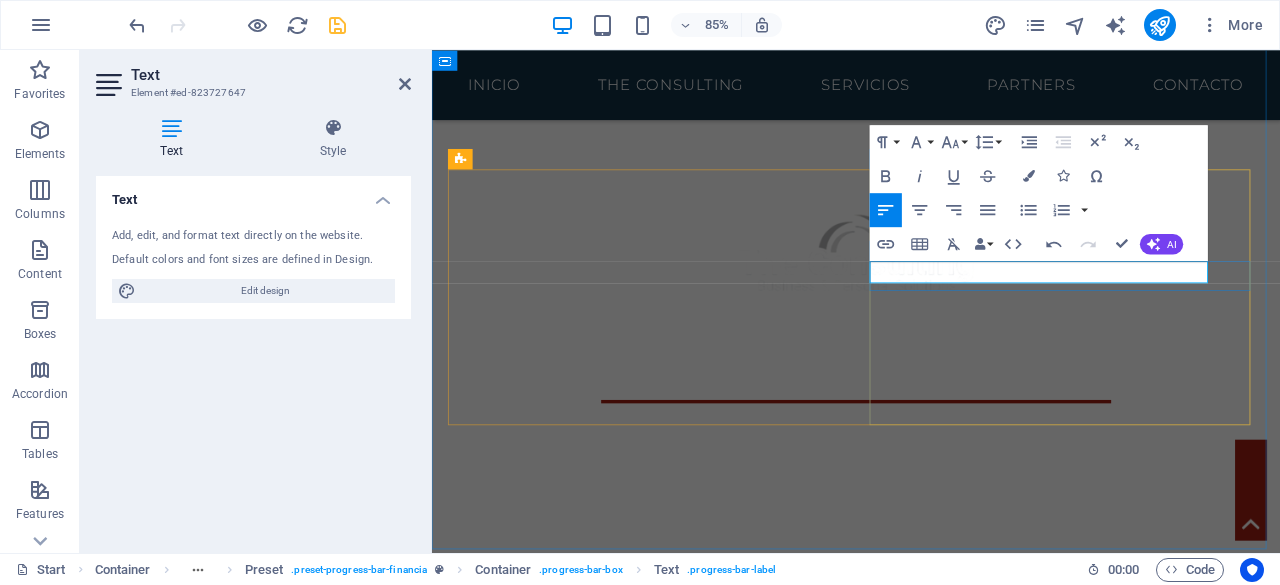 type 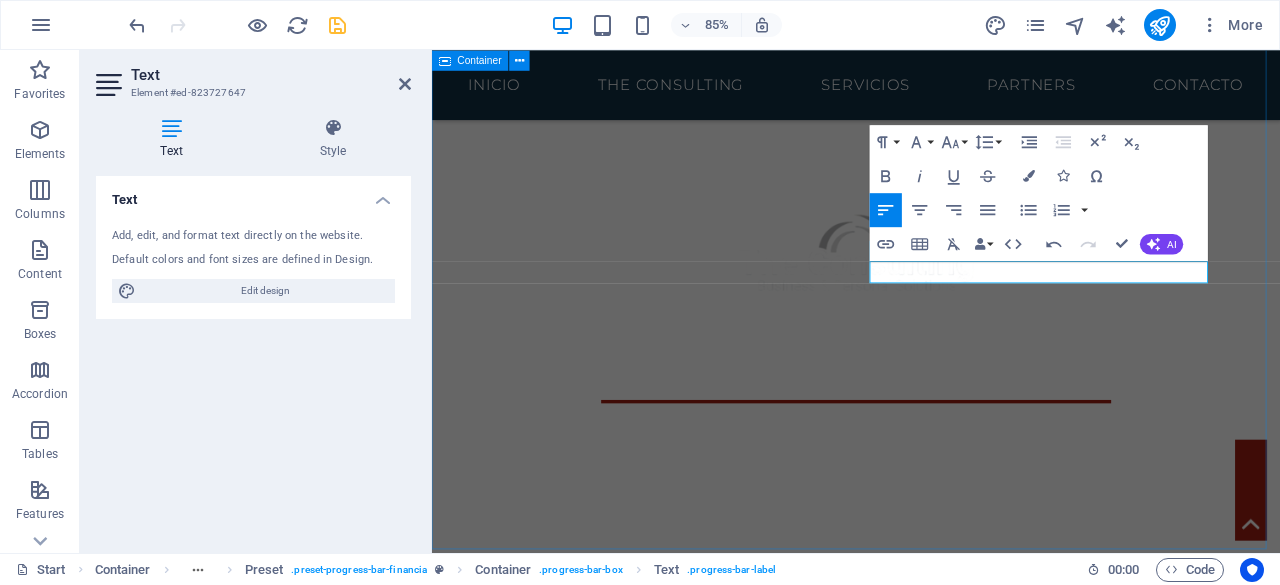 click on "¿quienes somos? The Consulting  es una firma especializada en  consultoría financiera integral , orientada a brindar soluciones a microempresas, pymes y grandes corporativos. Nuestro enfoque se basa en la gestión estratégica de  créditos empresariales ,  seguros  y  capacitación empresarial , con el objetivo de impulsar el crecimiento y la estabilidad financiera de nuestros clientes. Impulsamos  tu crecimiento, fortalecemos  tu futuro . Planeación Estratégica  80%
Crédito o Financiamiento  100%
​Planeación Fiscal 70%
Servicios de Consultoría  85%
Planeación Fiscal 60%
Contacto" at bounding box center (931, 1046) 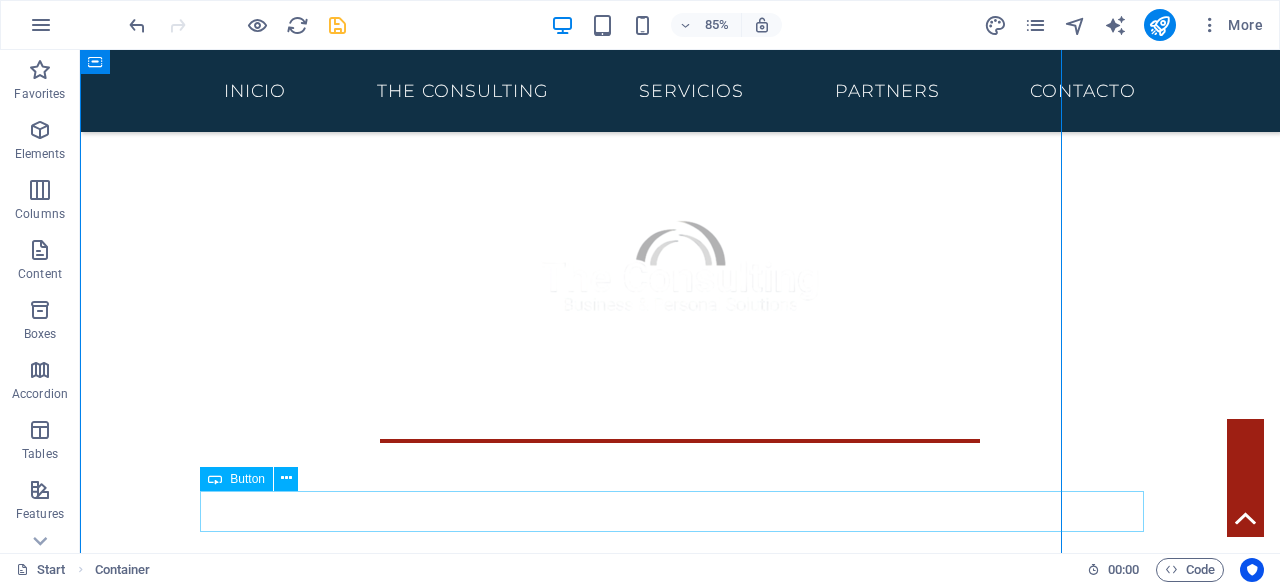 scroll, scrollTop: 594, scrollLeft: 0, axis: vertical 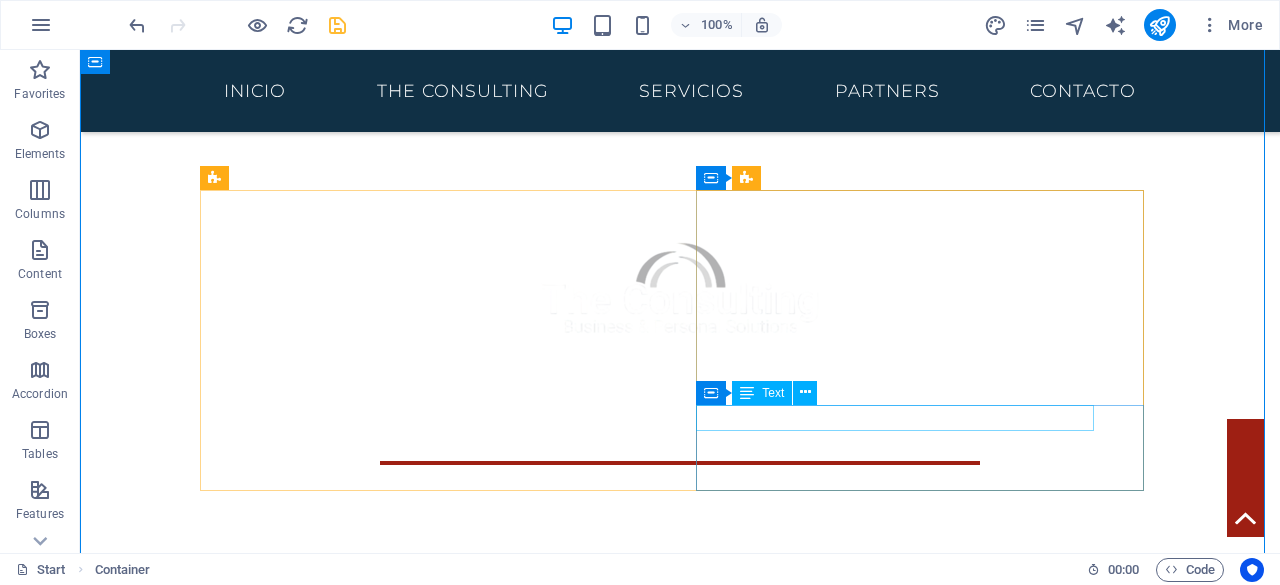 click on "Planeación Fiscal" at bounding box center [680, 1250] 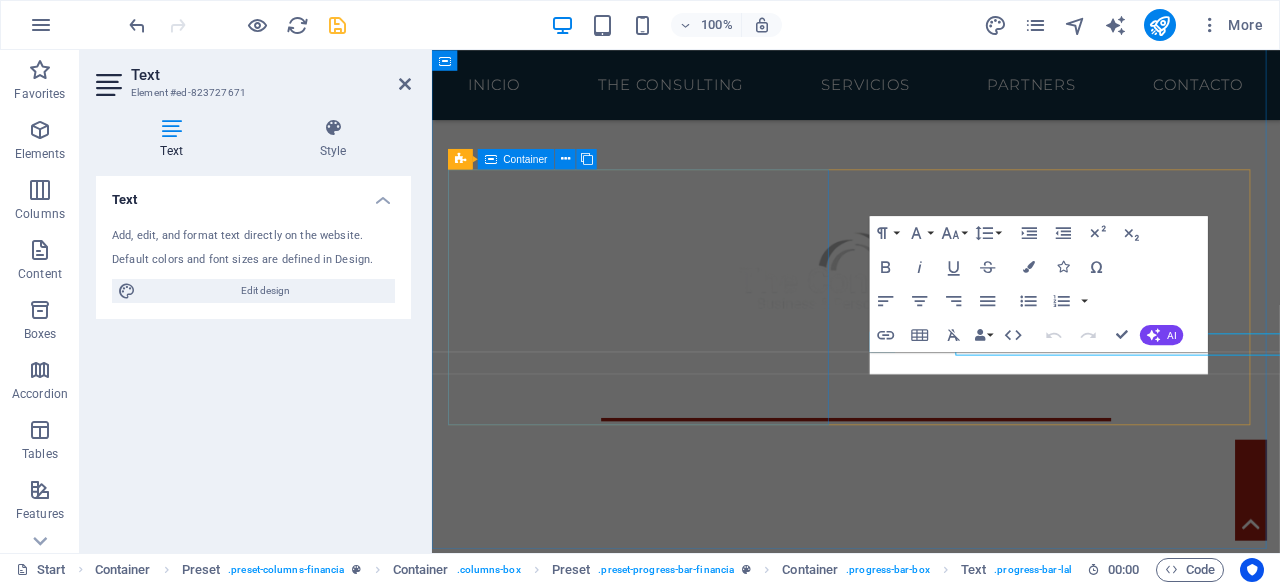 scroll, scrollTop: 616, scrollLeft: 0, axis: vertical 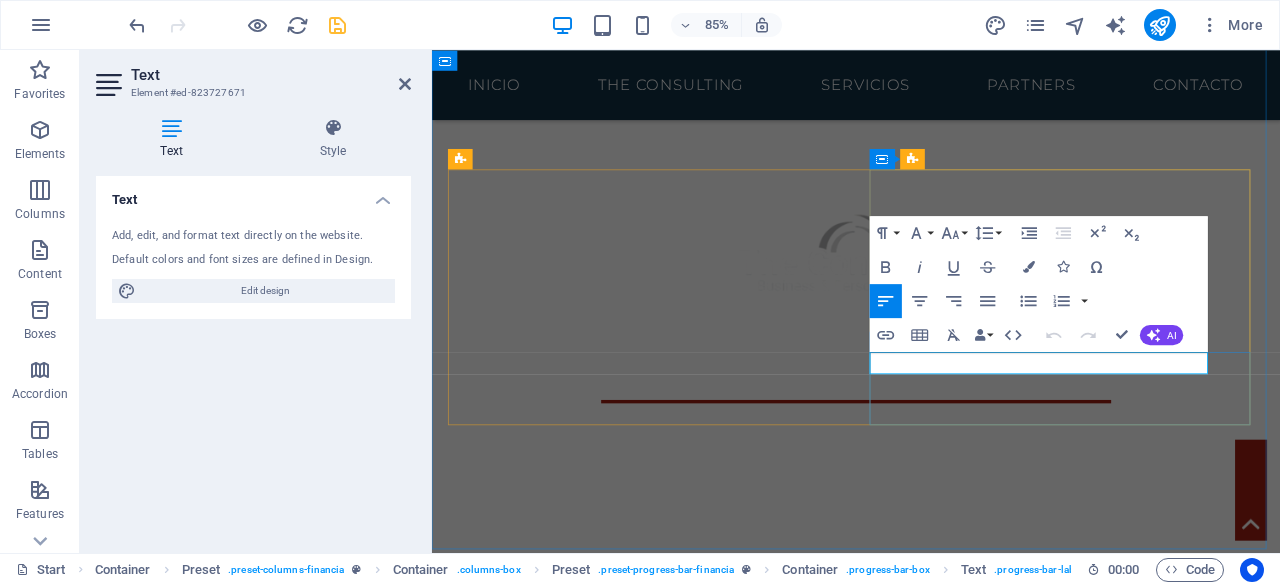 click on "Planeación Fiscal" at bounding box center [931, 1250] 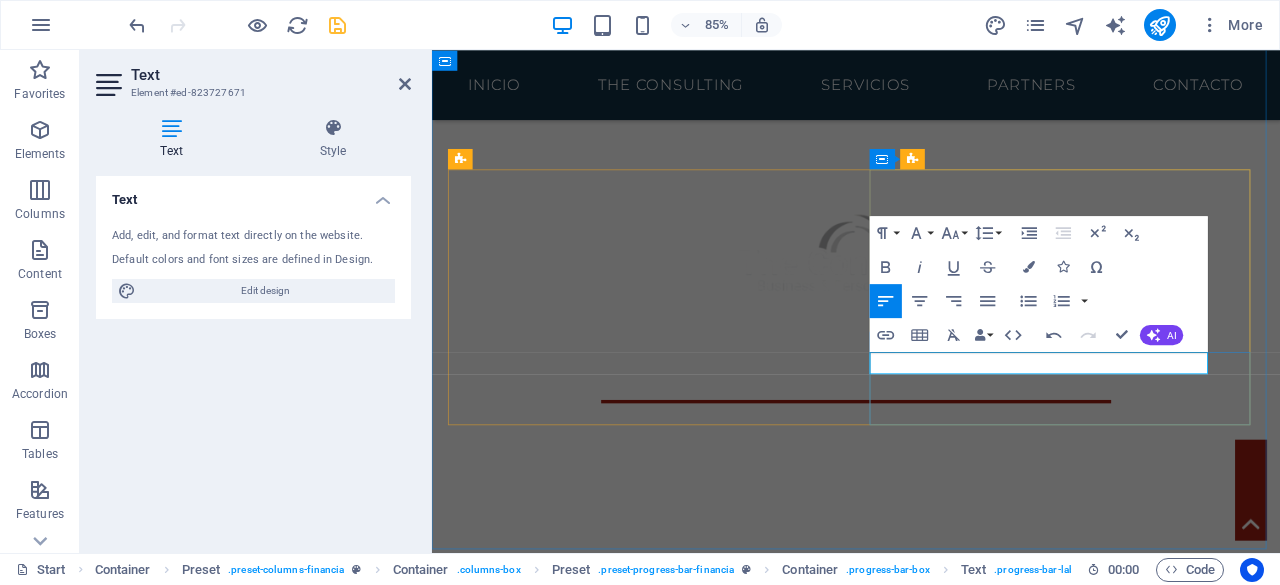 type 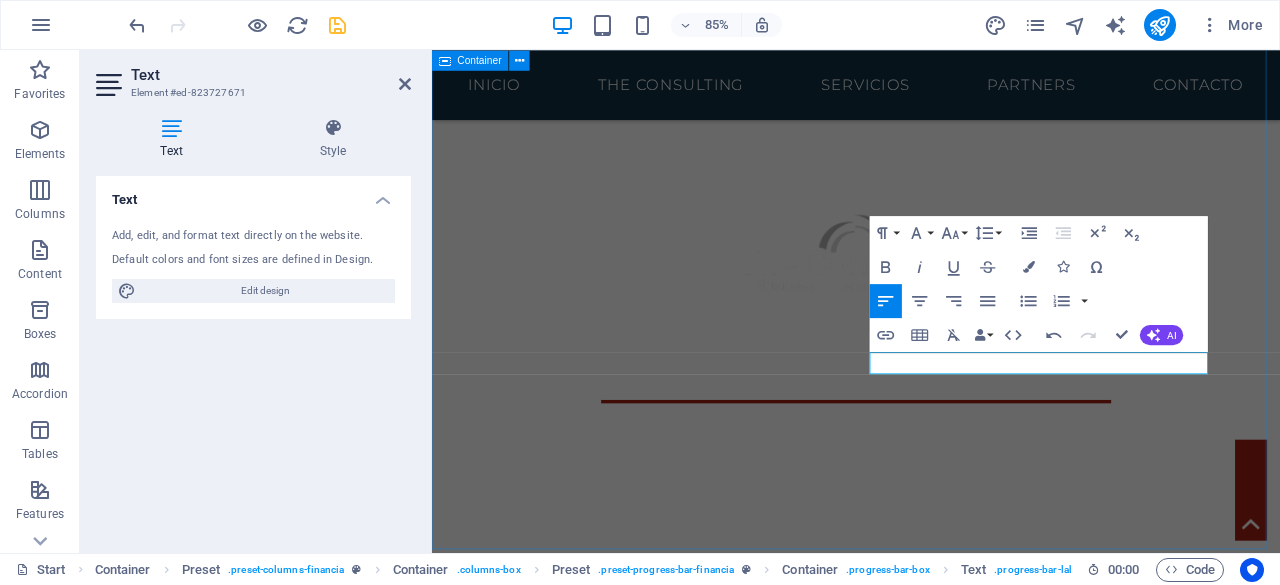 click on "¿quienes somos? The Consulting  es una firma especializada en  consultoría financiera integral , orientada a brindar soluciones a microempresas, pymes y grandes corporativos. Nuestro enfoque se basa en la gestión estratégica de  créditos empresariales ,  seguros  y  capacitación empresarial , con el objetivo de impulsar el crecimiento y la estabilidad financiera de nuestros clientes. Impulsamos  tu crecimiento, fortalecemos  tu futuro . Planeación Estratégica  80%
Crédito o Financiamiento  100%
Planeación Fiscal 70%
Servicios de Consultoría  85%
​Otros servicios 60%
Contacto" at bounding box center [931, 1046] 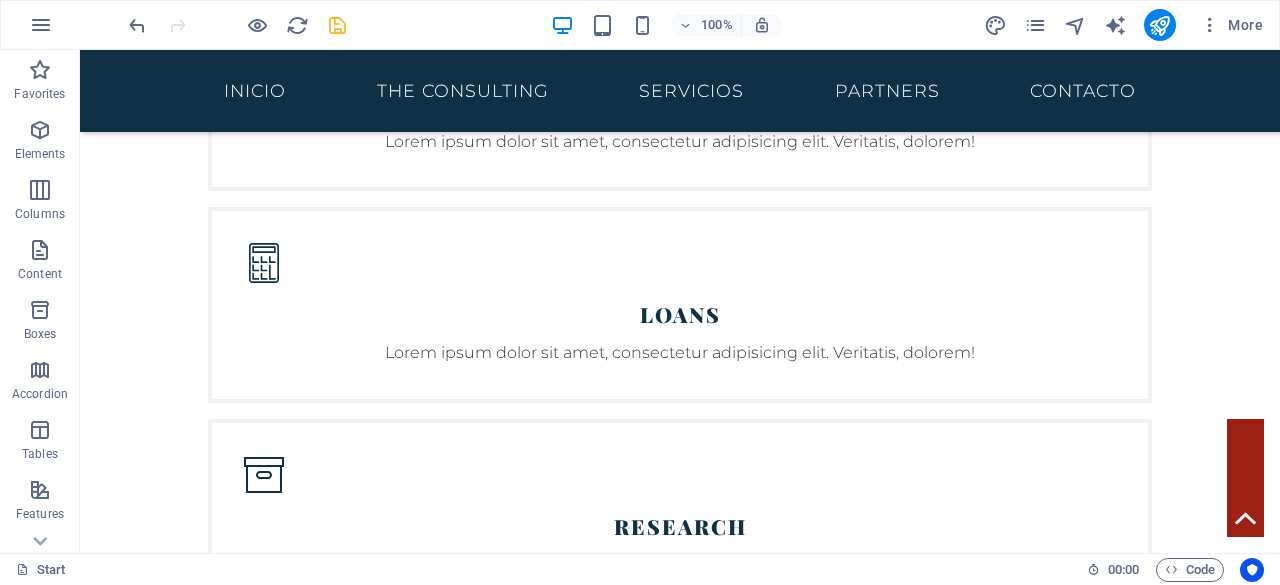 scroll, scrollTop: 4610, scrollLeft: 0, axis: vertical 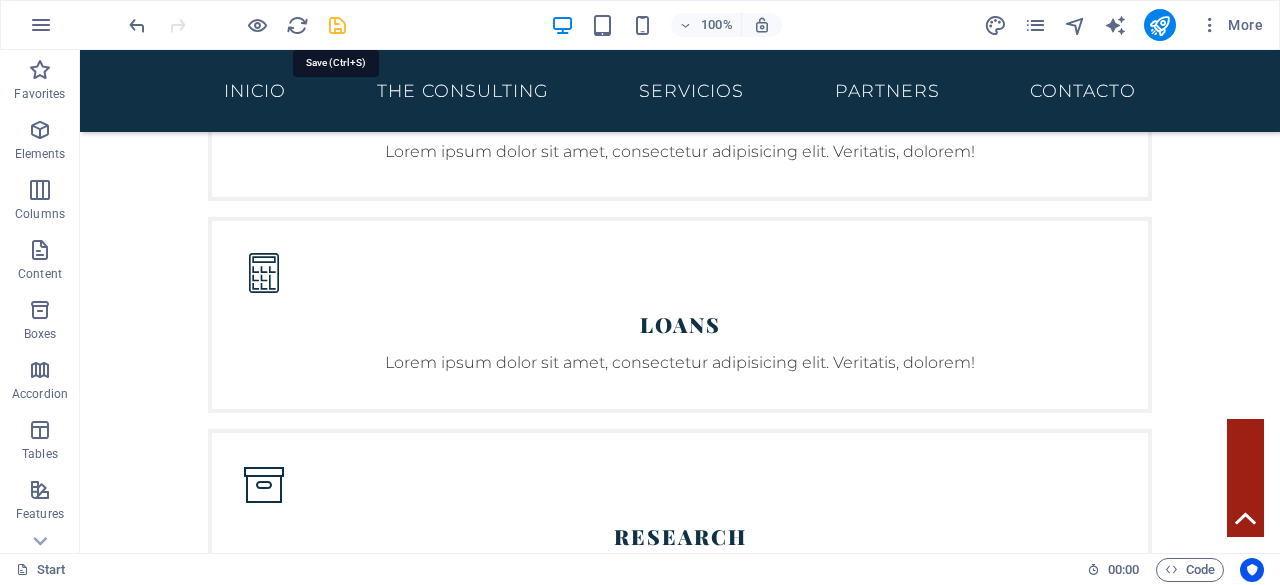 click at bounding box center (337, 25) 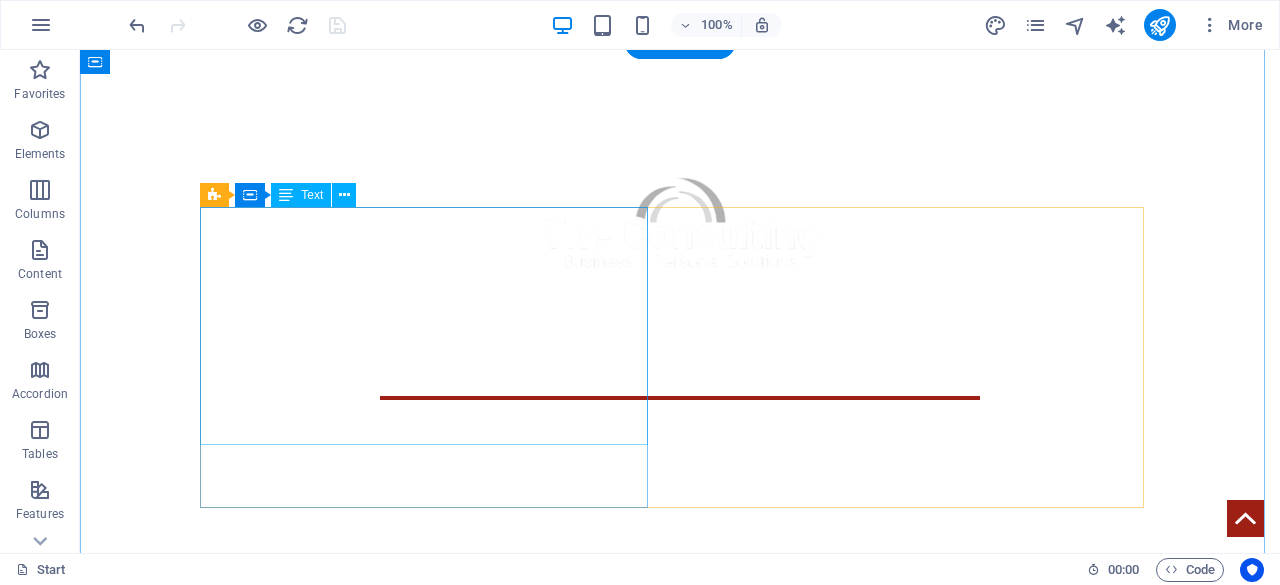 scroll, scrollTop: 660, scrollLeft: 0, axis: vertical 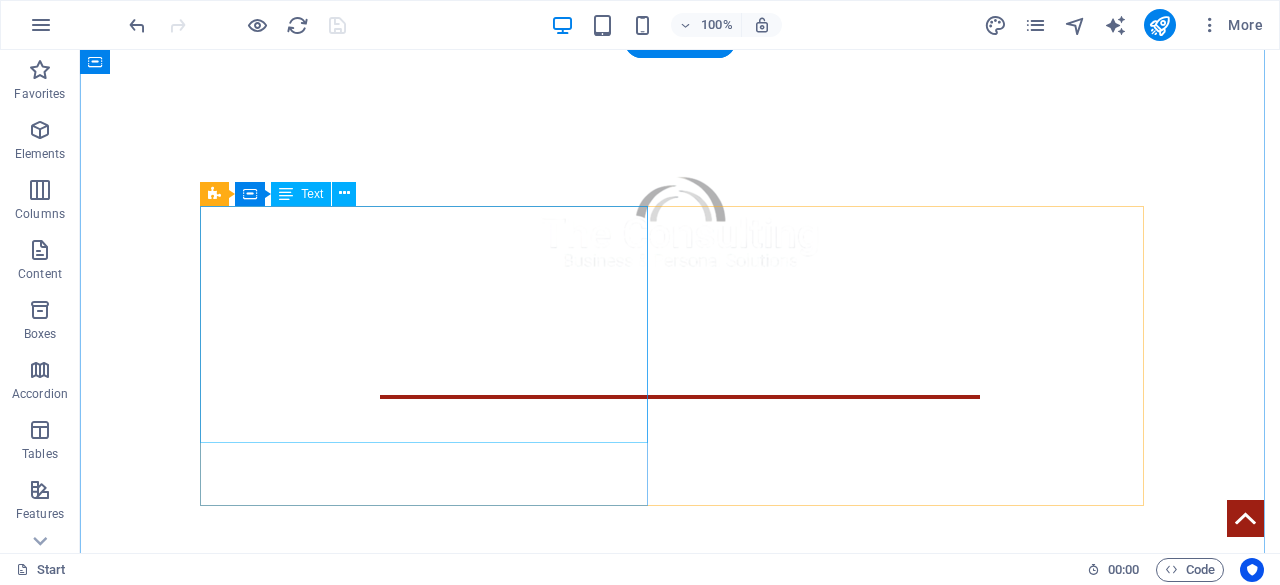 click on "The Consulting  es una firma especializada en  consultoría financiera integral , orientada a brindar soluciones a microempresas, pymes y grandes corporativos. Nuestro enfoque se basa en la gestión estratégica de  créditos empresariales ,  seguros  y  capacitación empresarial , con el objetivo de impulsar el crecimiento y la estabilidad financiera de nuestros clientes. Impulsamos  tu crecimiento, fortalecemos  tu futuro ." at bounding box center [680, 843] 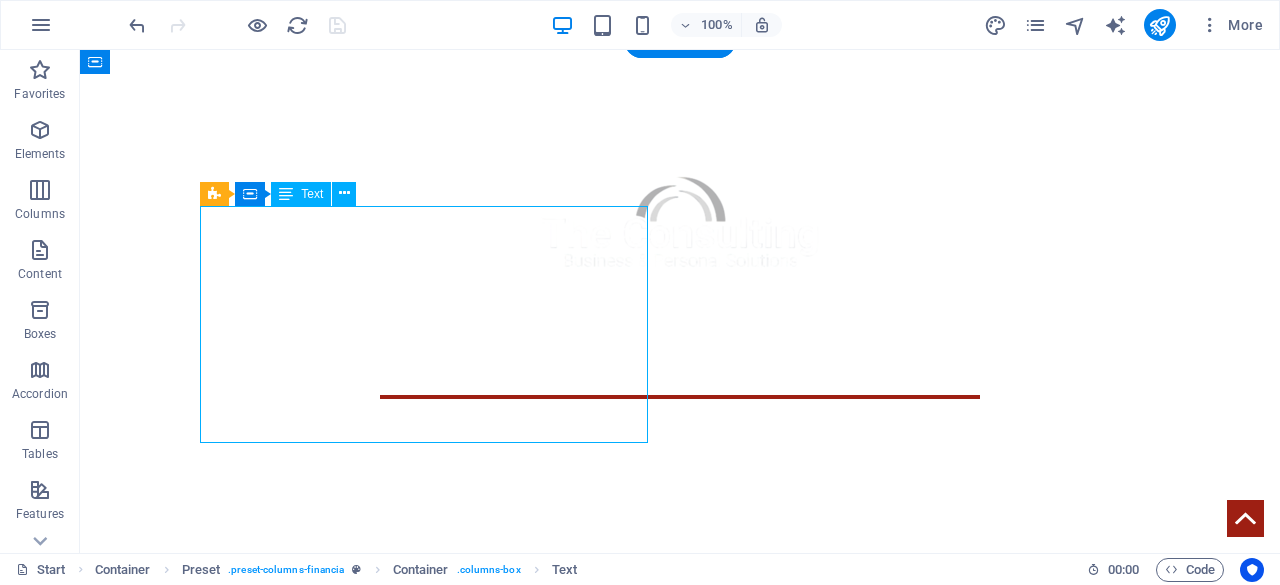 click on "The Consulting  es una firma especializada en  consultoría financiera integral , orientada a brindar soluciones a microempresas, pymes y grandes corporativos. Nuestro enfoque se basa en la gestión estratégica de  créditos empresariales ,  seguros  y  capacitación empresarial , con el objetivo de impulsar el crecimiento y la estabilidad financiera de nuestros clientes. Impulsamos  tu crecimiento, fortalecemos  tu futuro ." at bounding box center [680, 843] 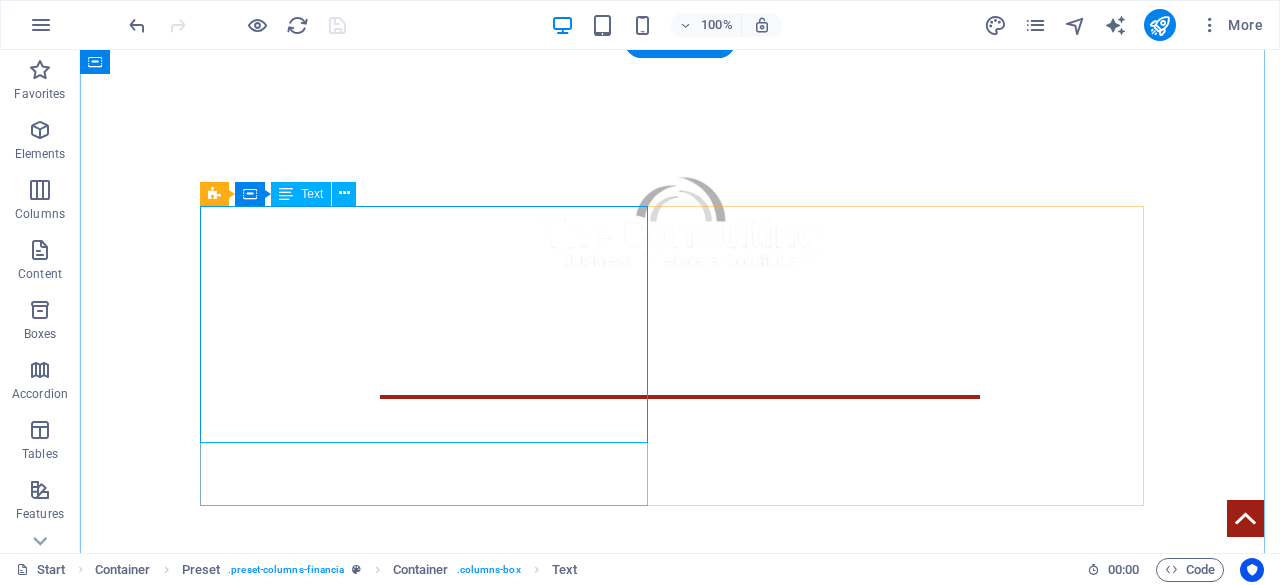 click on "The Consulting  es una firma especializada en  consultoría financiera integral , orientada a brindar soluciones a microempresas, pymes y grandes corporativos. Nuestro enfoque se basa en la gestión estratégica de  créditos empresariales ,  seguros  y  capacitación empresarial , con el objetivo de impulsar el crecimiento y la estabilidad financiera de nuestros clientes. Impulsamos  tu crecimiento, fortalecemos  tu futuro ." at bounding box center (680, 843) 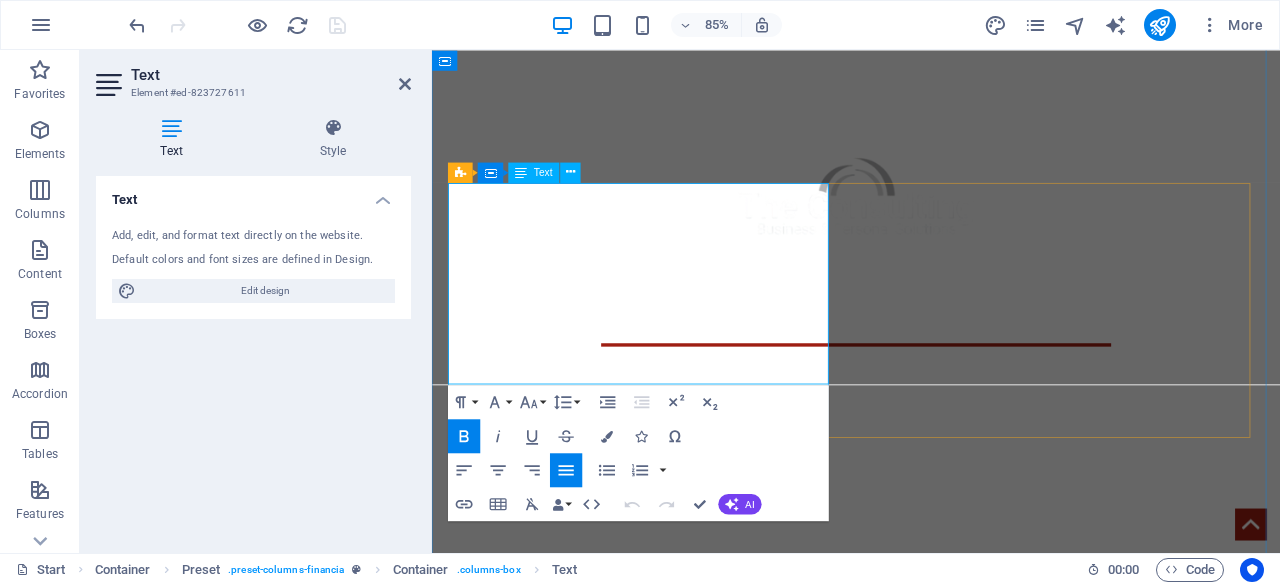 click on "Preset   Container   Text" at bounding box center (520, 172) 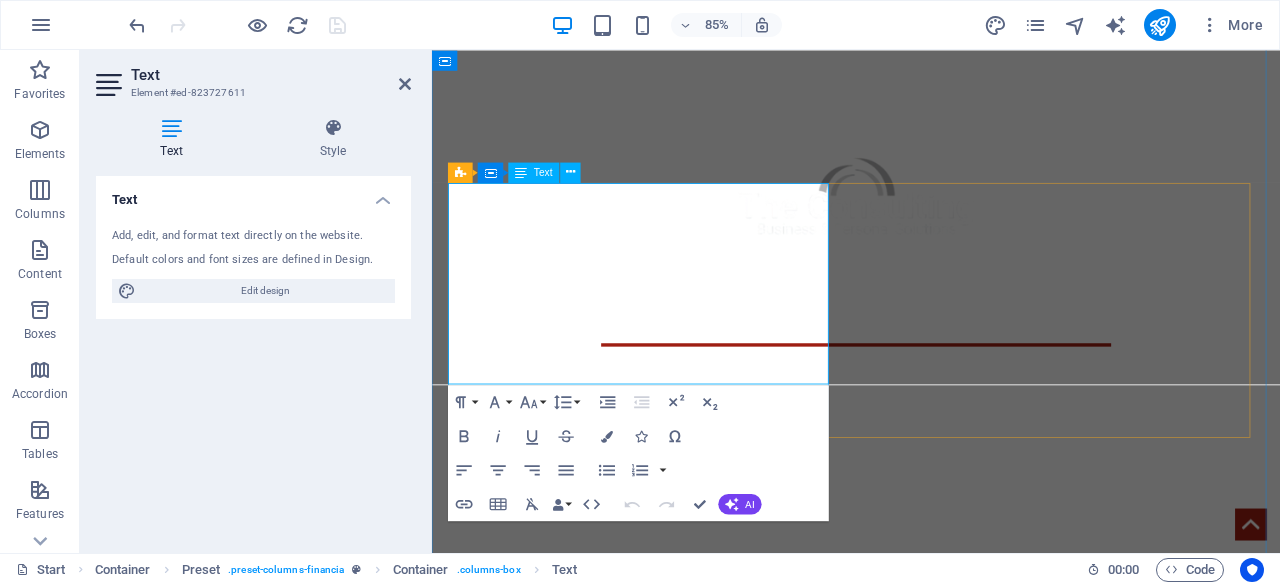 click on "The Consulting" at bounding box center [526, 789] 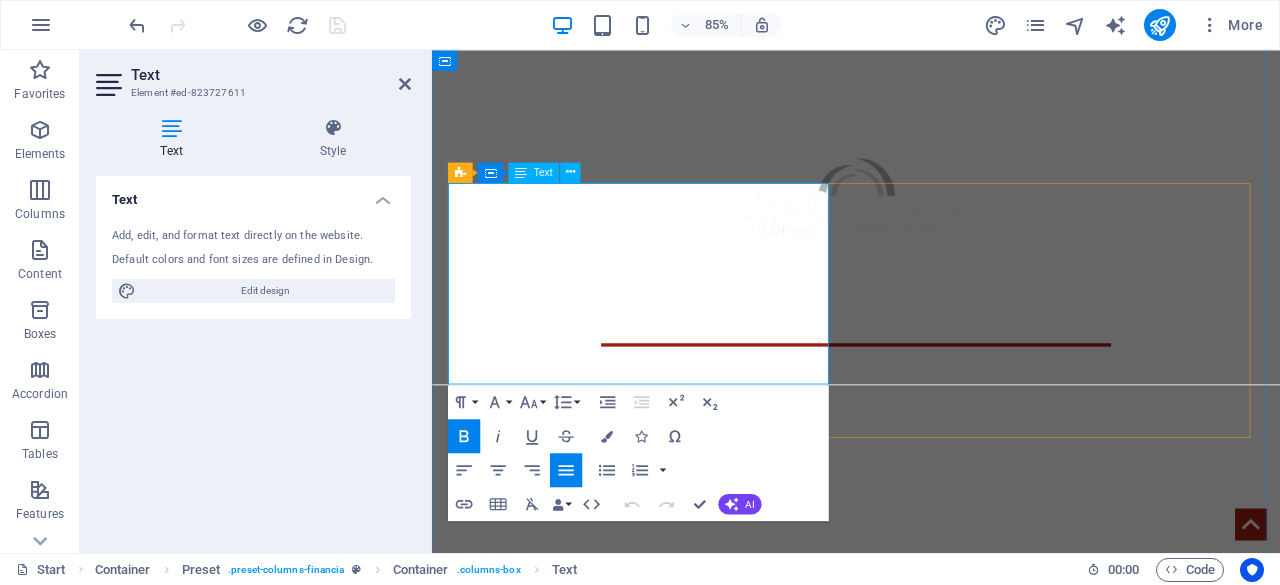 click on "The Consulting" at bounding box center [526, 789] 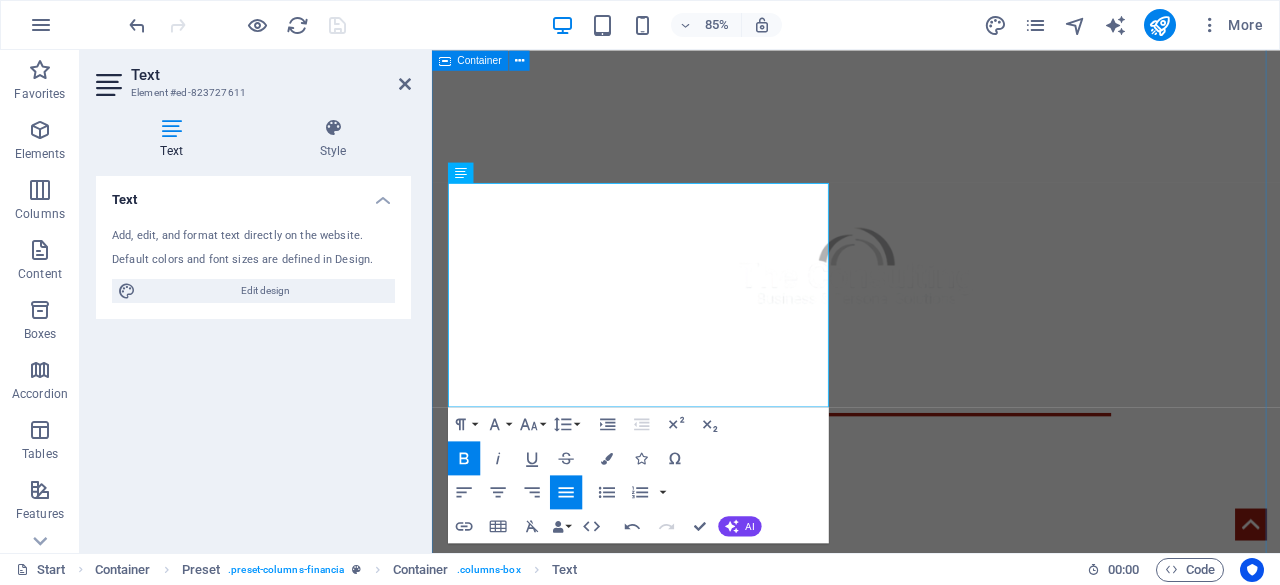 click on "¿quienes somos? The Consulting  es una firma especializada en  consultoría financiera integral , orientada a brindar soluciones a microempresas, pymes y grandes corporativos. Nuestro enfoque se basa en la gestión estratégica de  créditos empresariales ,  seguros  y  capacitación empresarial , con el objetivo de impulsar el crecimiento y la estabilidad financiera de nuestros clientes. Impulsamos  tu crecimiento, fortalecemos  tu futuro . Planeación Estratégica  80%
Crédito o Financiamiento  100%
Planeación Fiscal 70%
Servicios de Consultoría  85%
Otros servicios 60%
Contacto" at bounding box center (931, 1157) 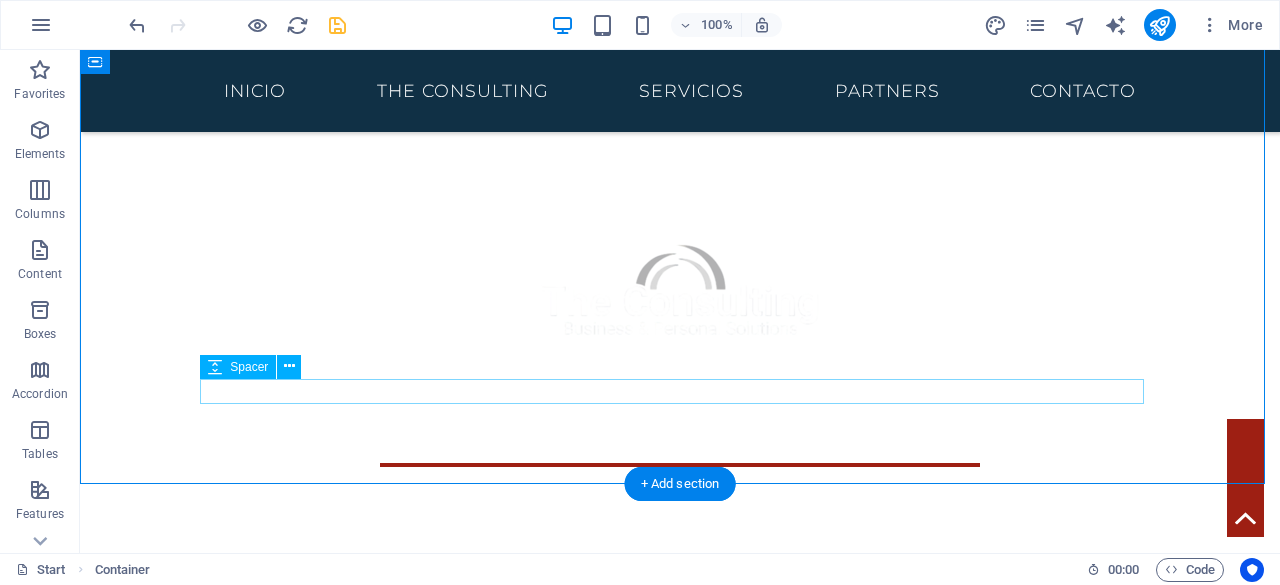 scroll, scrollTop: 649, scrollLeft: 0, axis: vertical 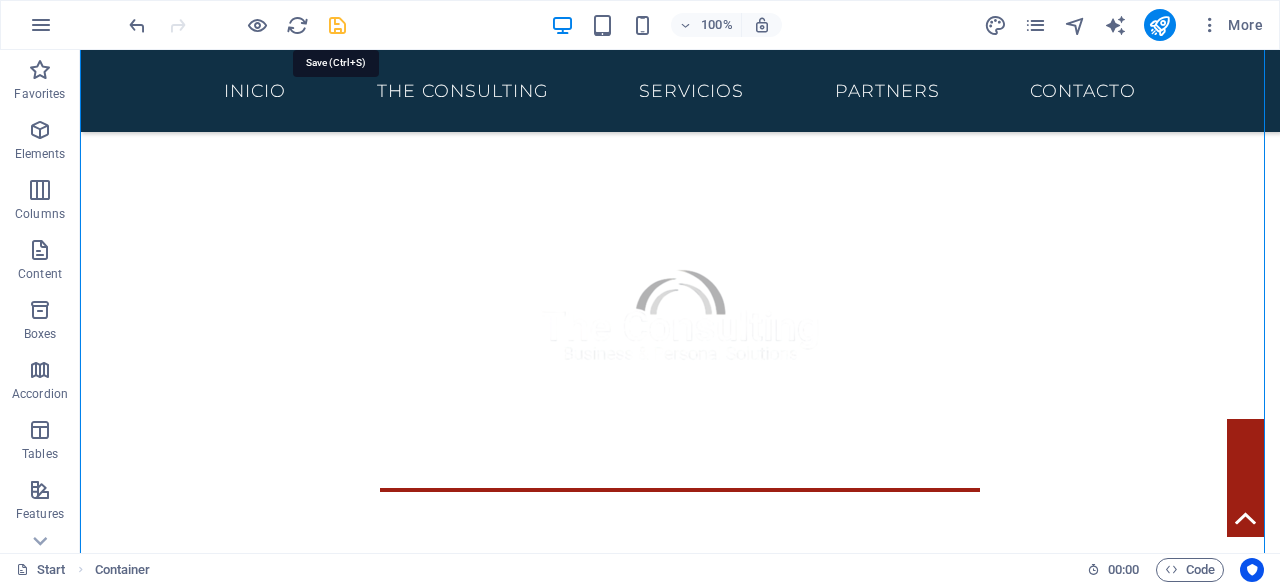 click at bounding box center (337, 25) 